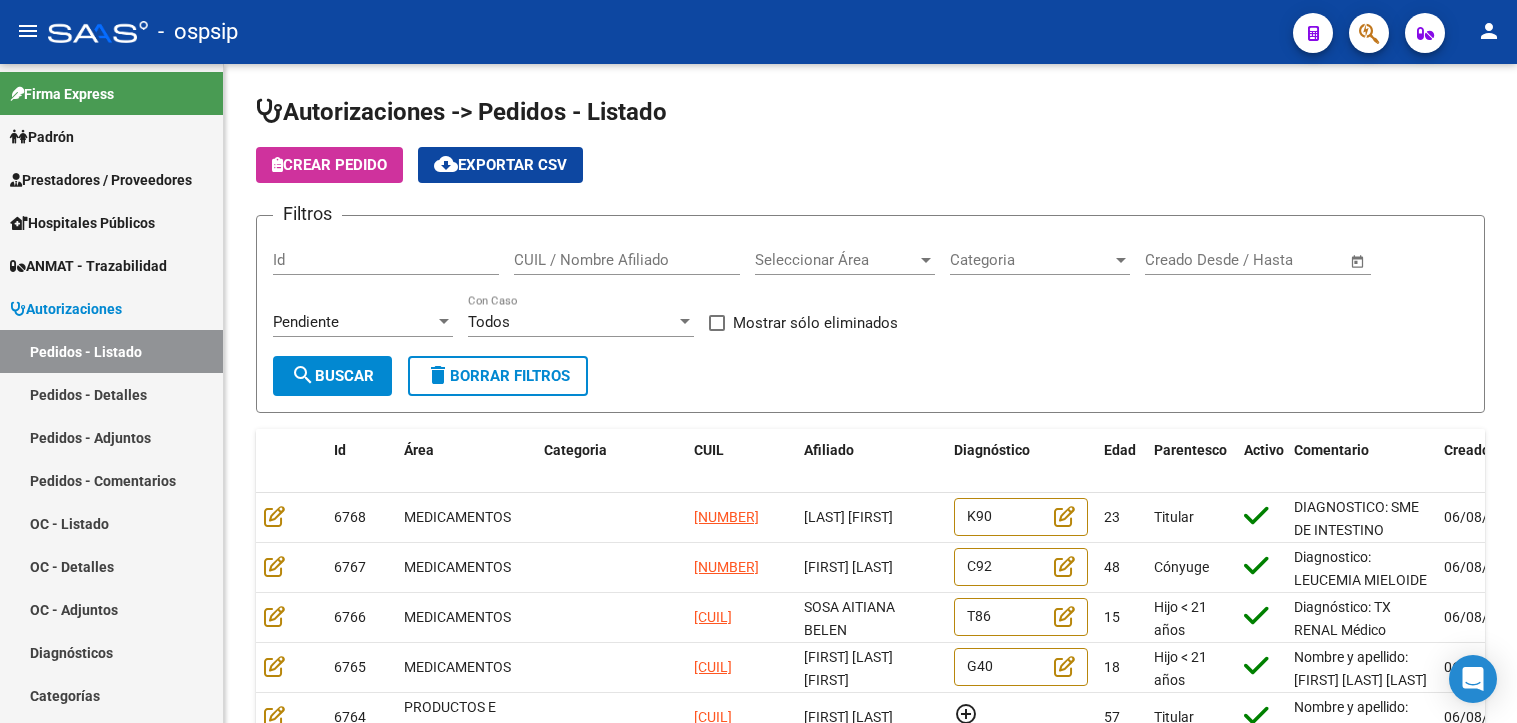 scroll, scrollTop: 0, scrollLeft: 0, axis: both 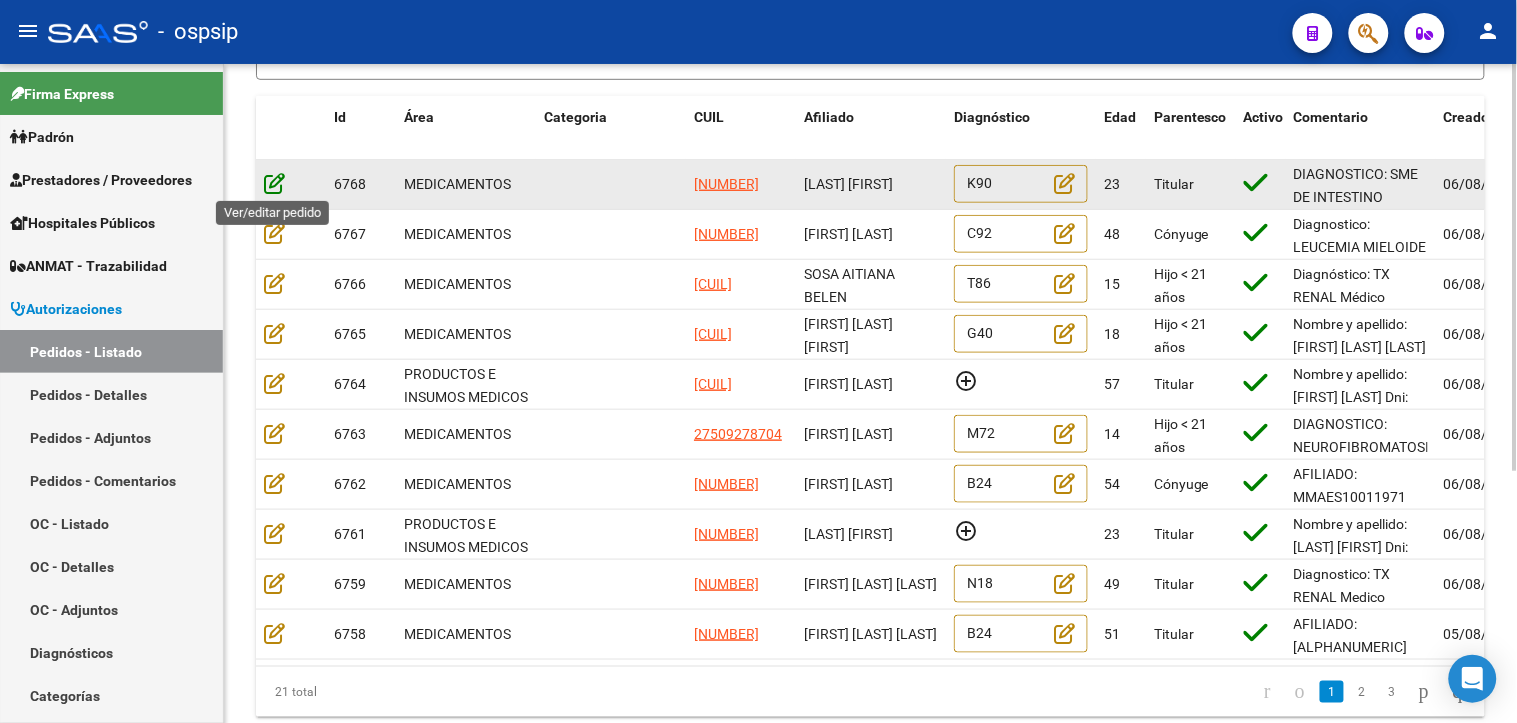 click 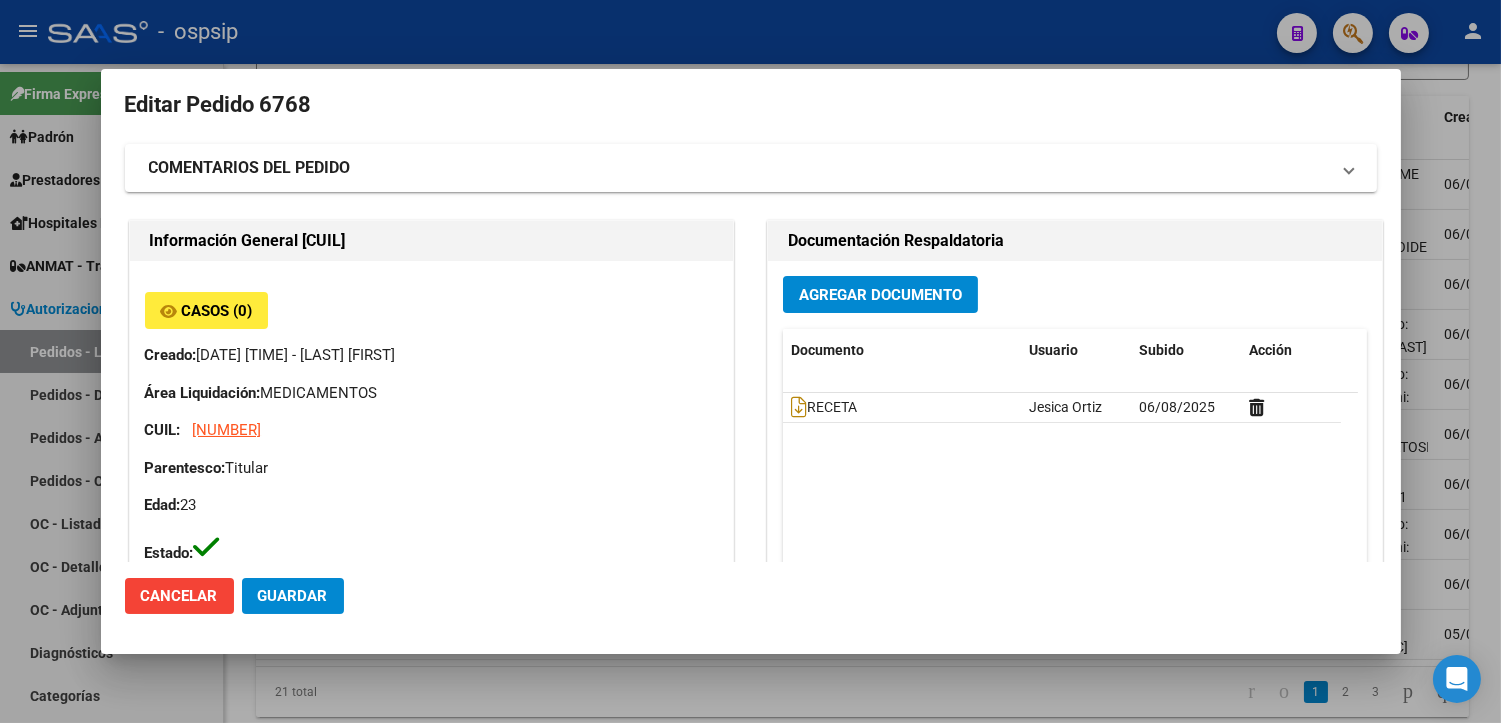 scroll, scrollTop: 0, scrollLeft: 0, axis: both 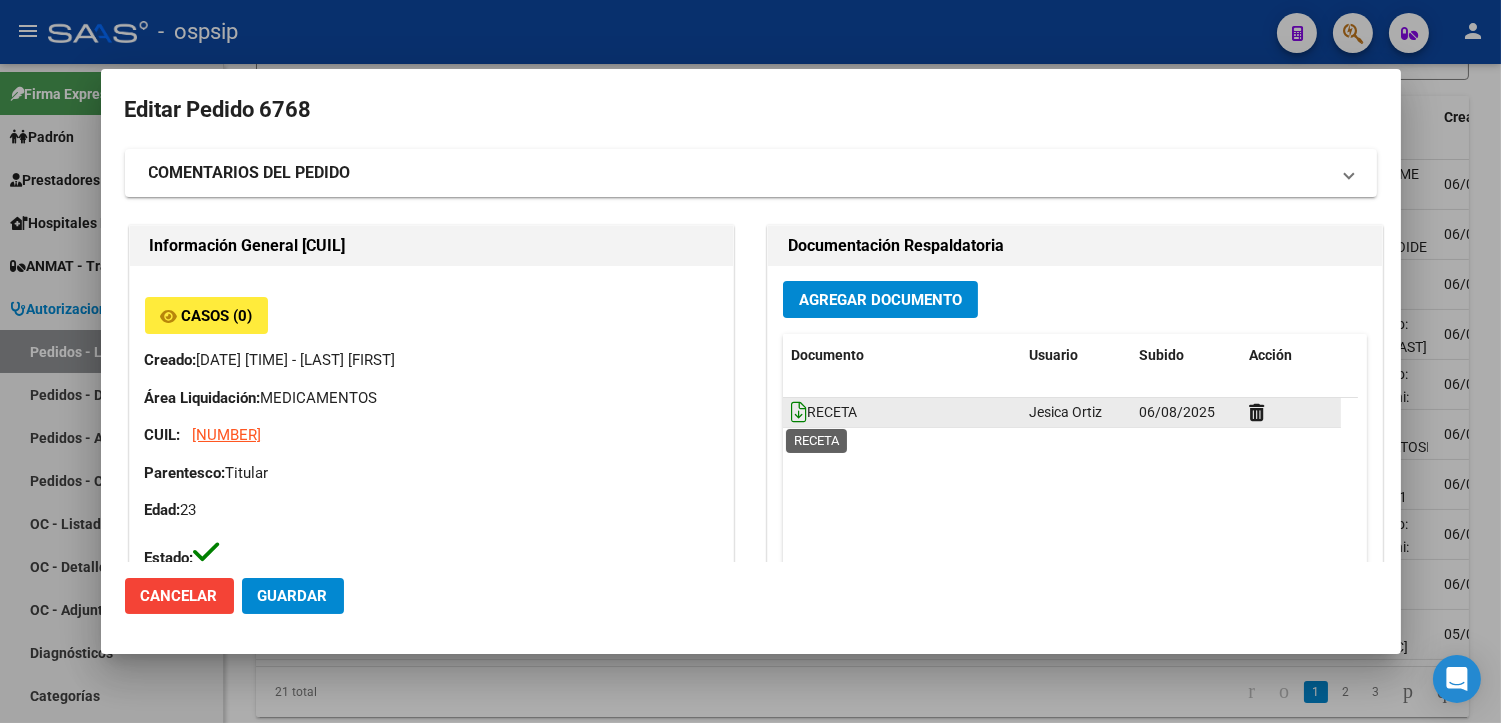 click 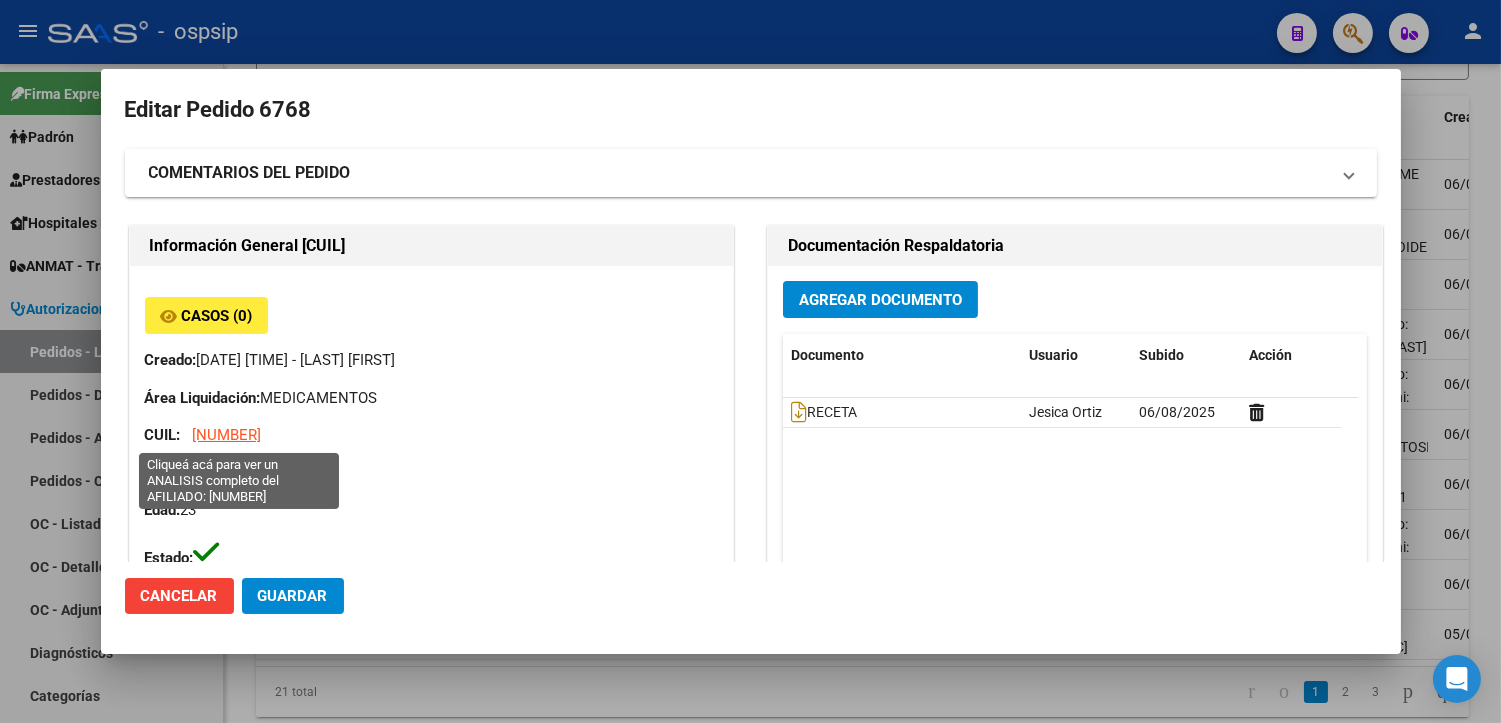 click on "[NUMBER]" at bounding box center [227, 435] 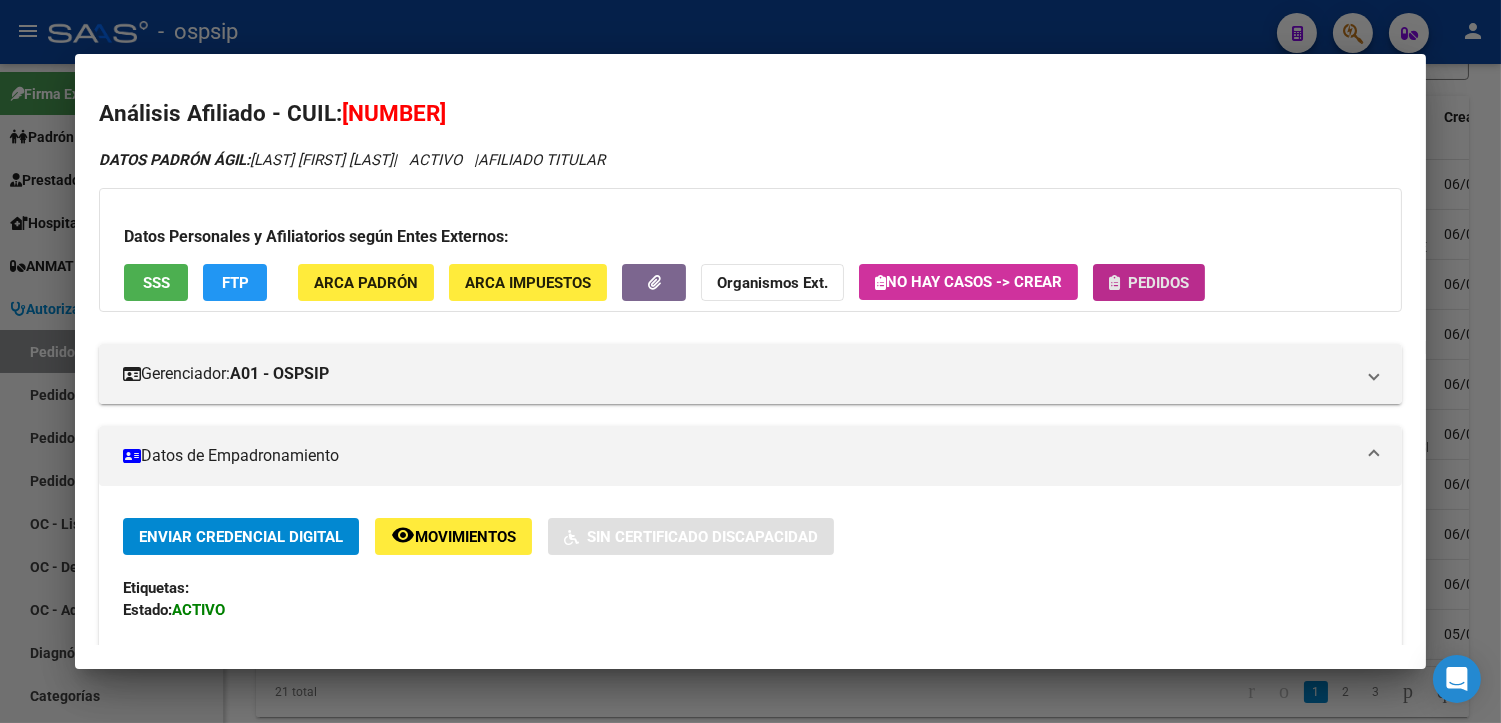 click on "Pedidos" 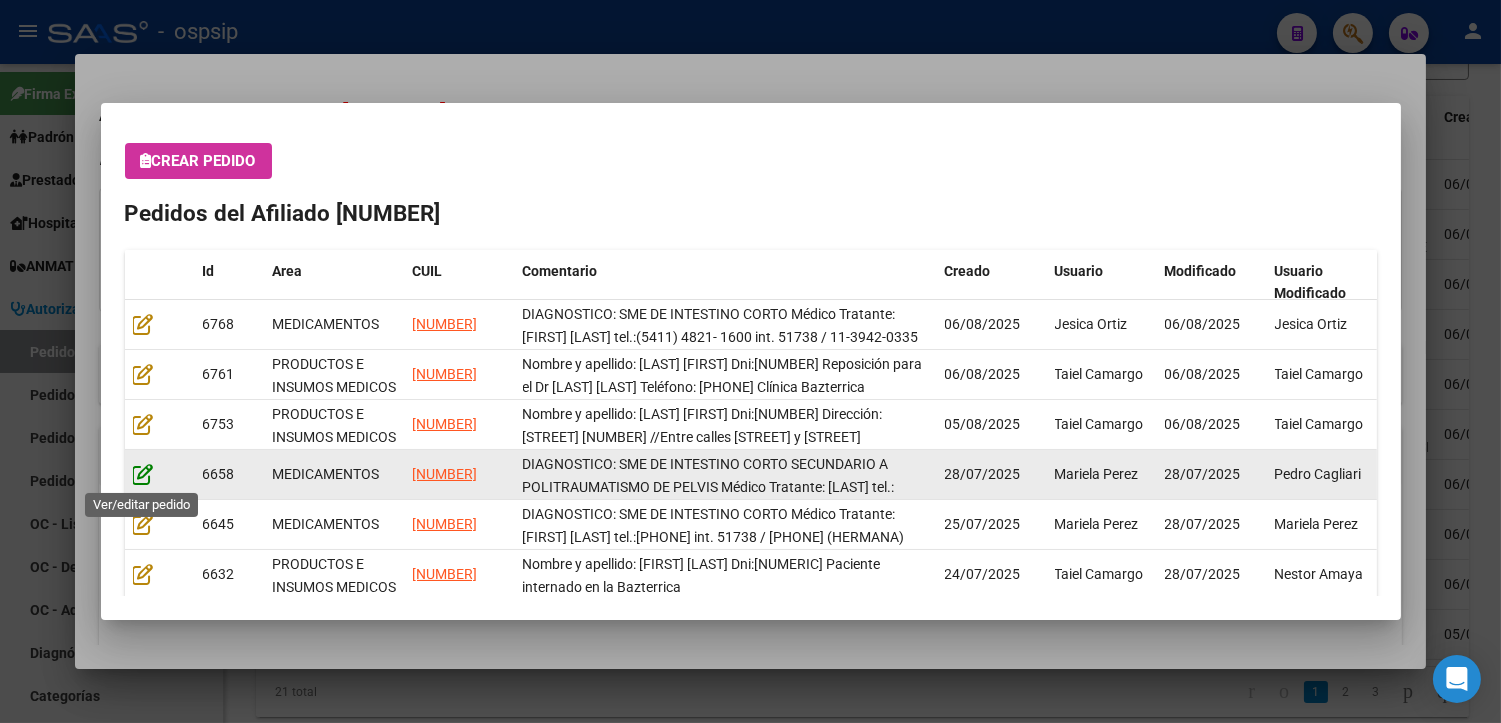 click 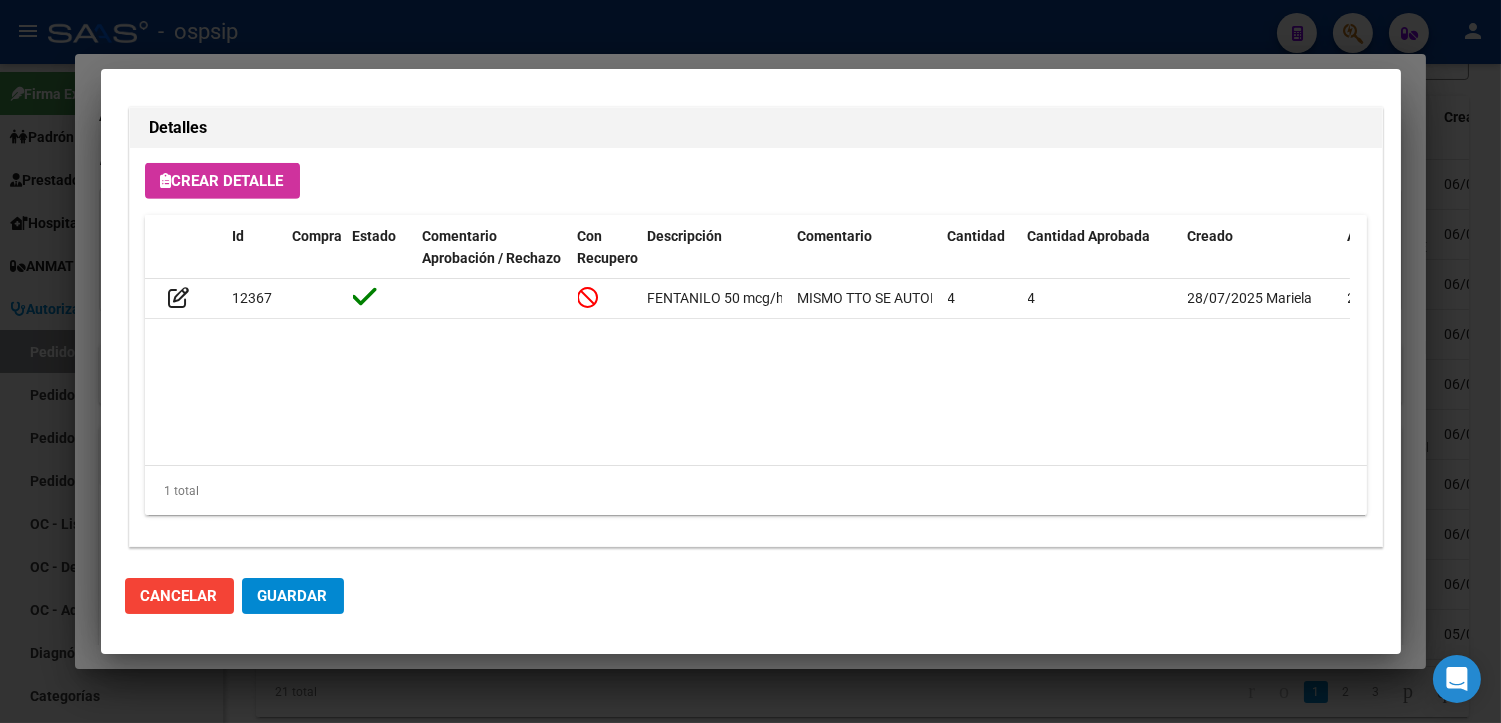 scroll, scrollTop: 1745, scrollLeft: 0, axis: vertical 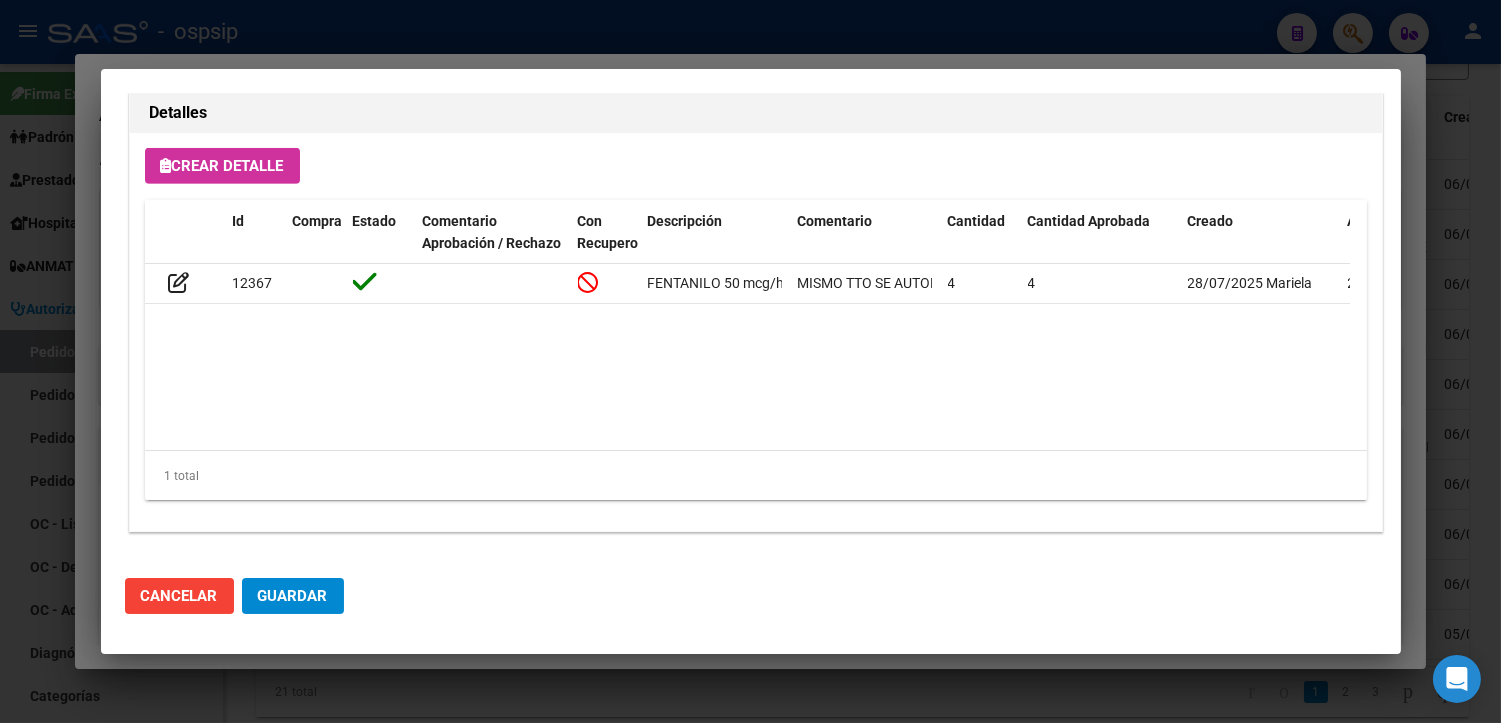 click on "Cancelar" 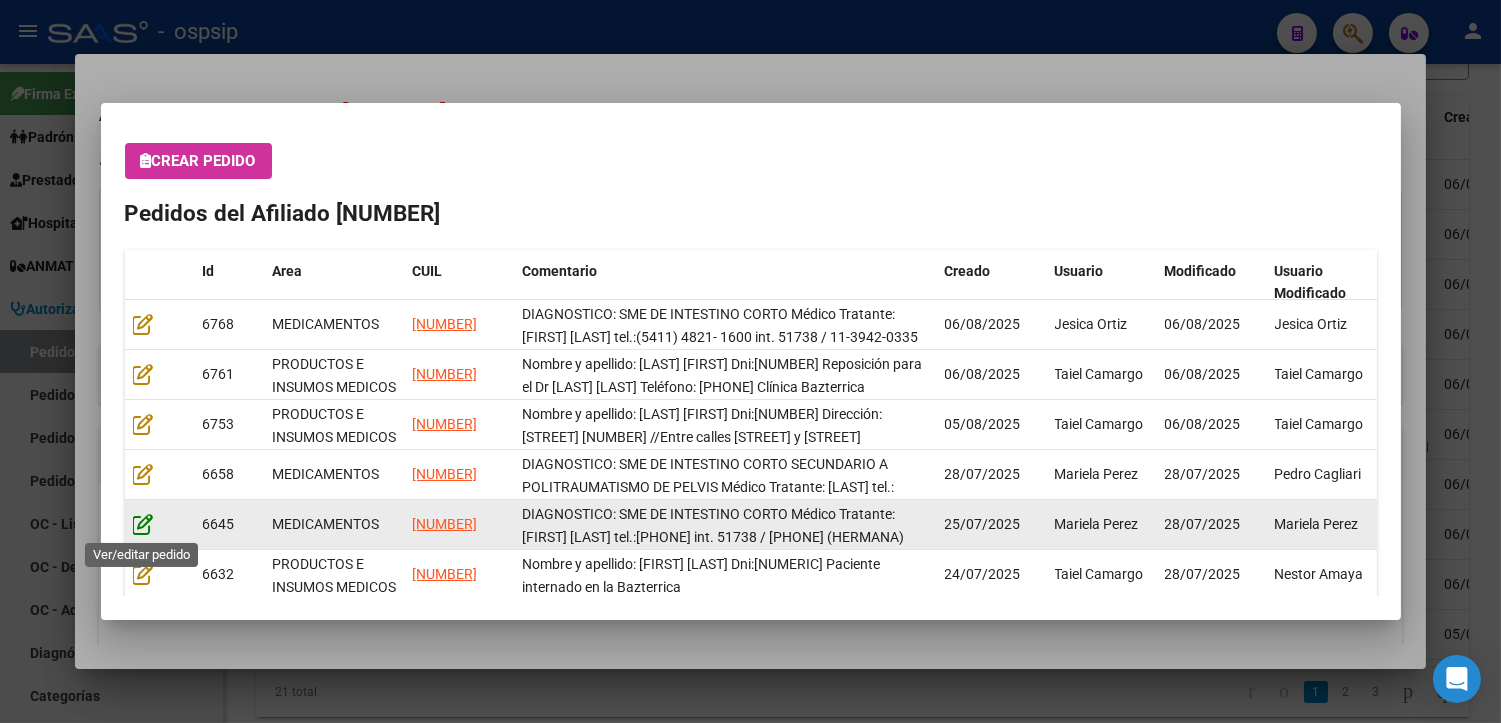 click 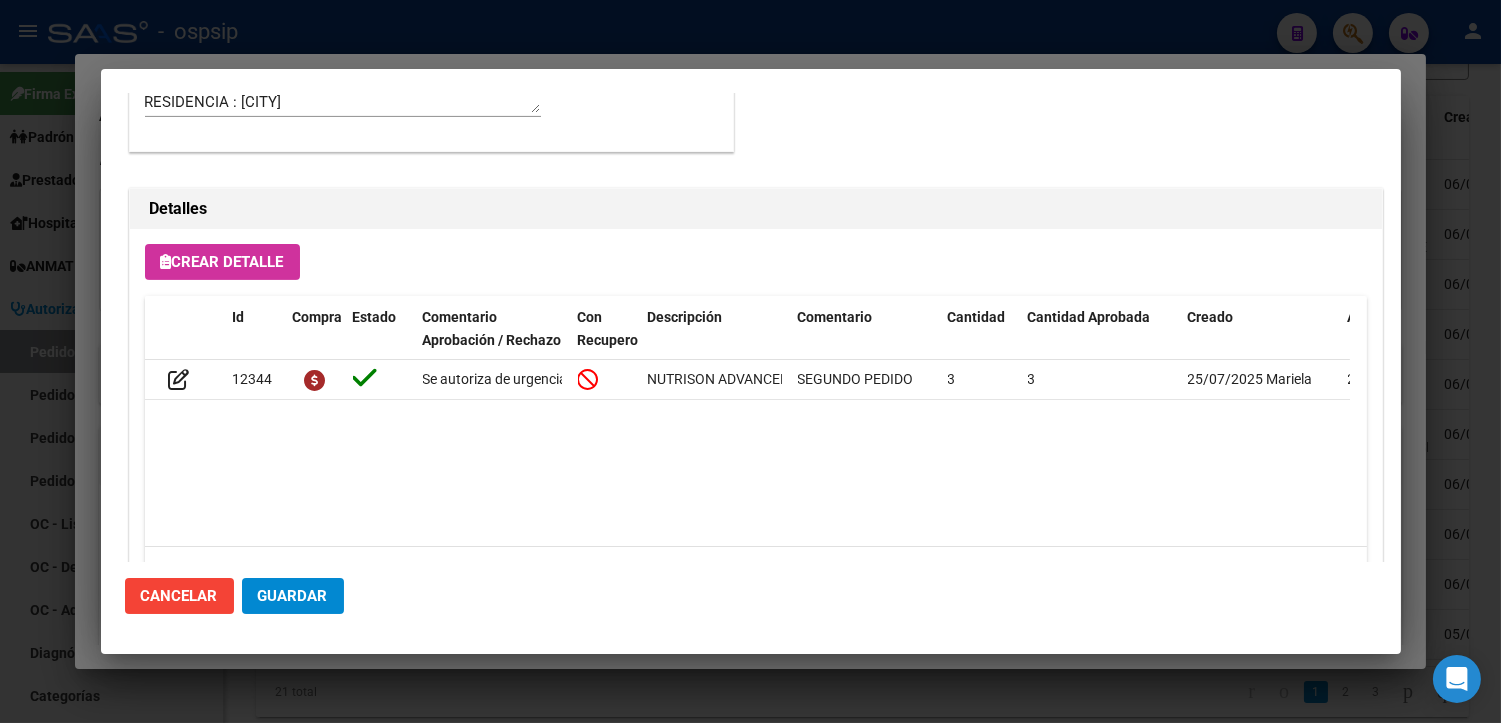 scroll, scrollTop: 1426, scrollLeft: 0, axis: vertical 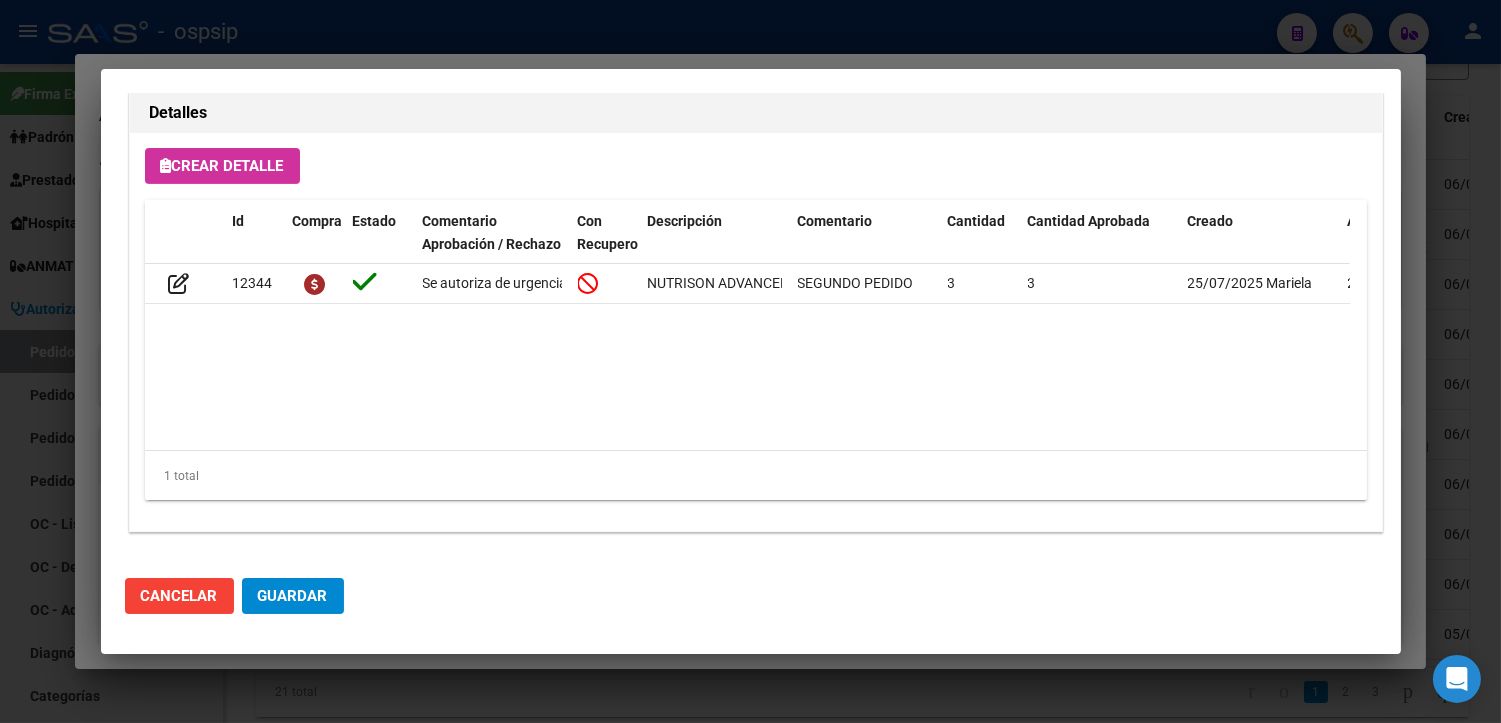 click at bounding box center (750, 361) 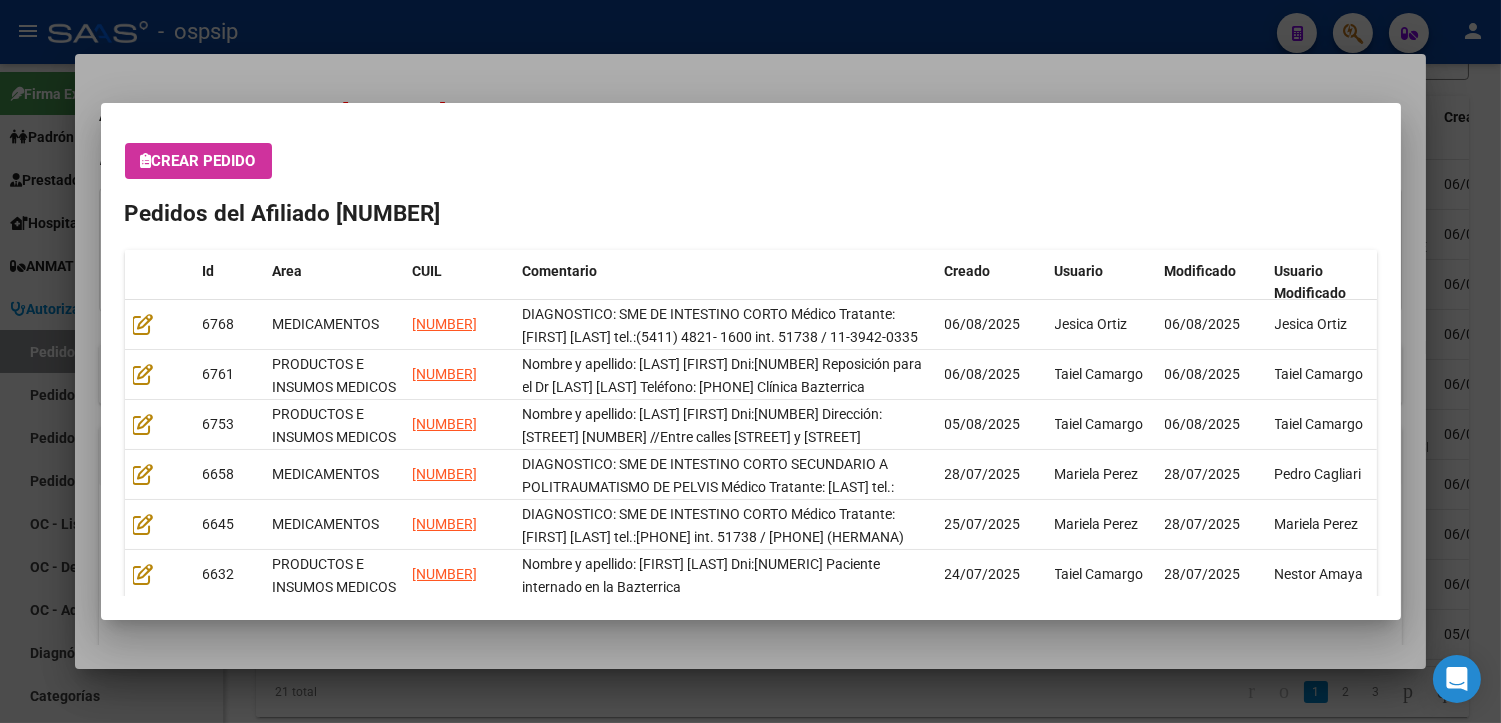 click at bounding box center [750, 361] 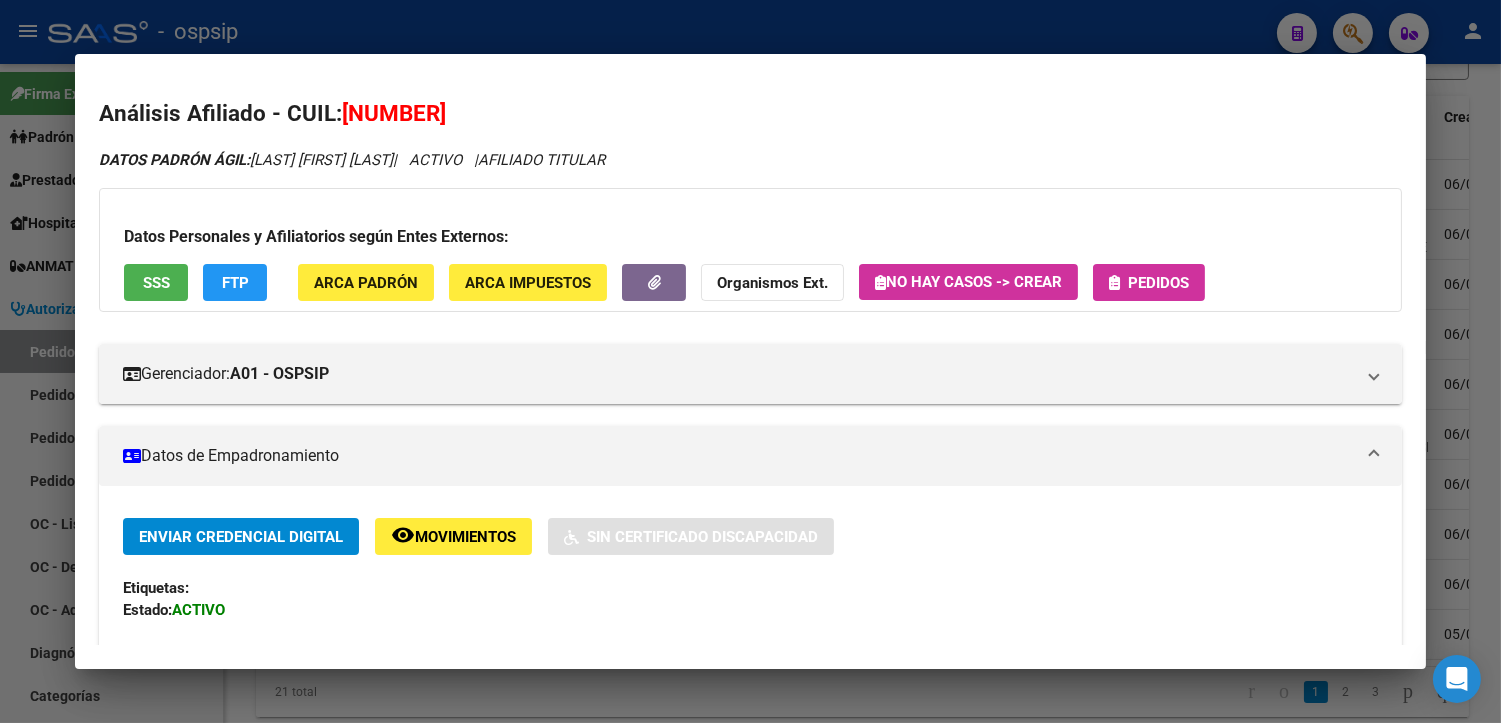 click at bounding box center [750, 361] 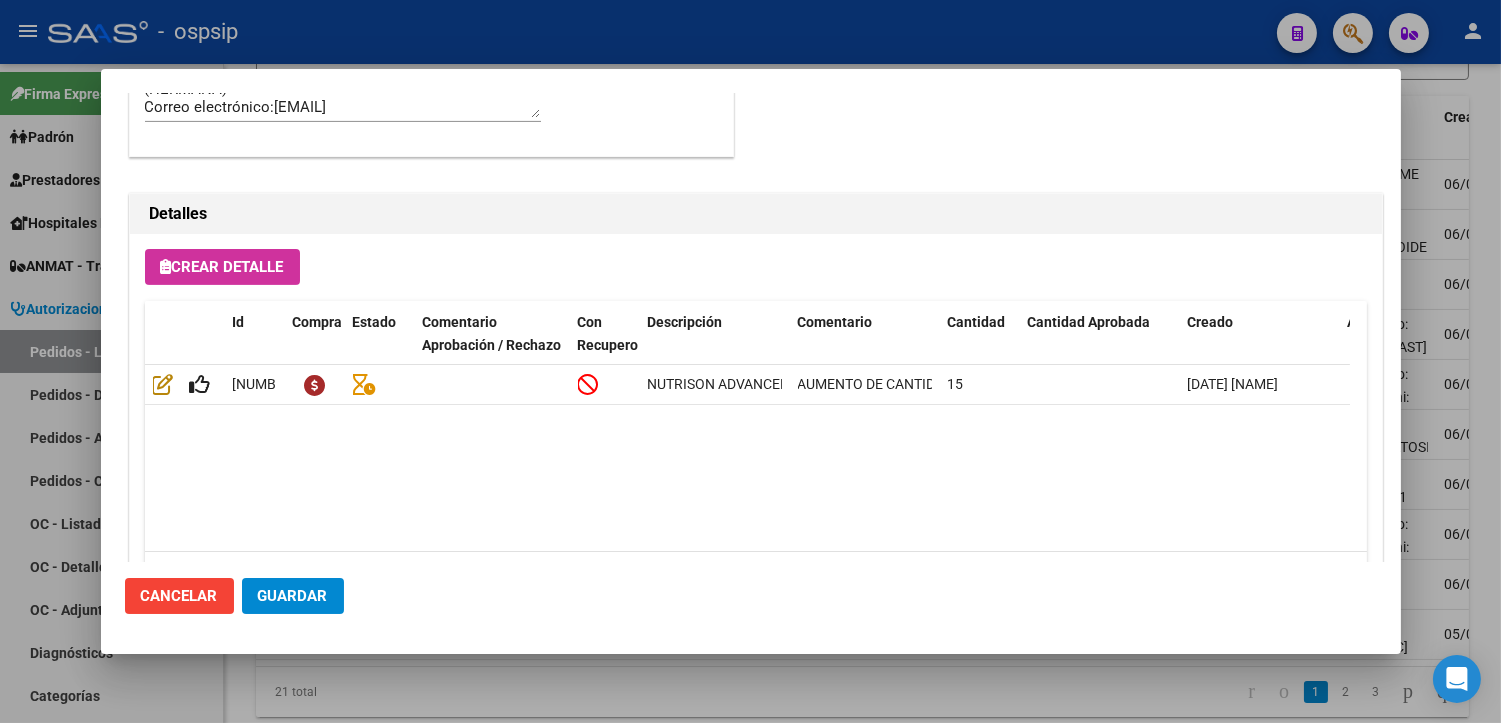 scroll, scrollTop: 1333, scrollLeft: 0, axis: vertical 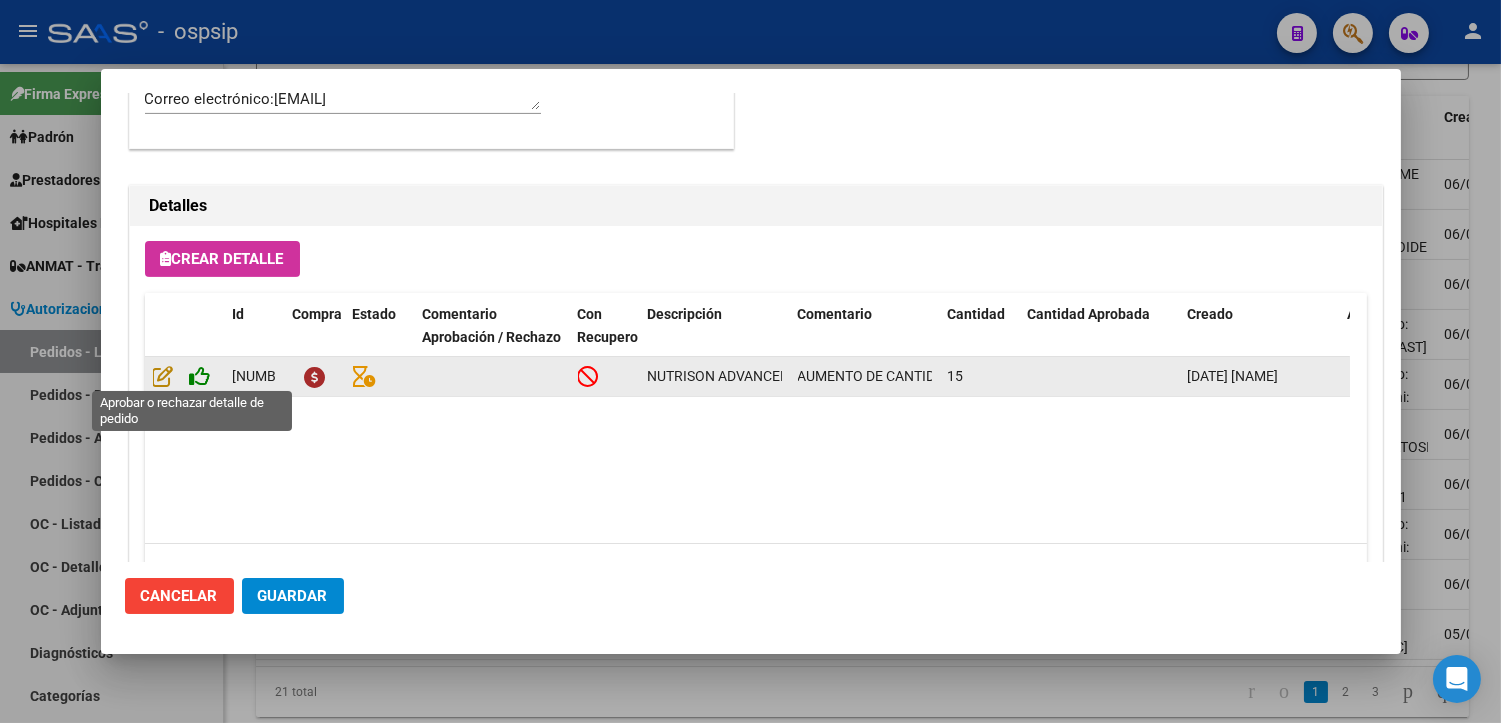 click 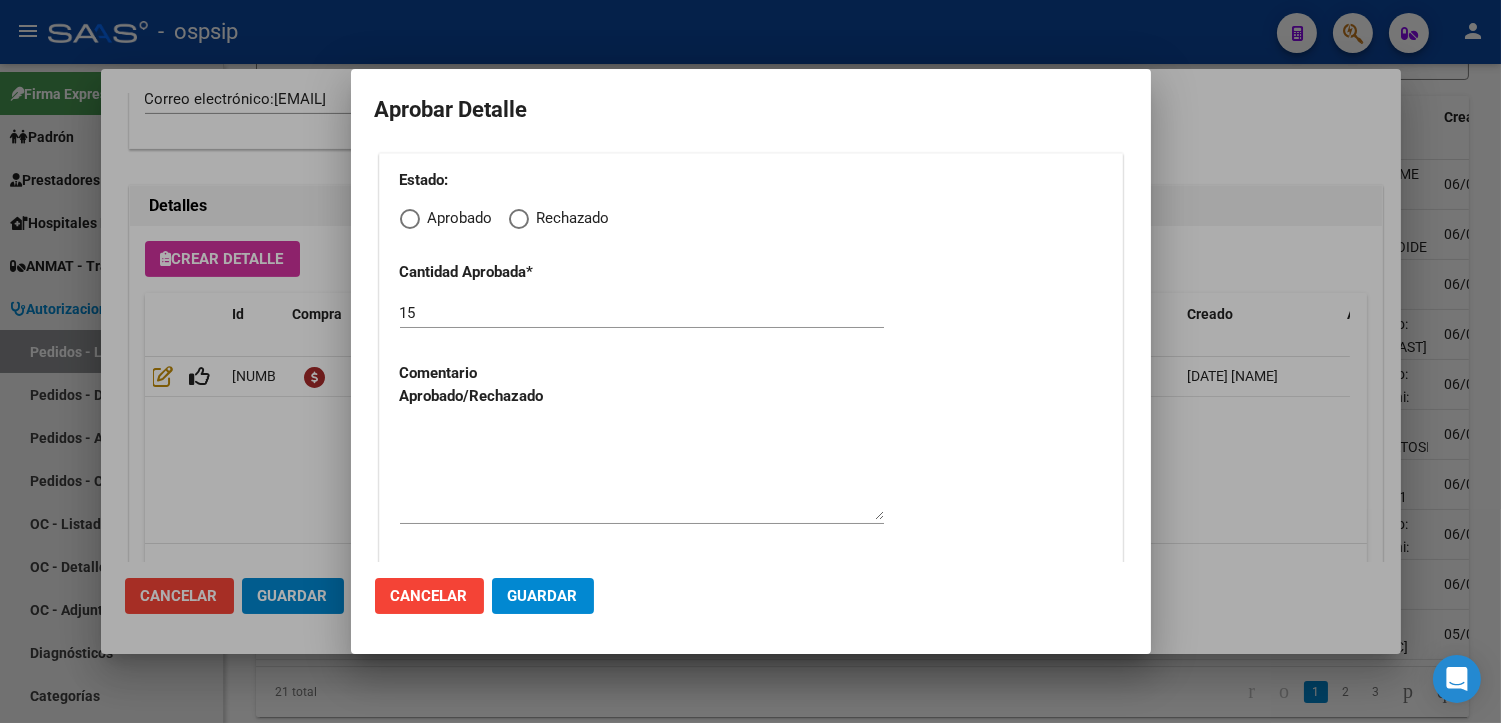 click at bounding box center (410, 219) 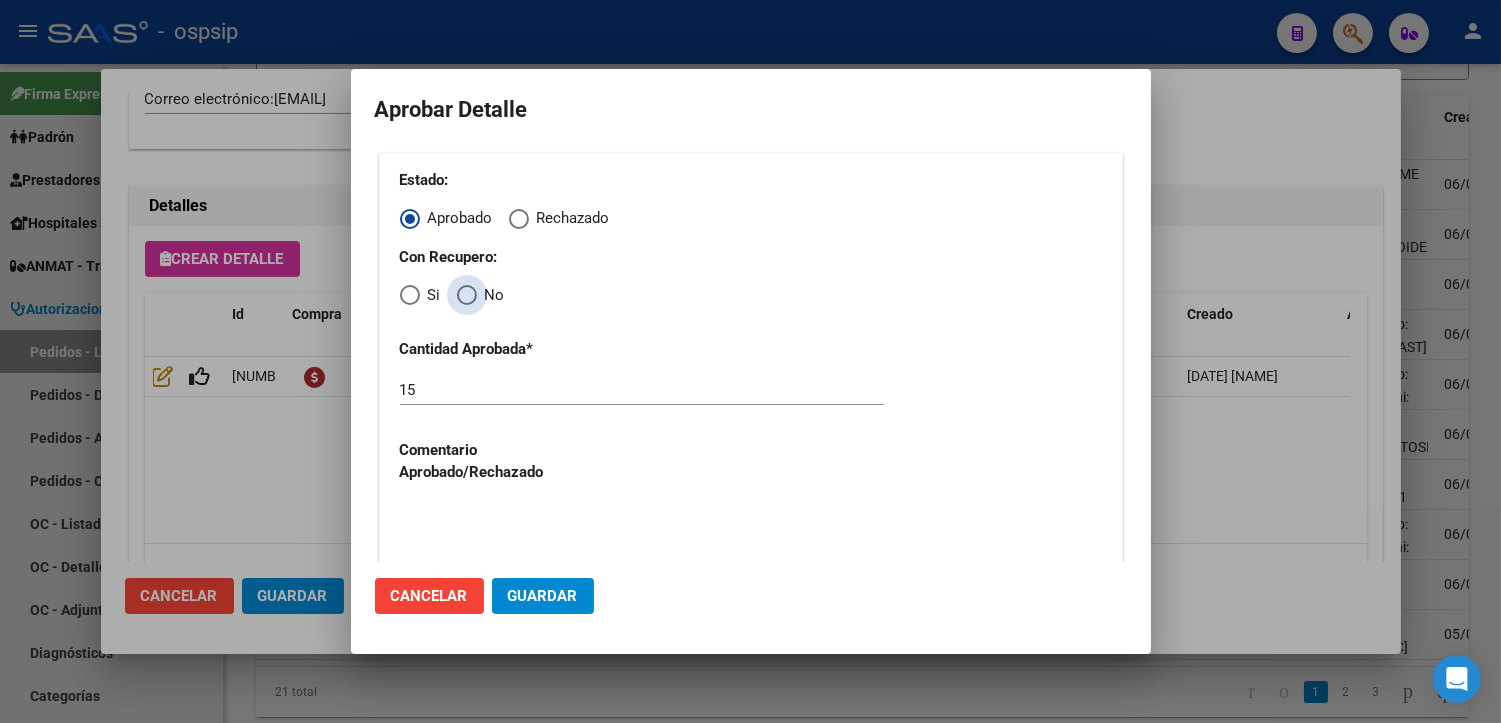click at bounding box center [467, 295] 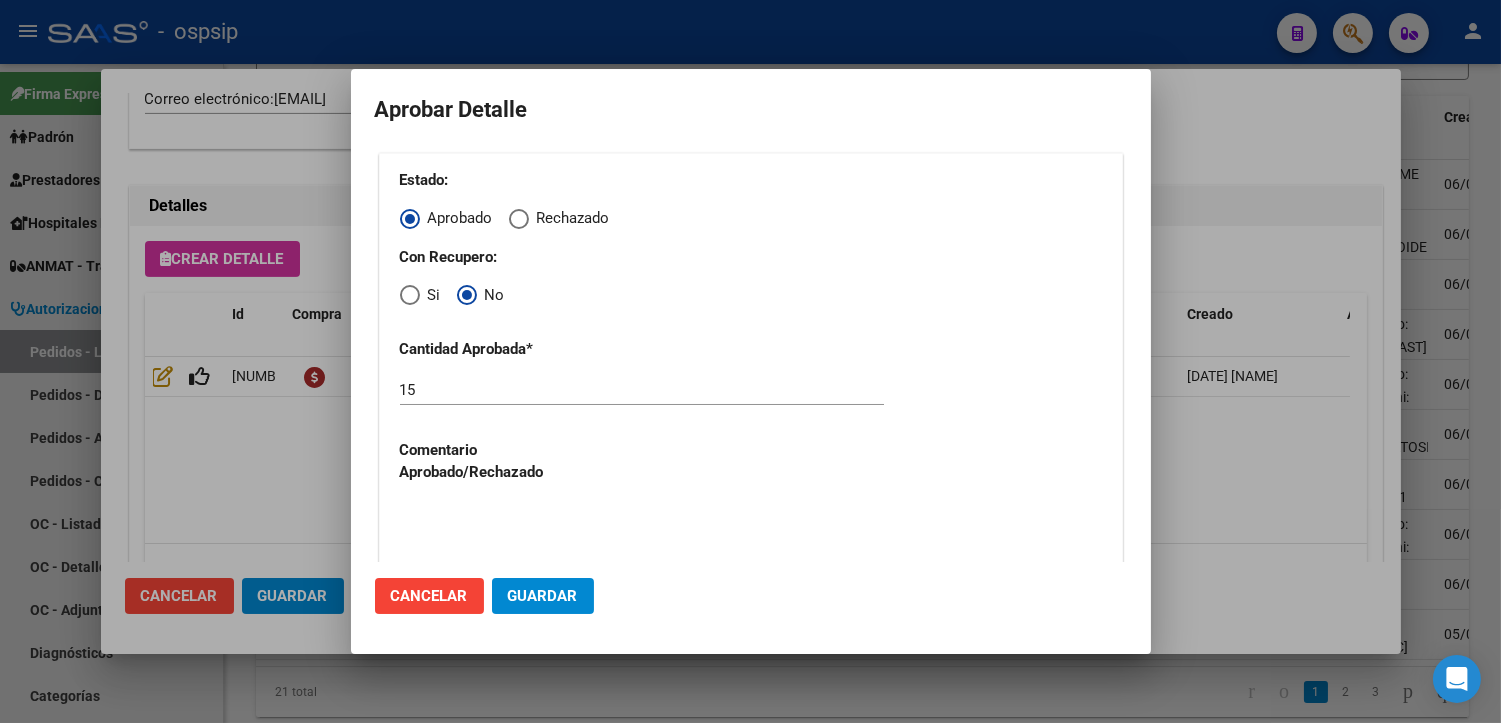 click at bounding box center [642, 550] 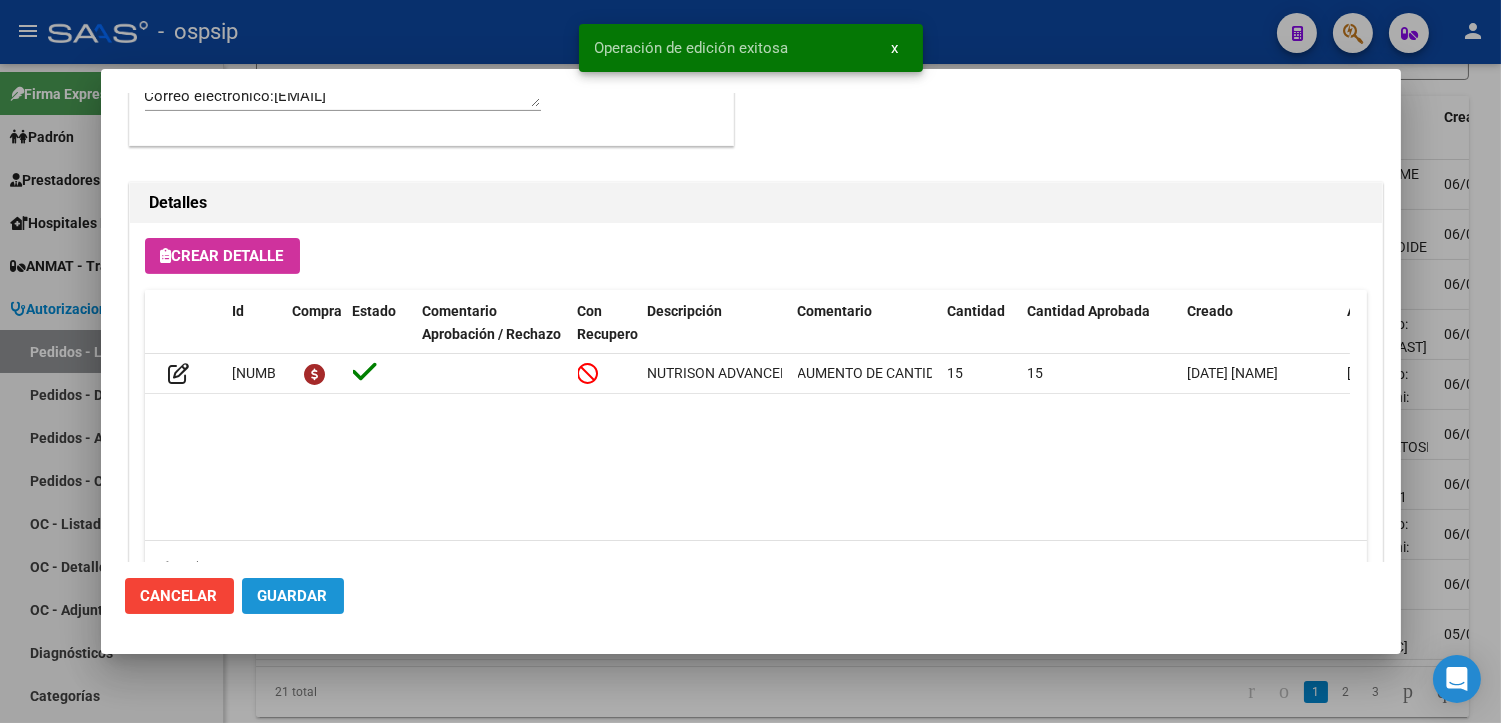 click on "Guardar" 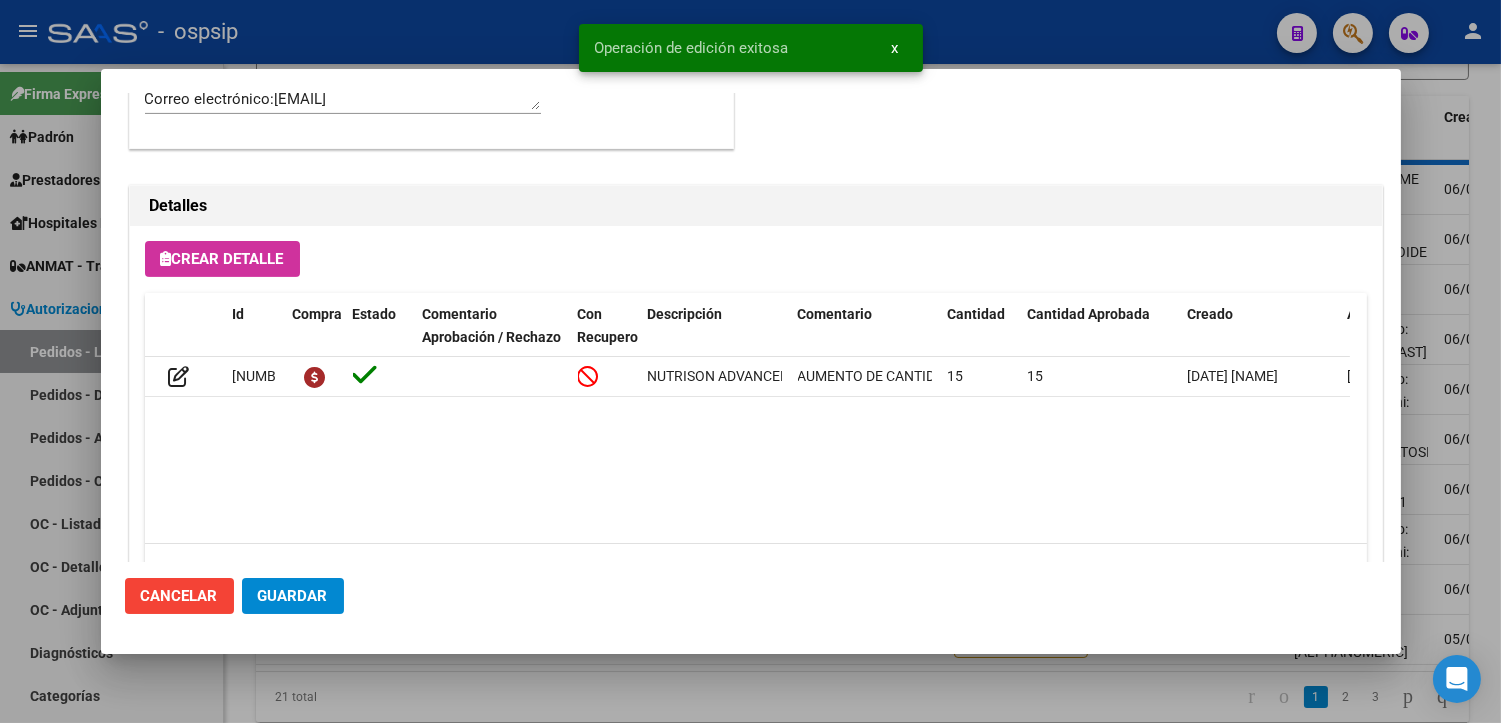 click at bounding box center [750, 361] 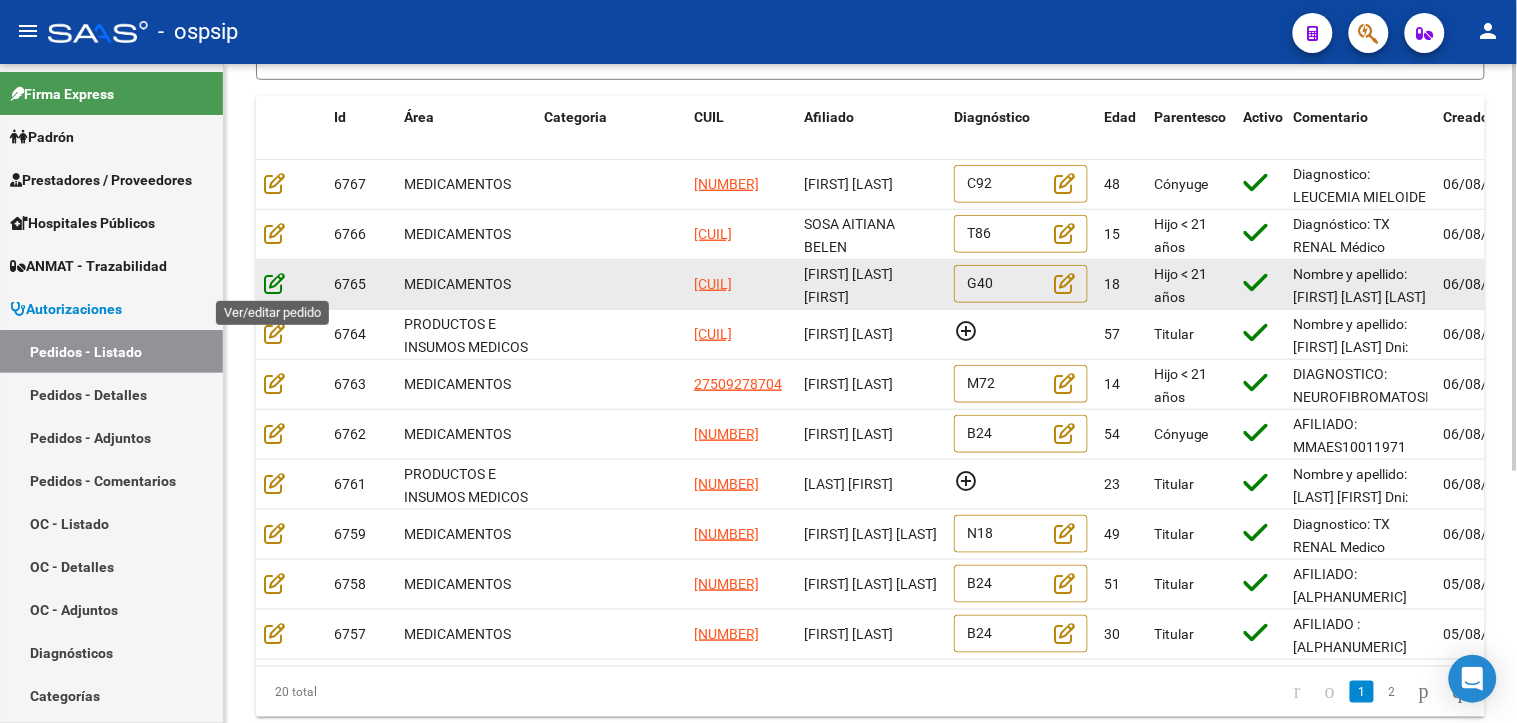 click 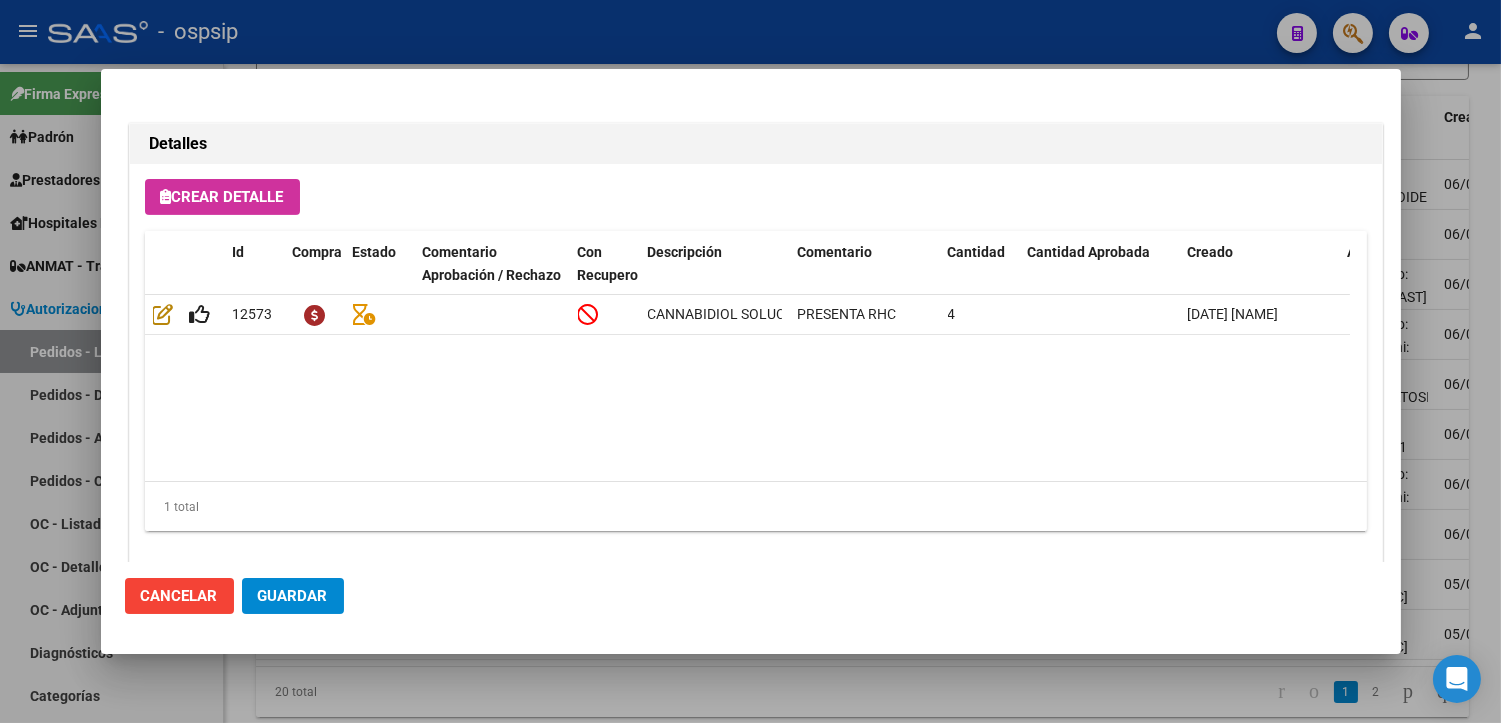 scroll, scrollTop: 1426, scrollLeft: 0, axis: vertical 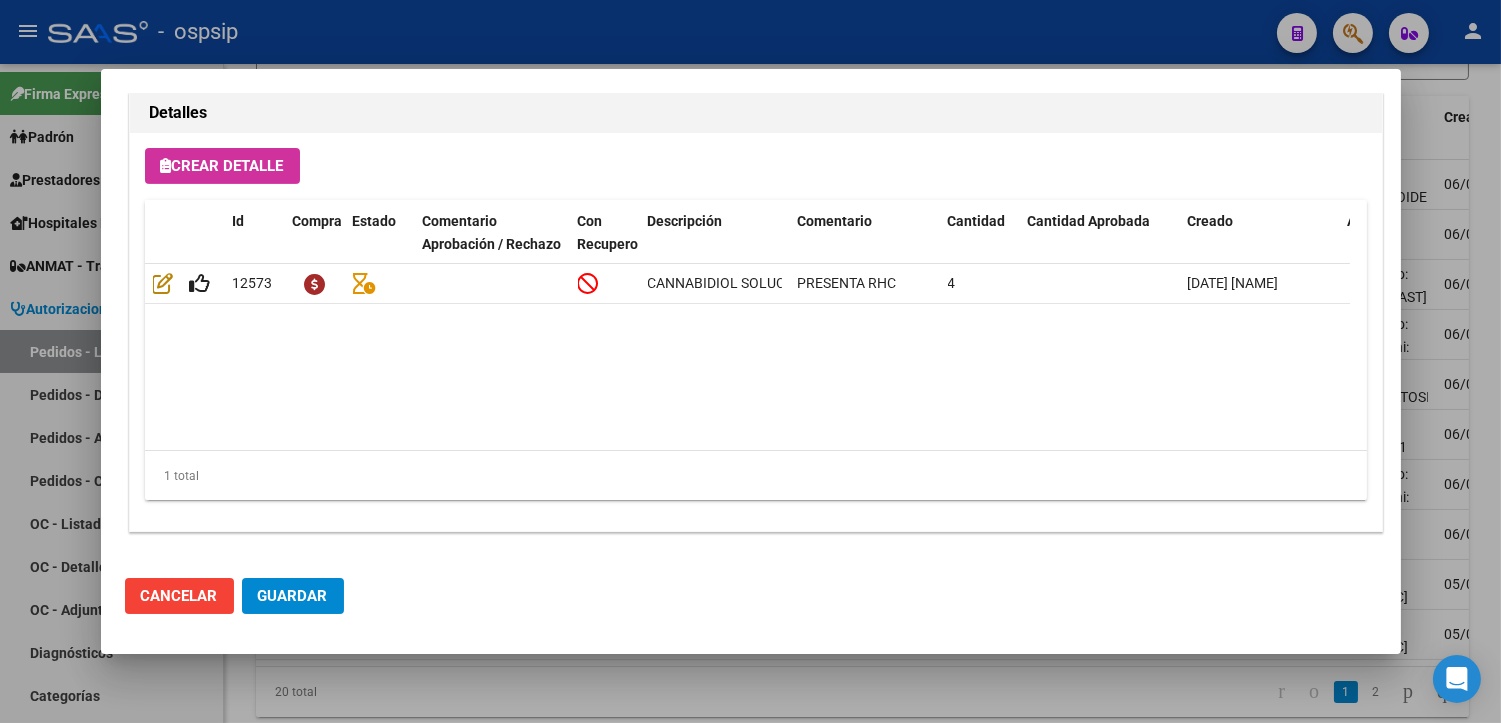 click at bounding box center (750, 361) 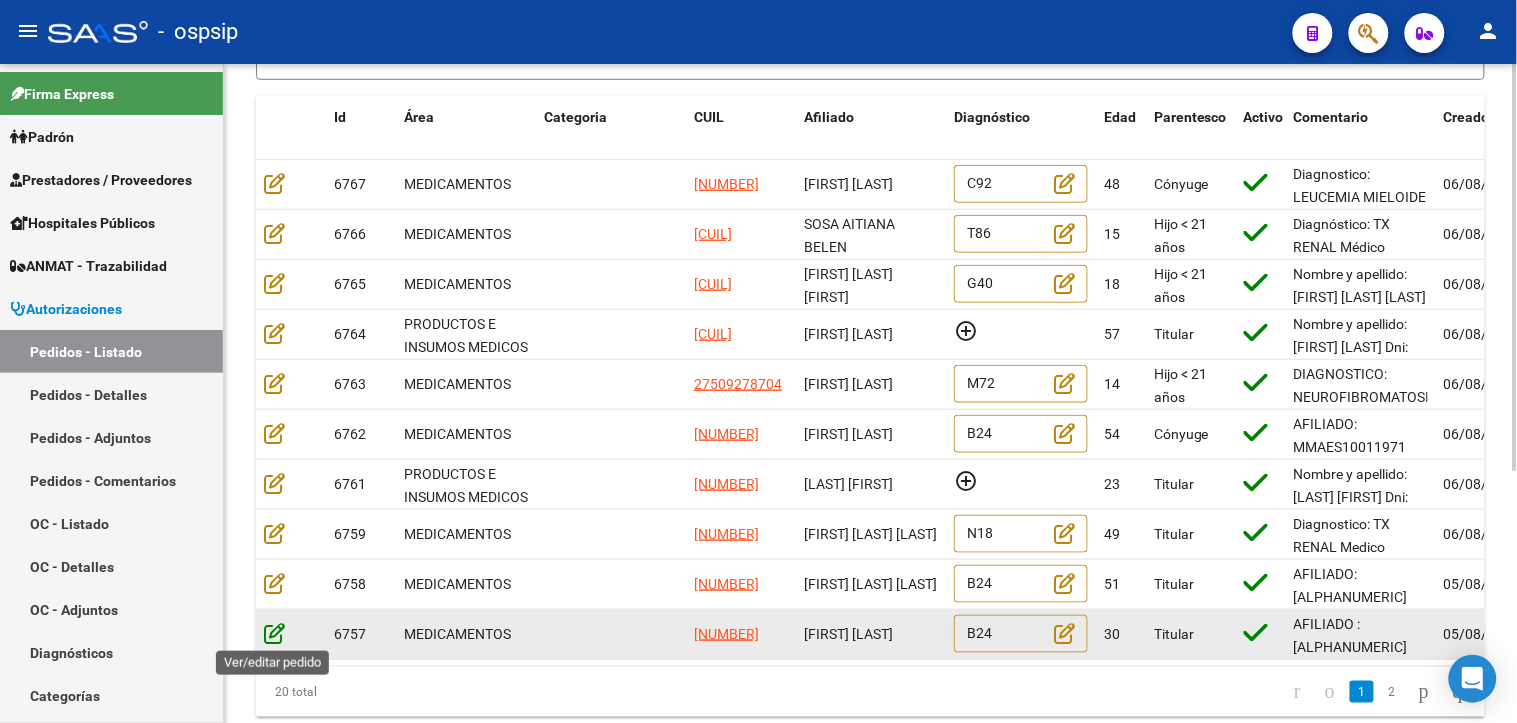 click 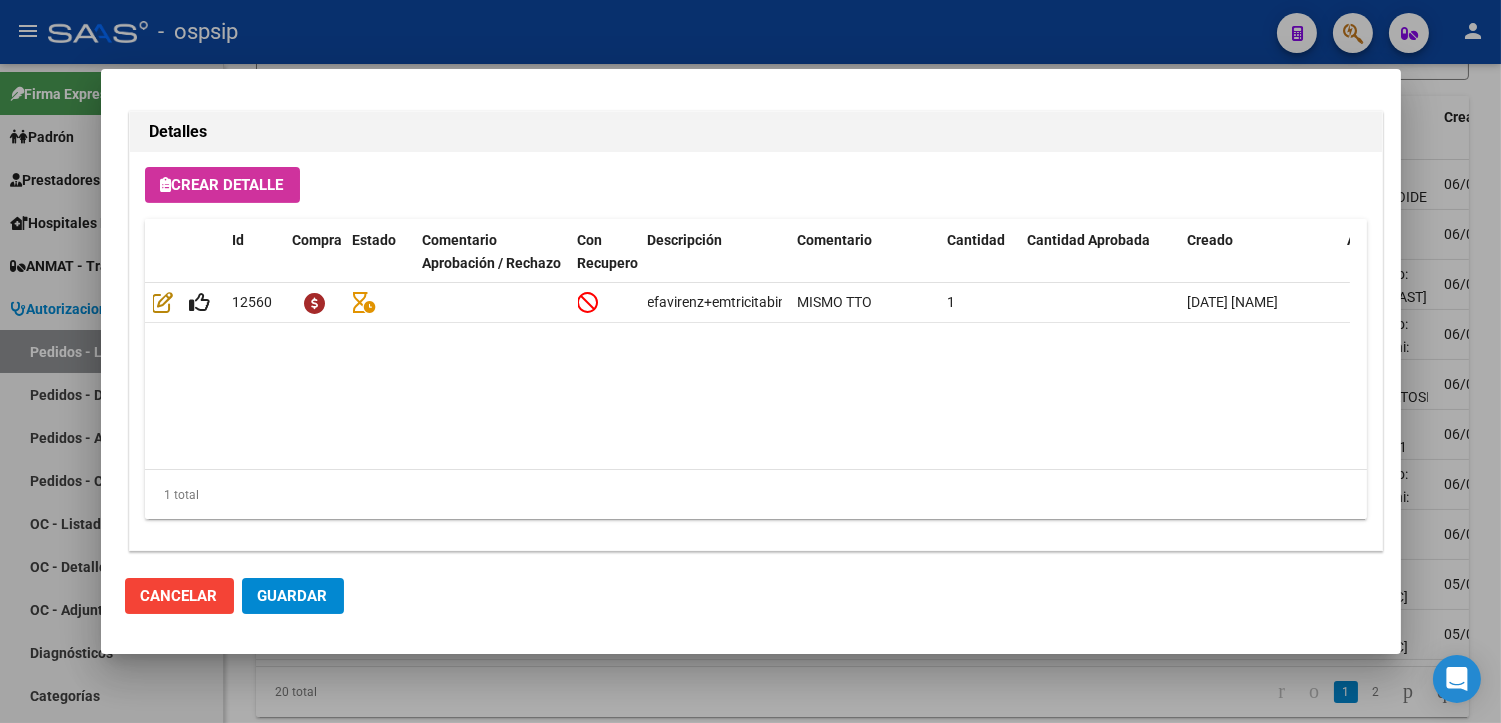 scroll, scrollTop: 1426, scrollLeft: 0, axis: vertical 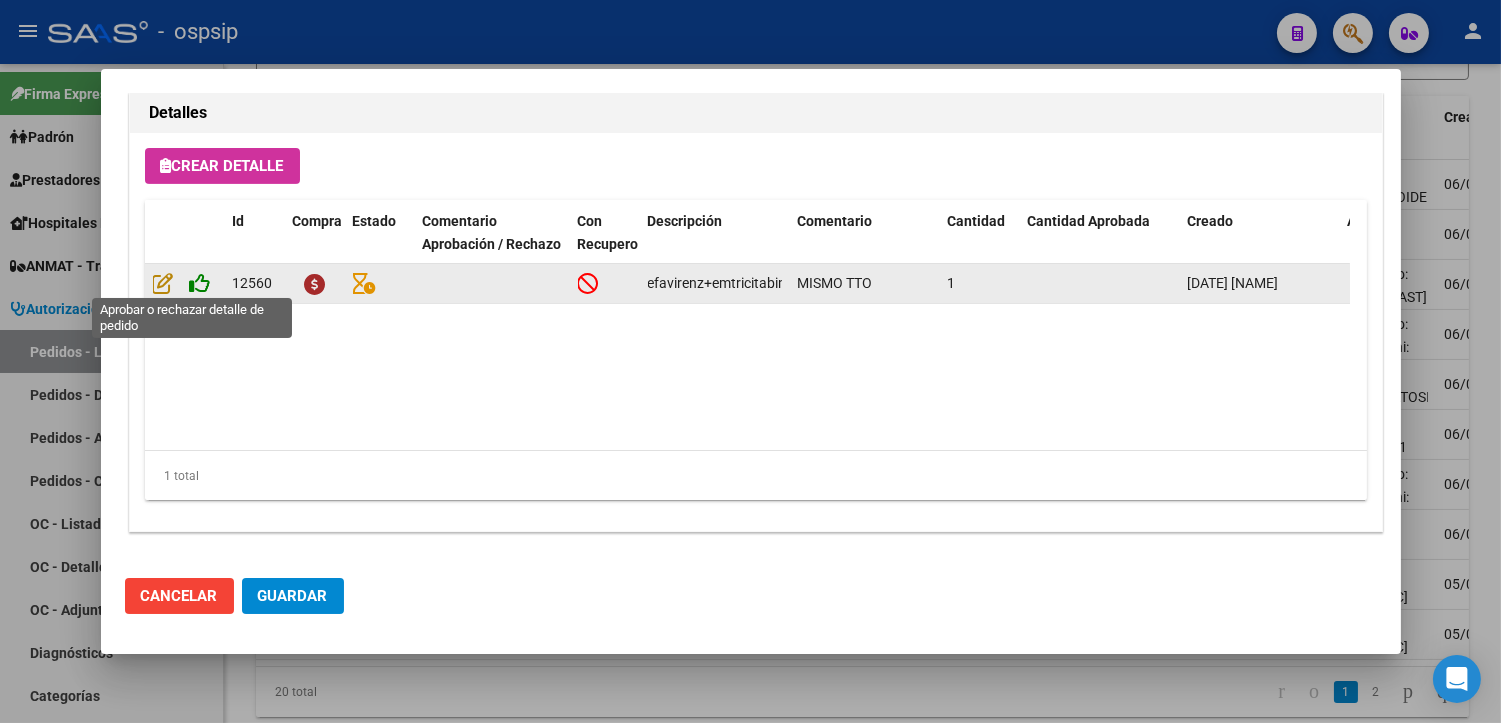 click 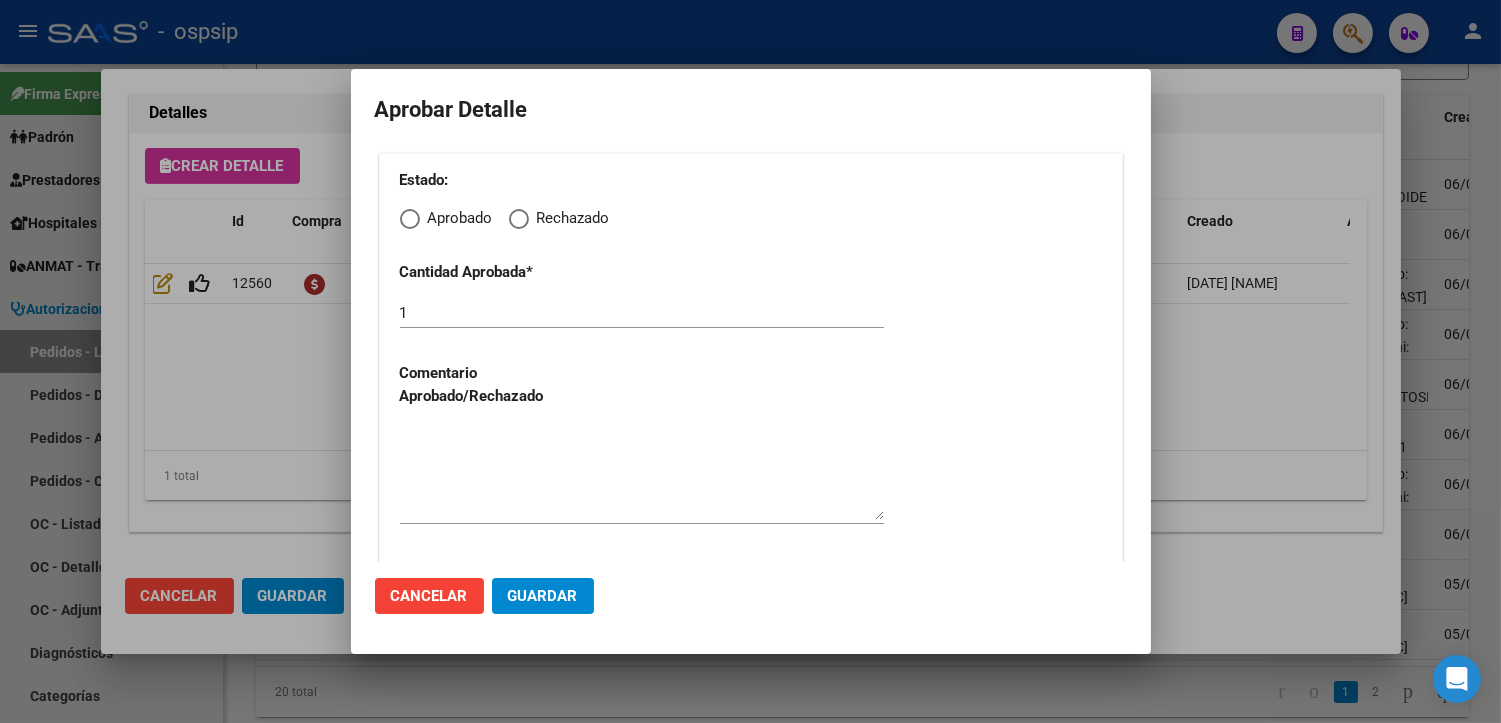 click at bounding box center (410, 219) 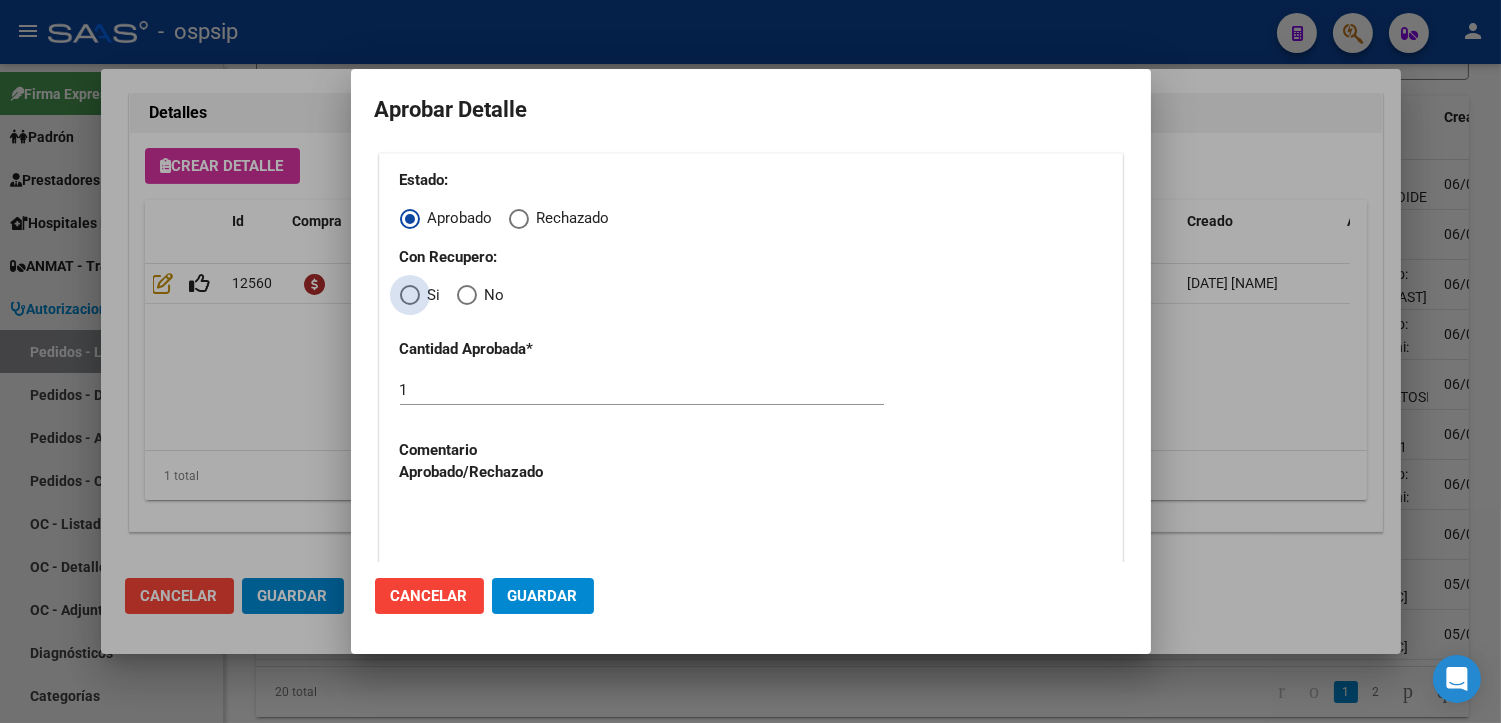 click at bounding box center (410, 295) 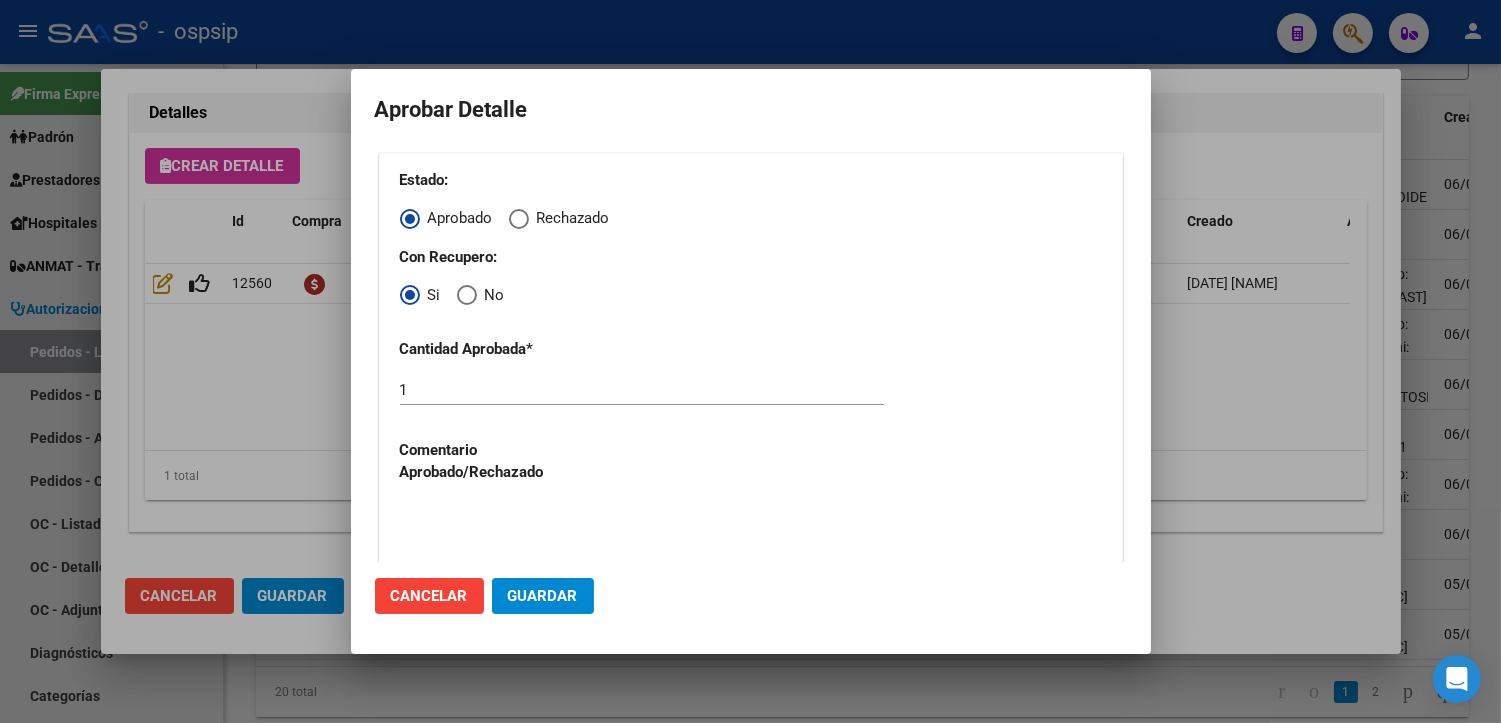 click at bounding box center [642, 550] 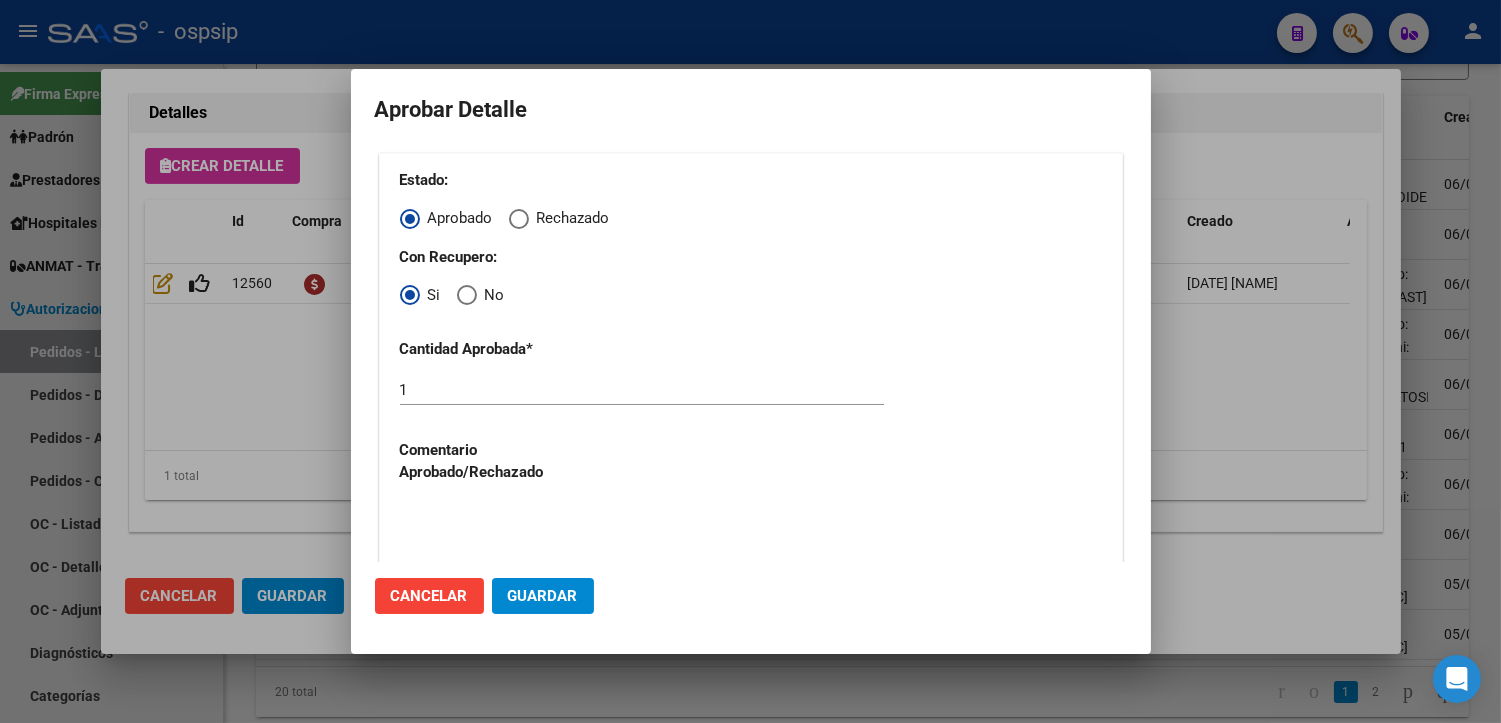 type 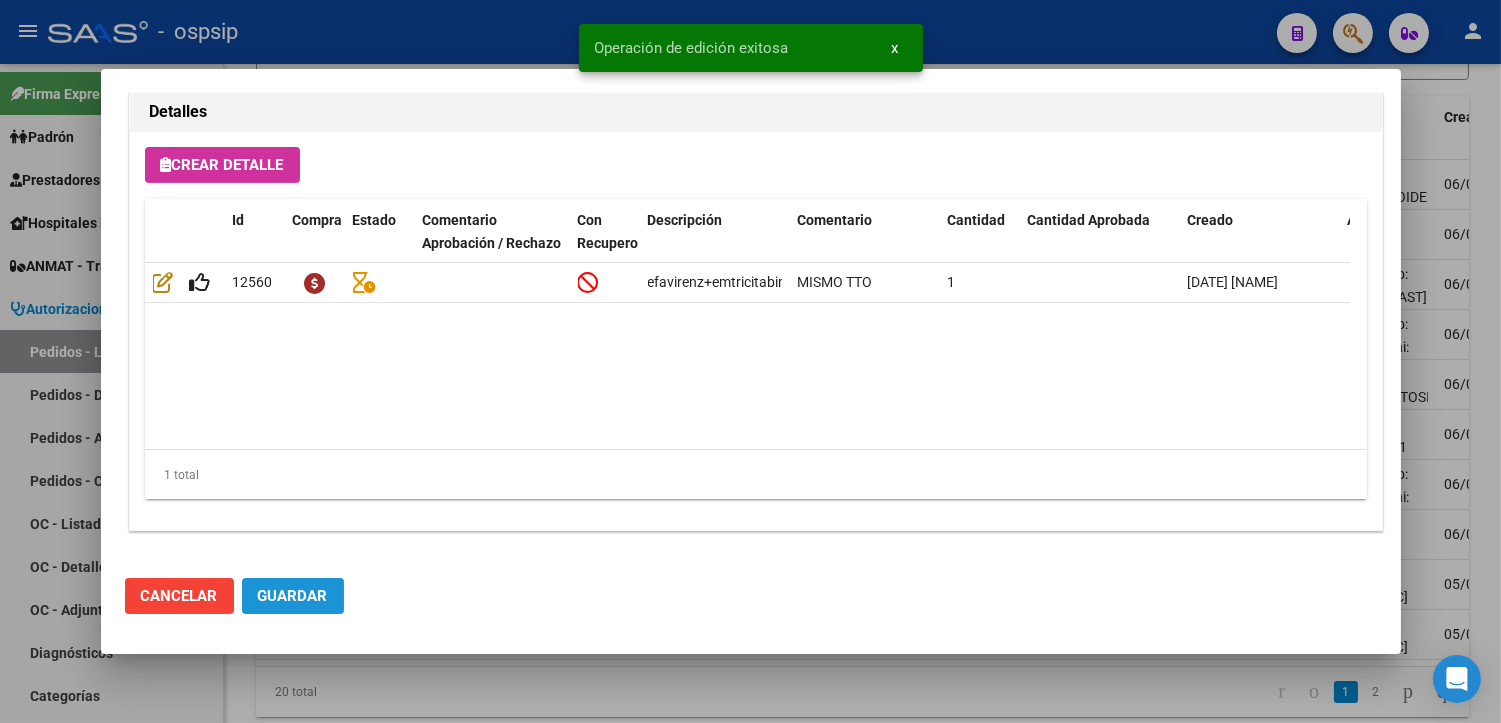 click on "Guardar" 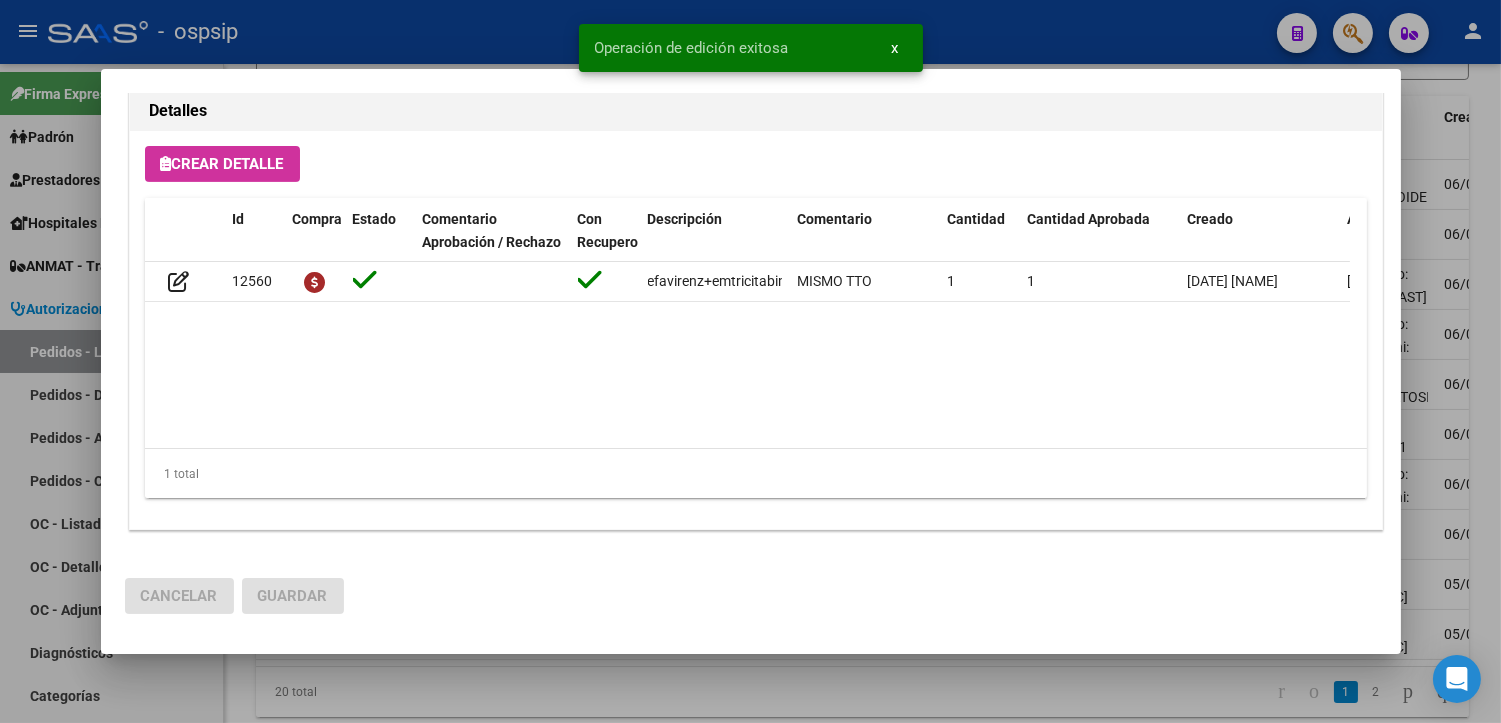 scroll, scrollTop: 1426, scrollLeft: 0, axis: vertical 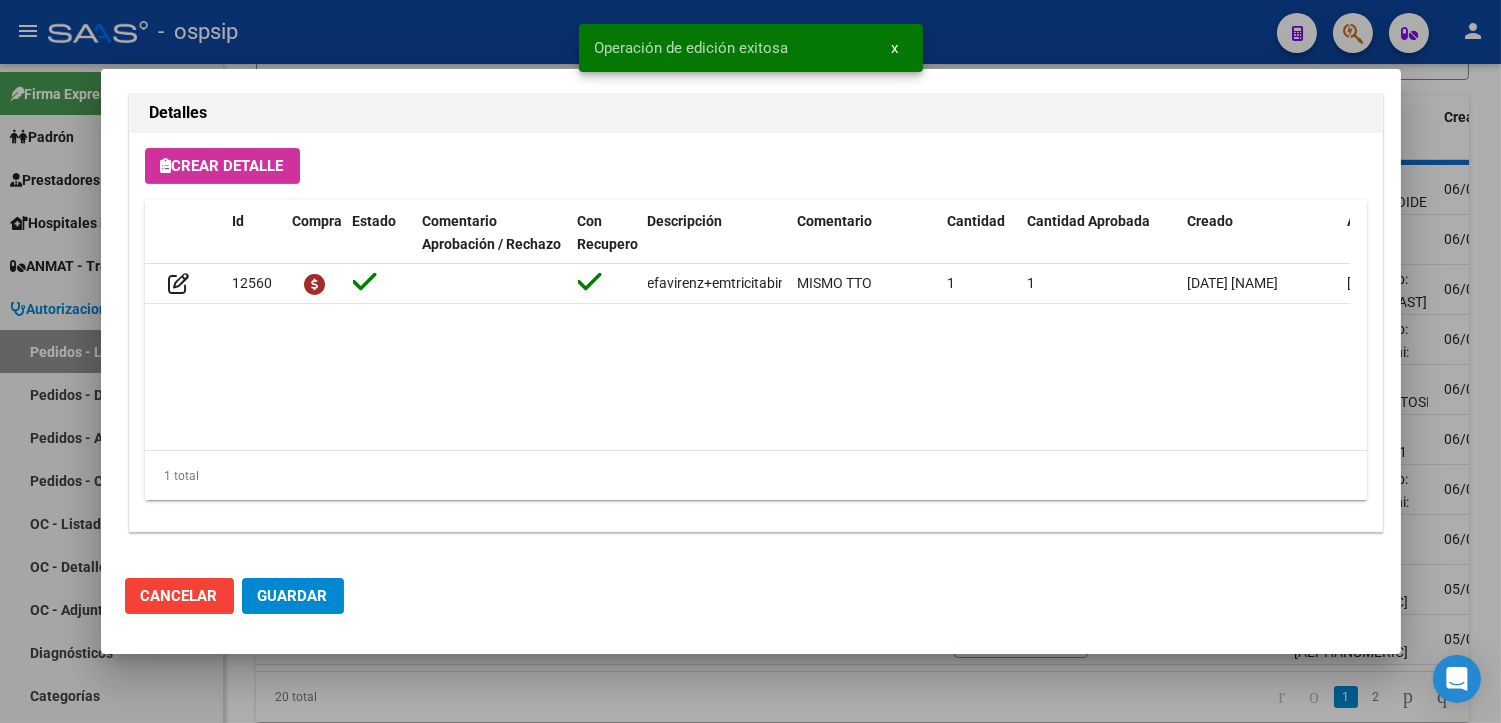 click at bounding box center (750, 361) 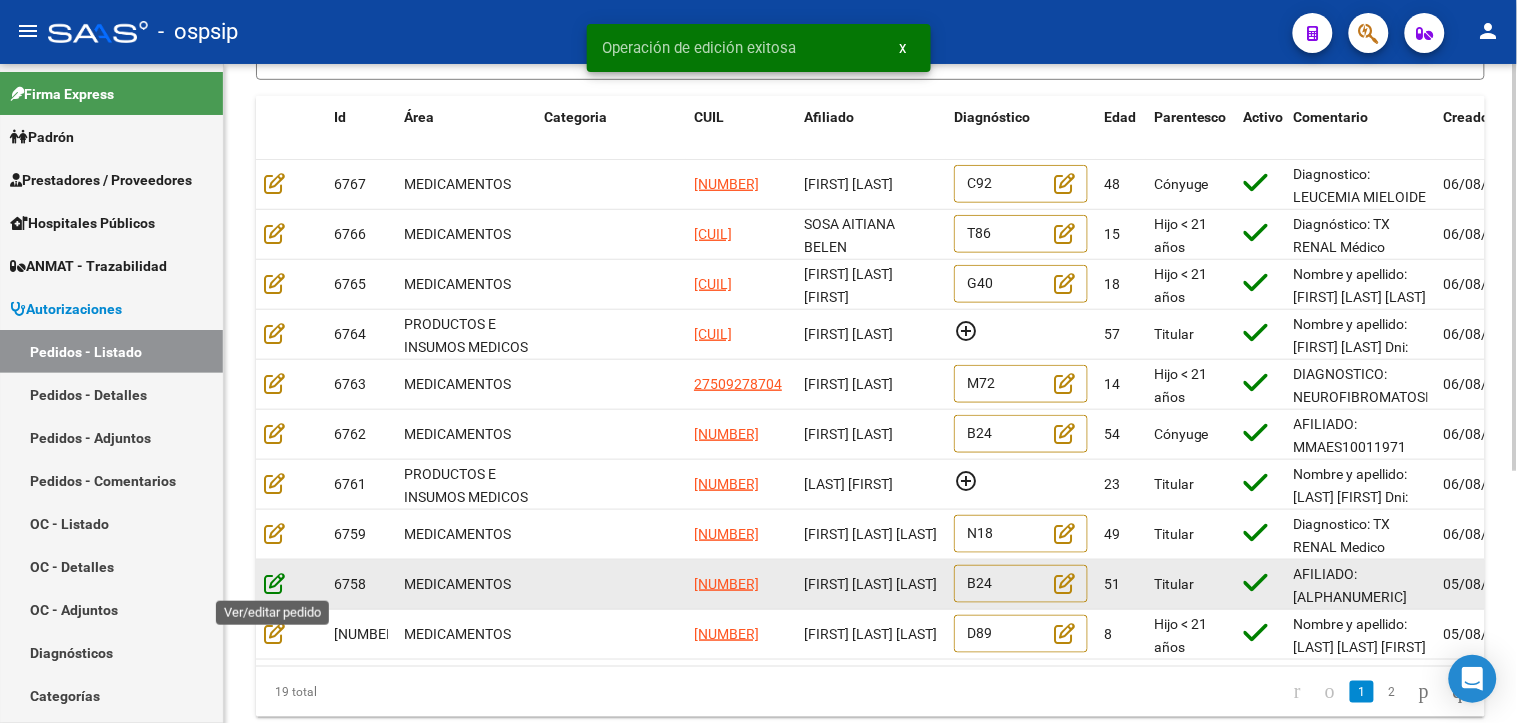 click 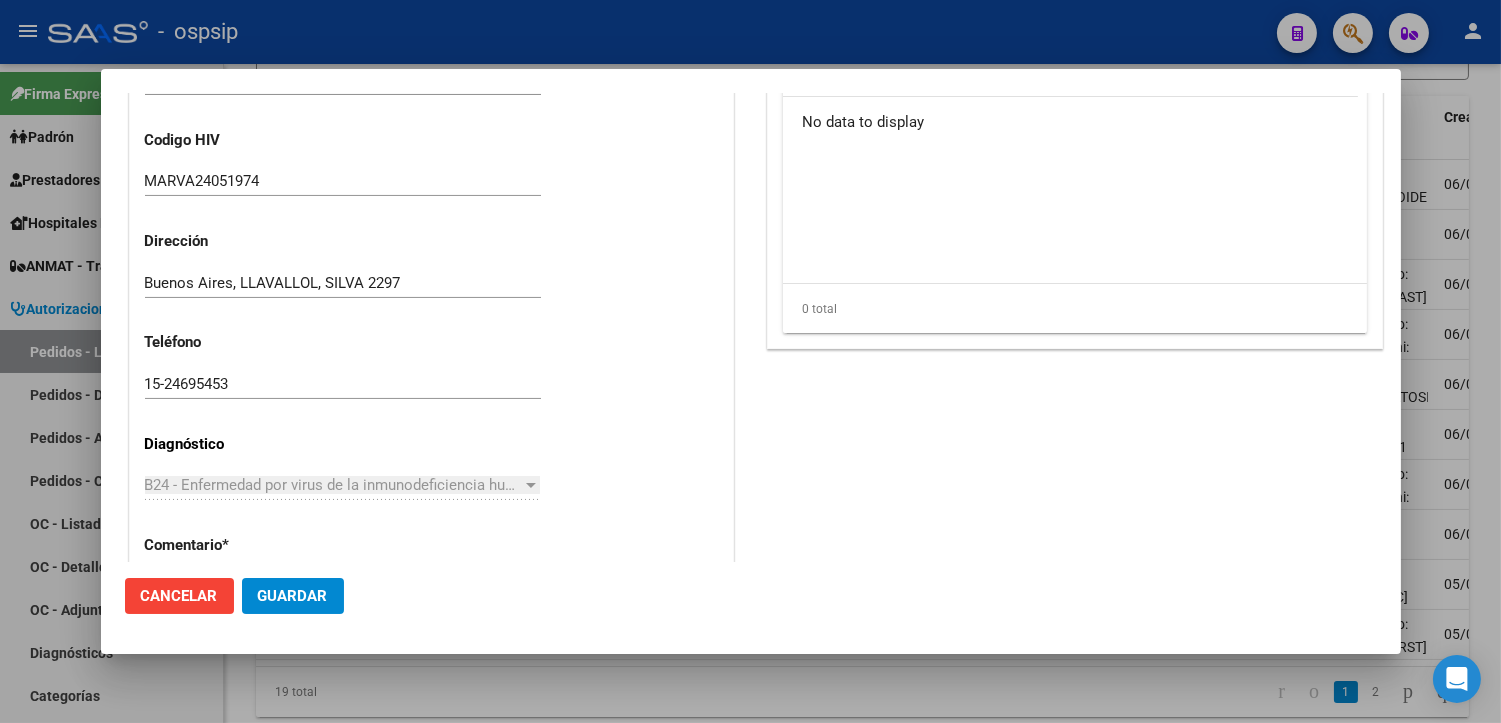 scroll, scrollTop: 1426, scrollLeft: 0, axis: vertical 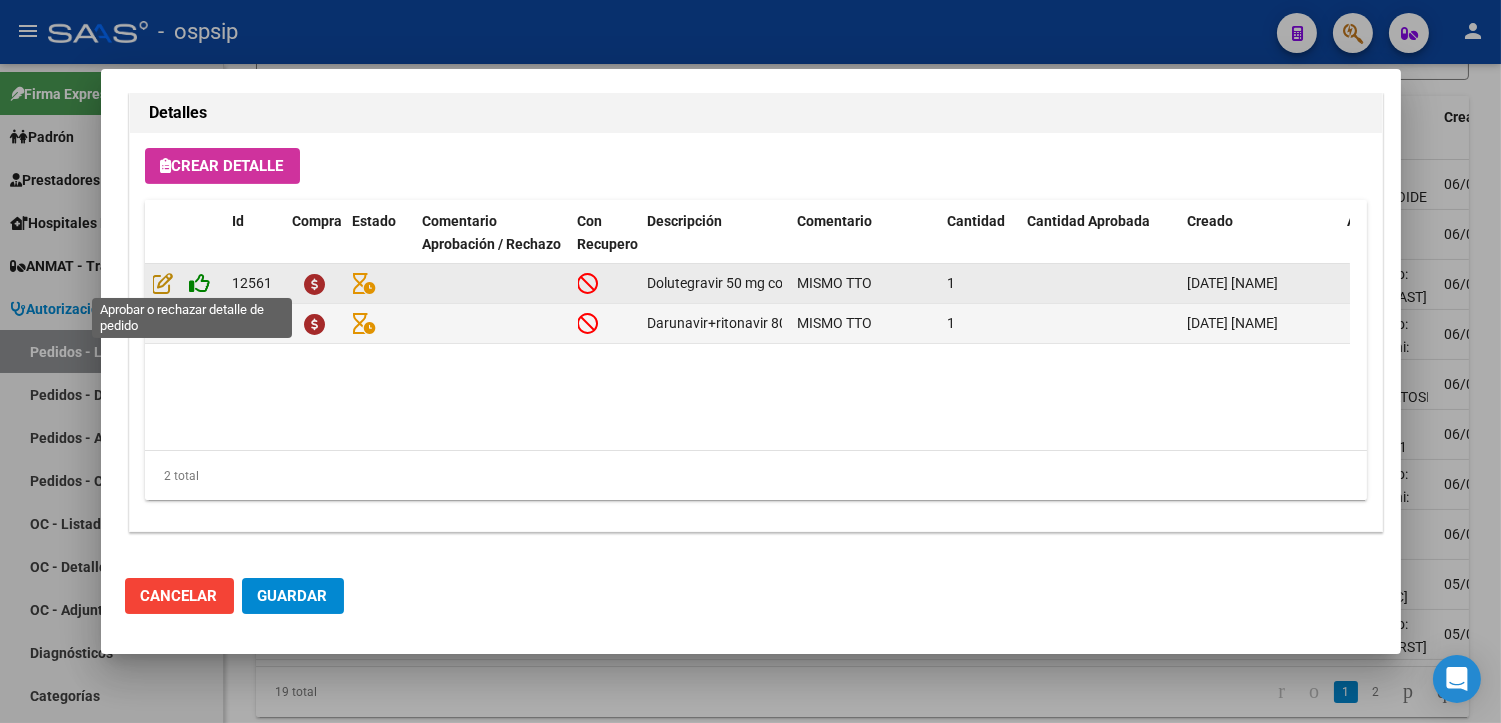 click 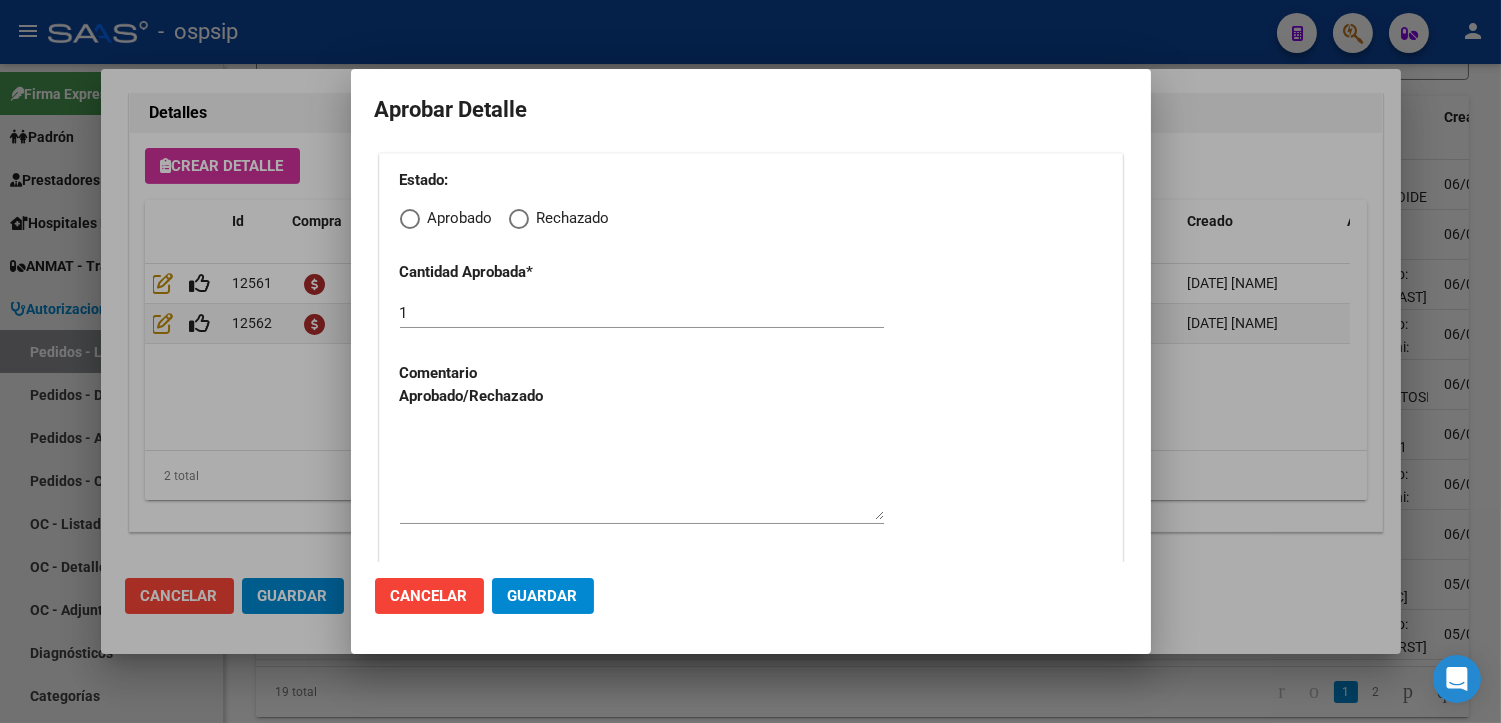 click at bounding box center [410, 219] 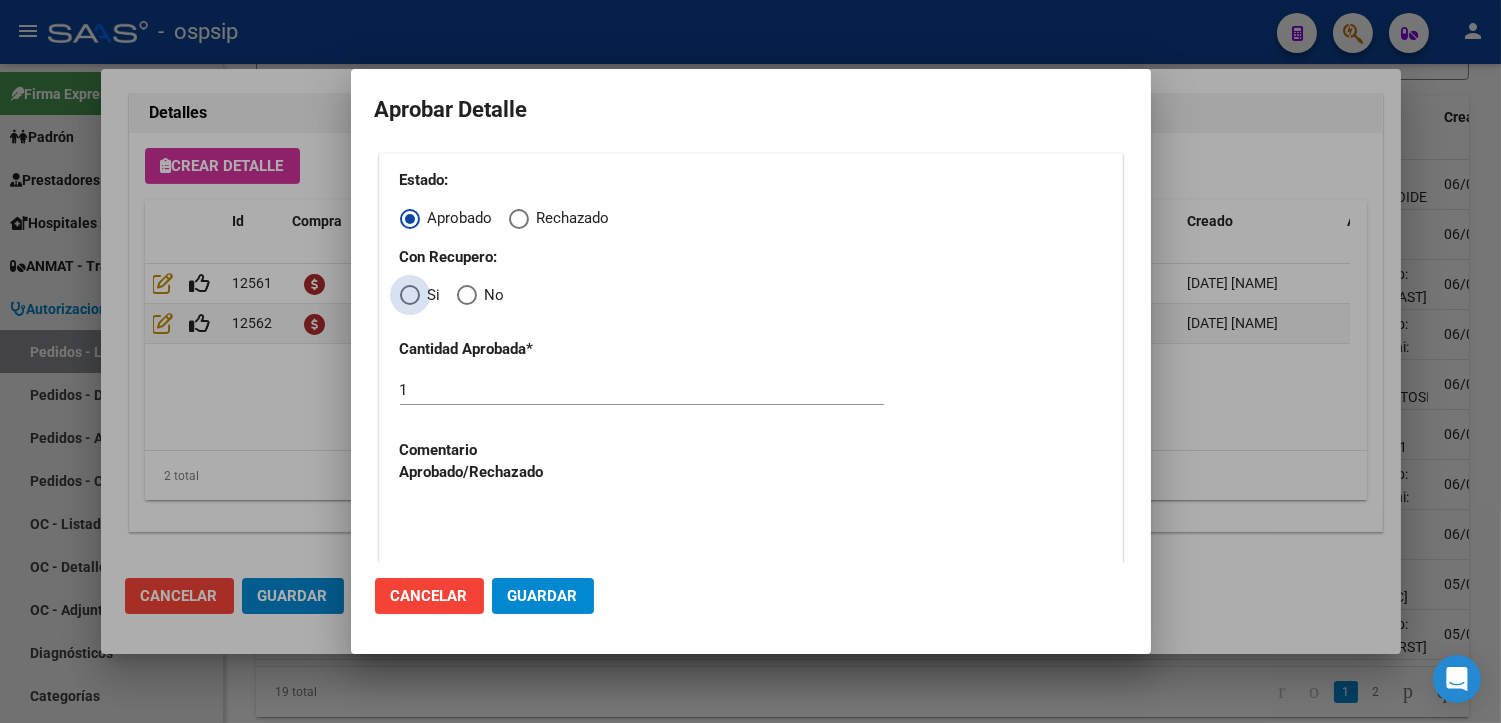 click at bounding box center [410, 295] 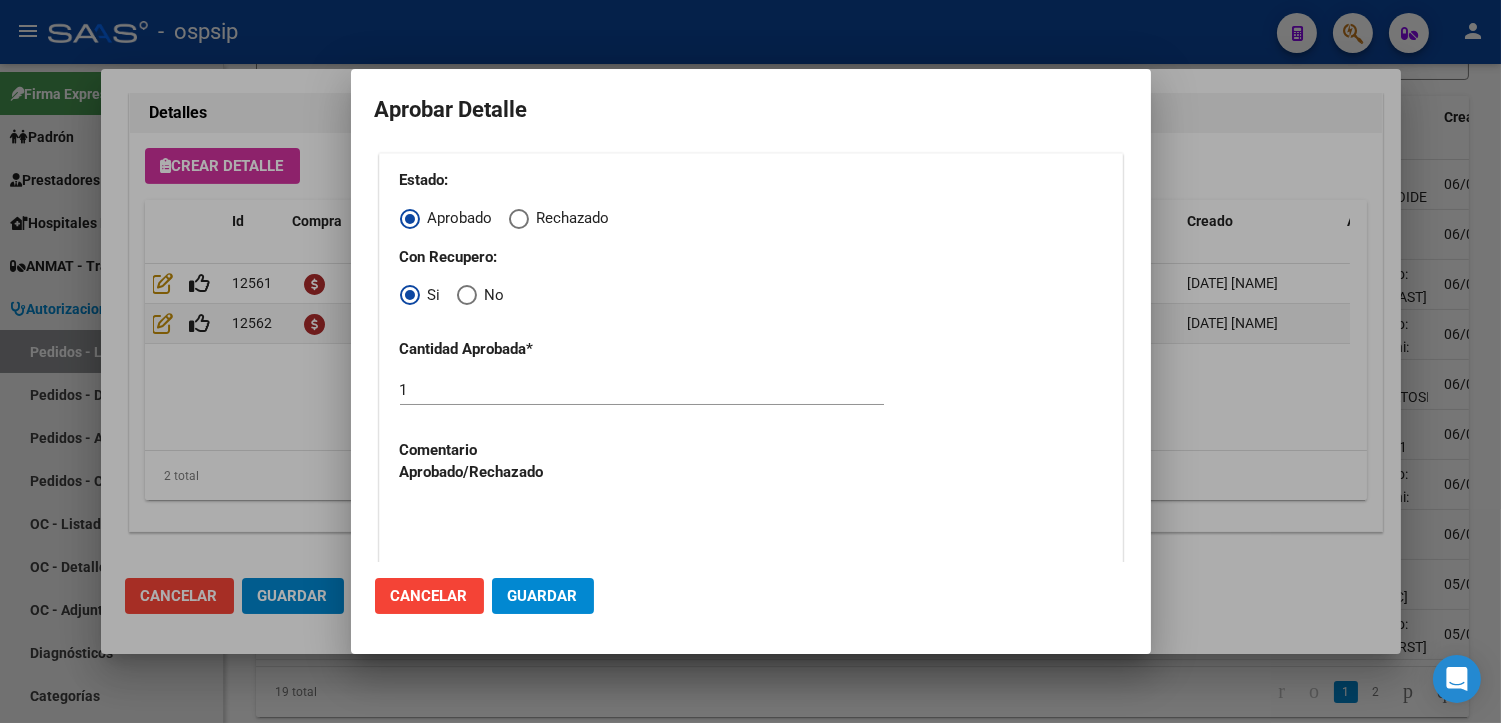 click at bounding box center [642, 550] 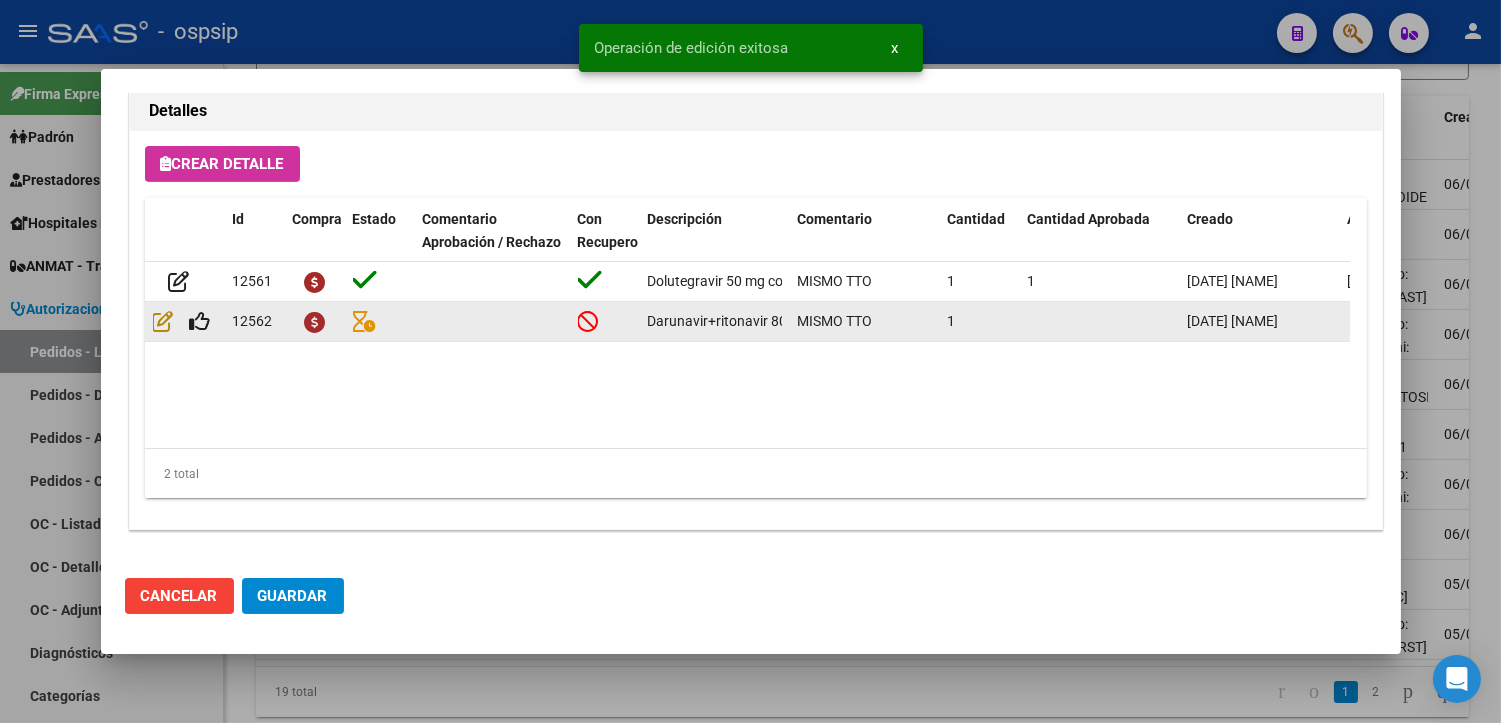 scroll, scrollTop: 1426, scrollLeft: 0, axis: vertical 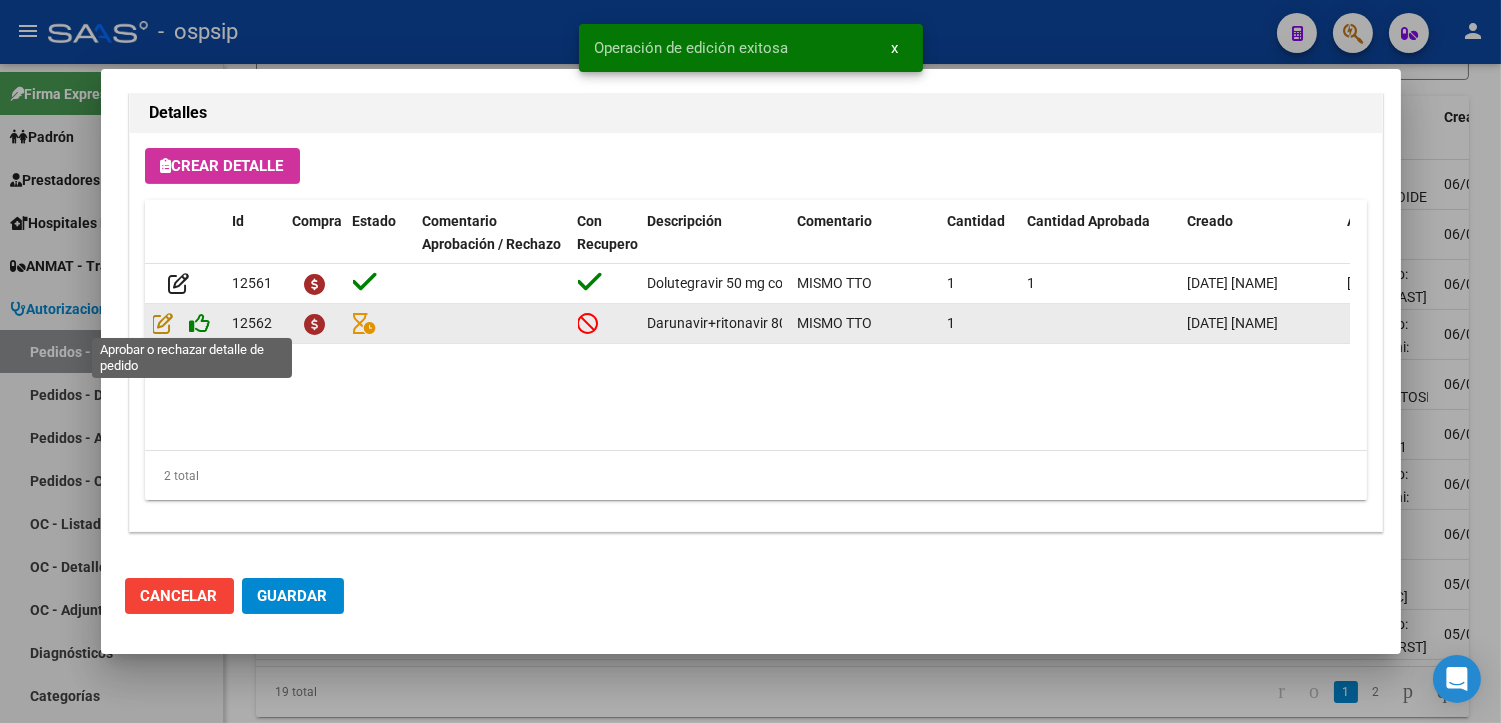 click 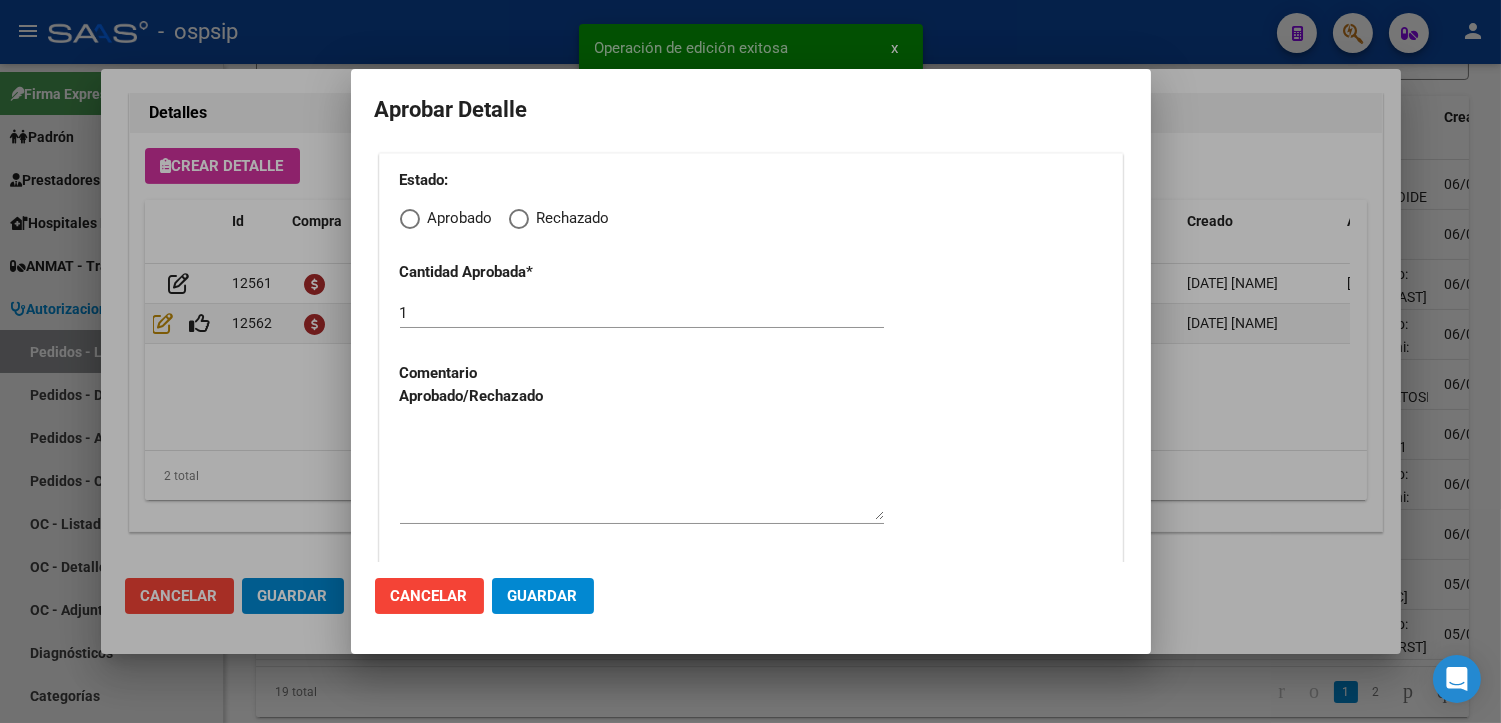 click at bounding box center (410, 219) 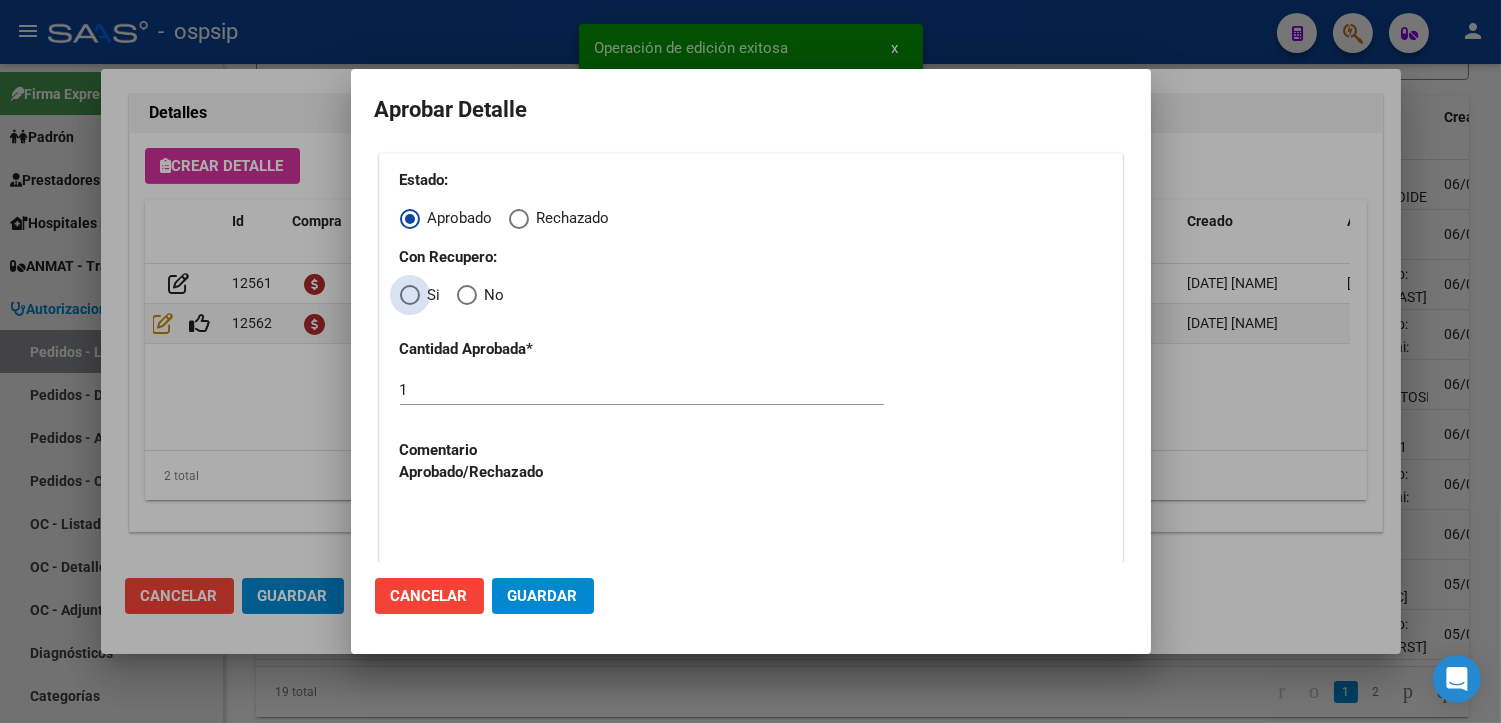 click at bounding box center [410, 295] 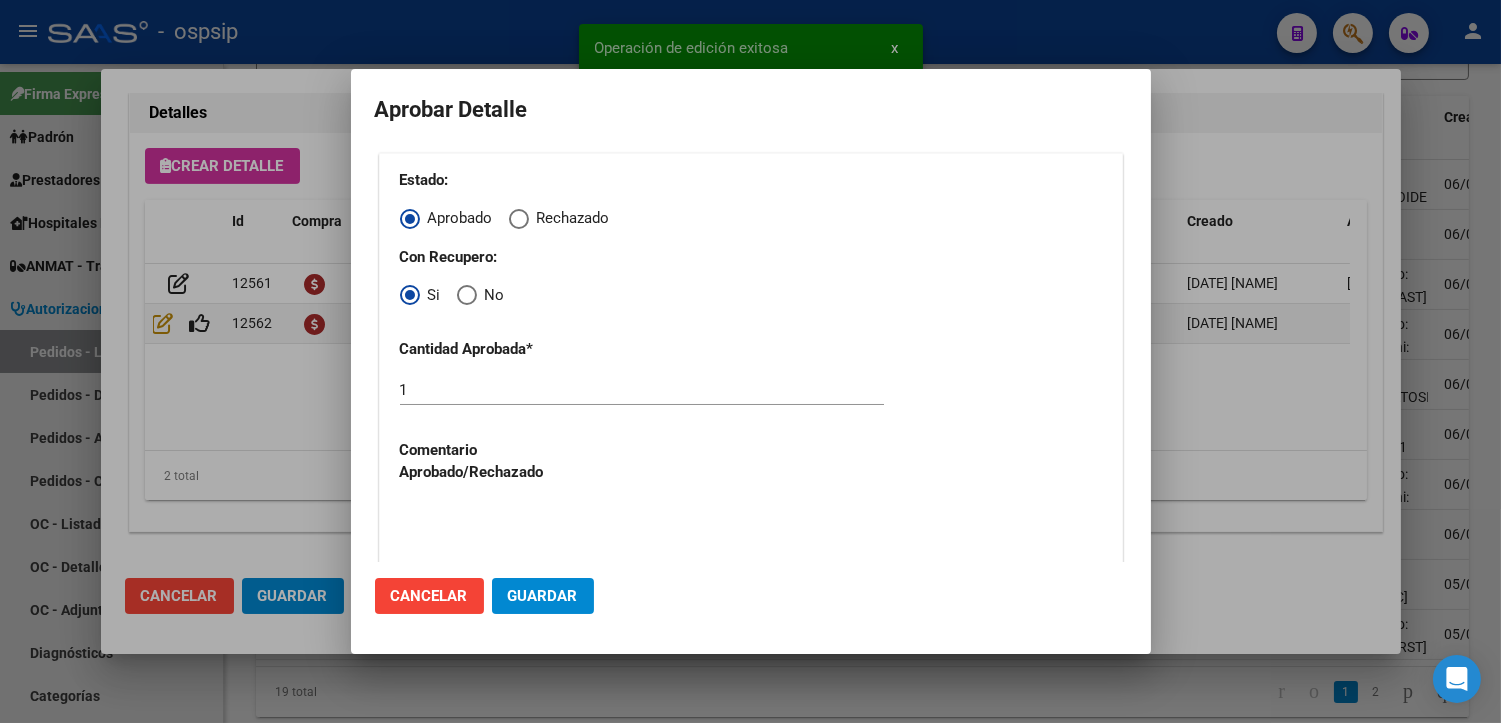 click at bounding box center (642, 550) 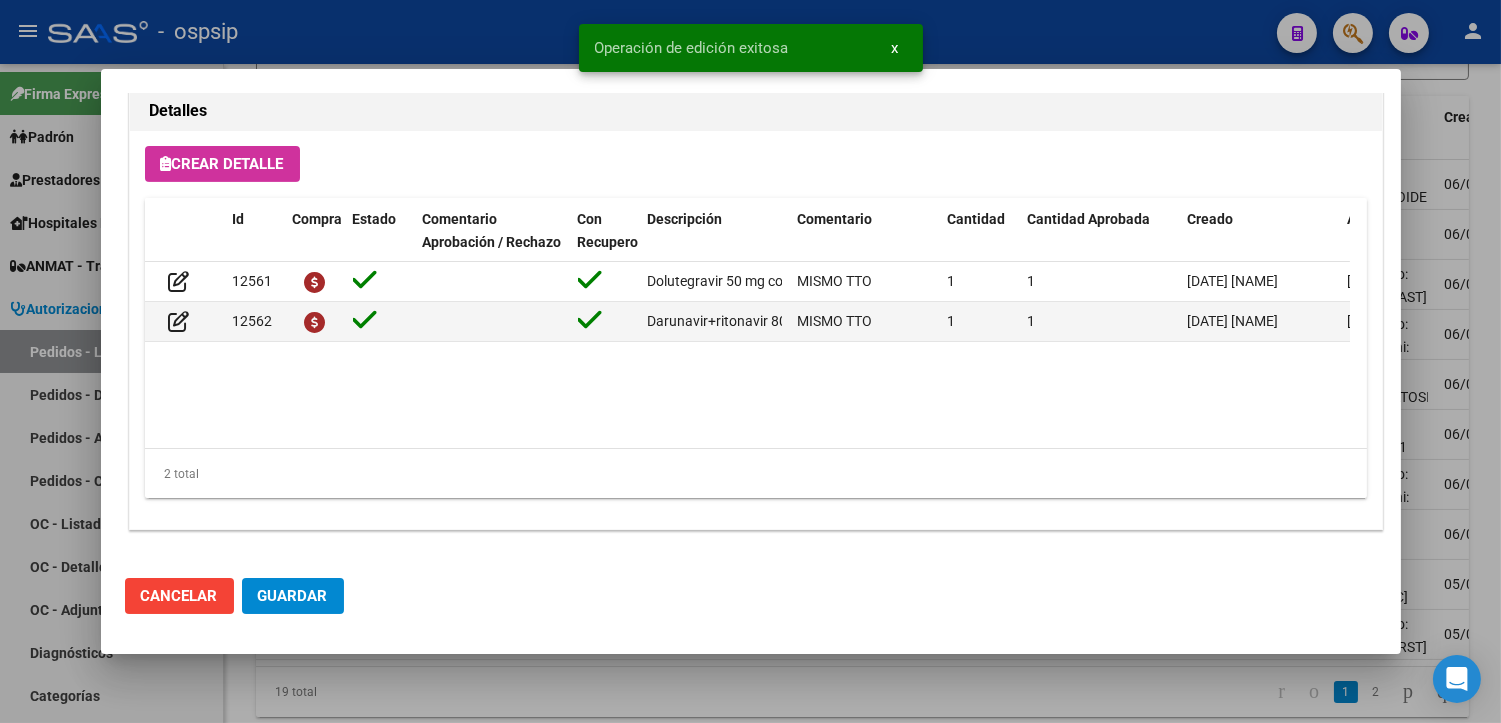 scroll, scrollTop: 1426, scrollLeft: 0, axis: vertical 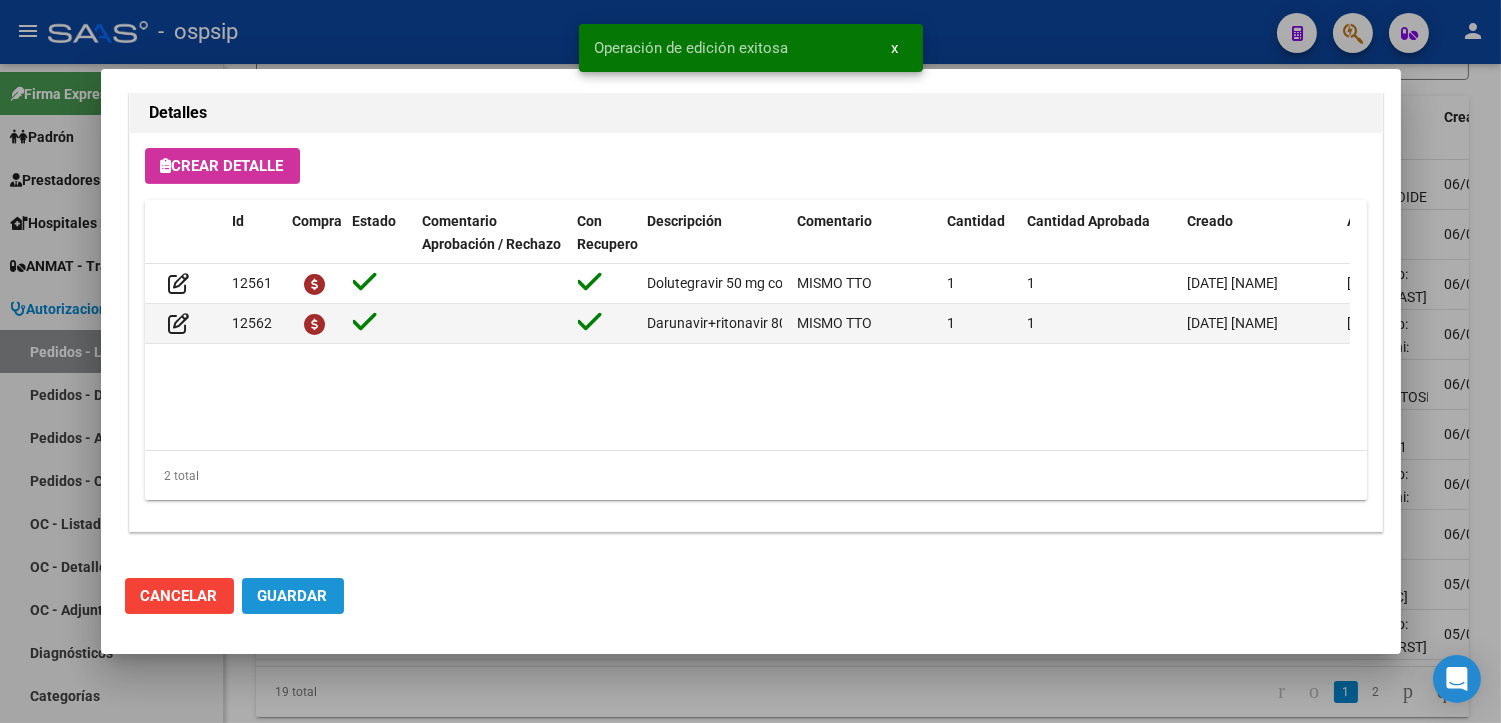 click on "Guardar" 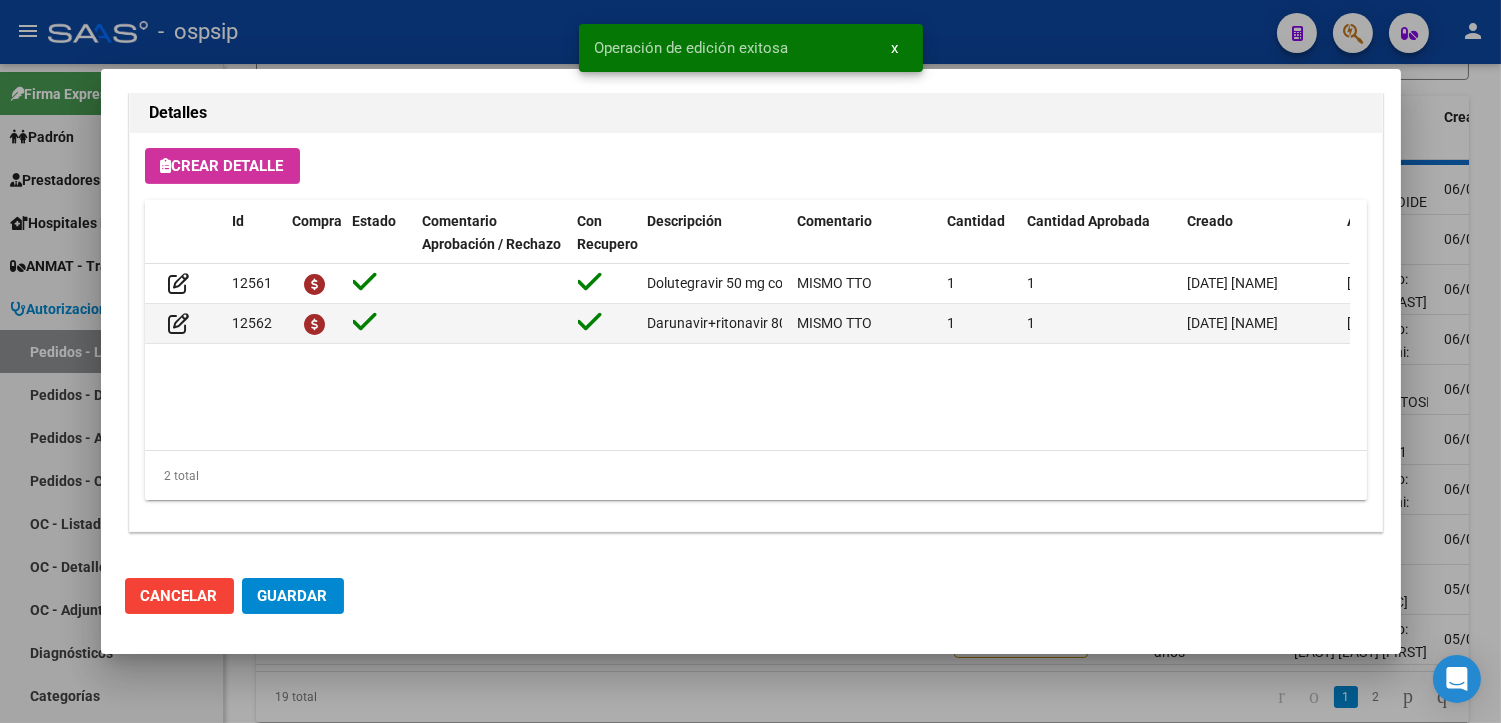 click at bounding box center (750, 361) 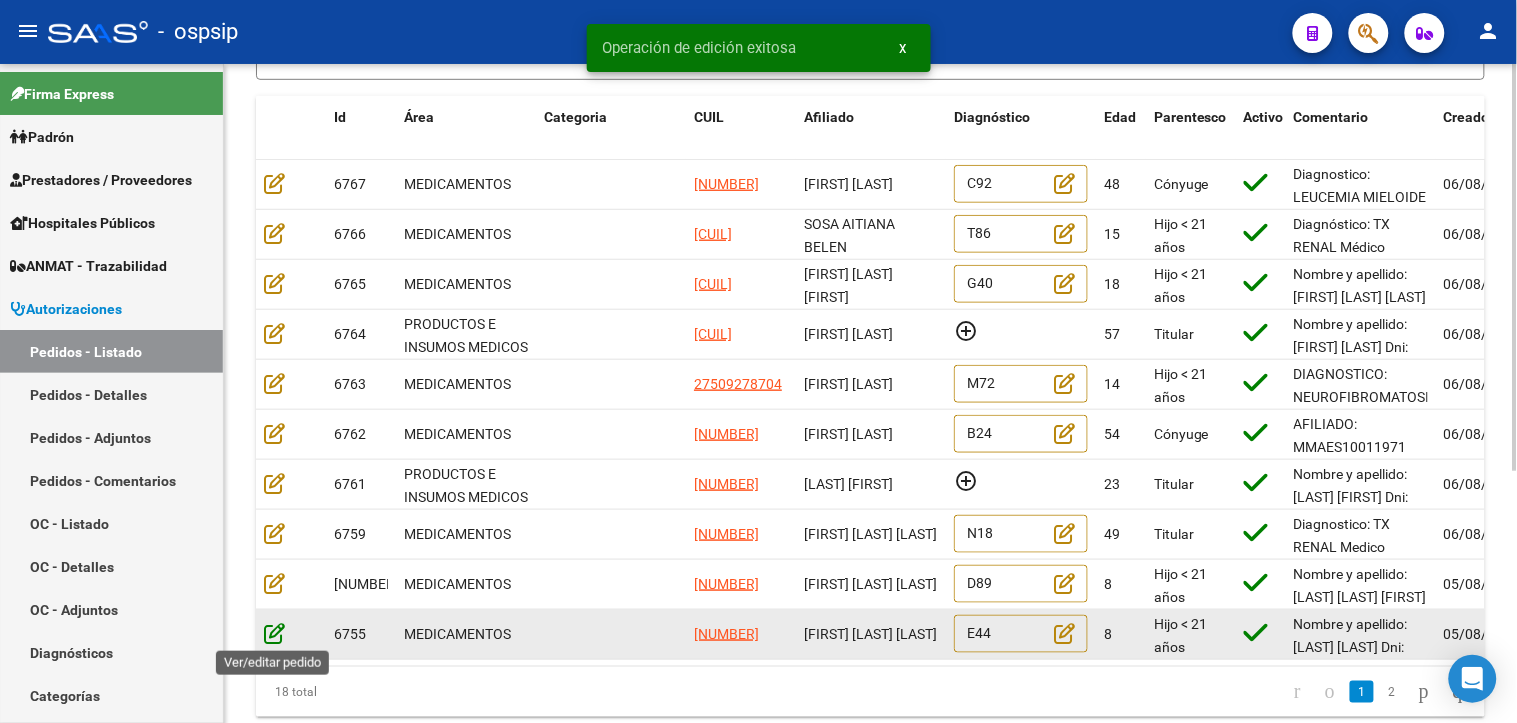click 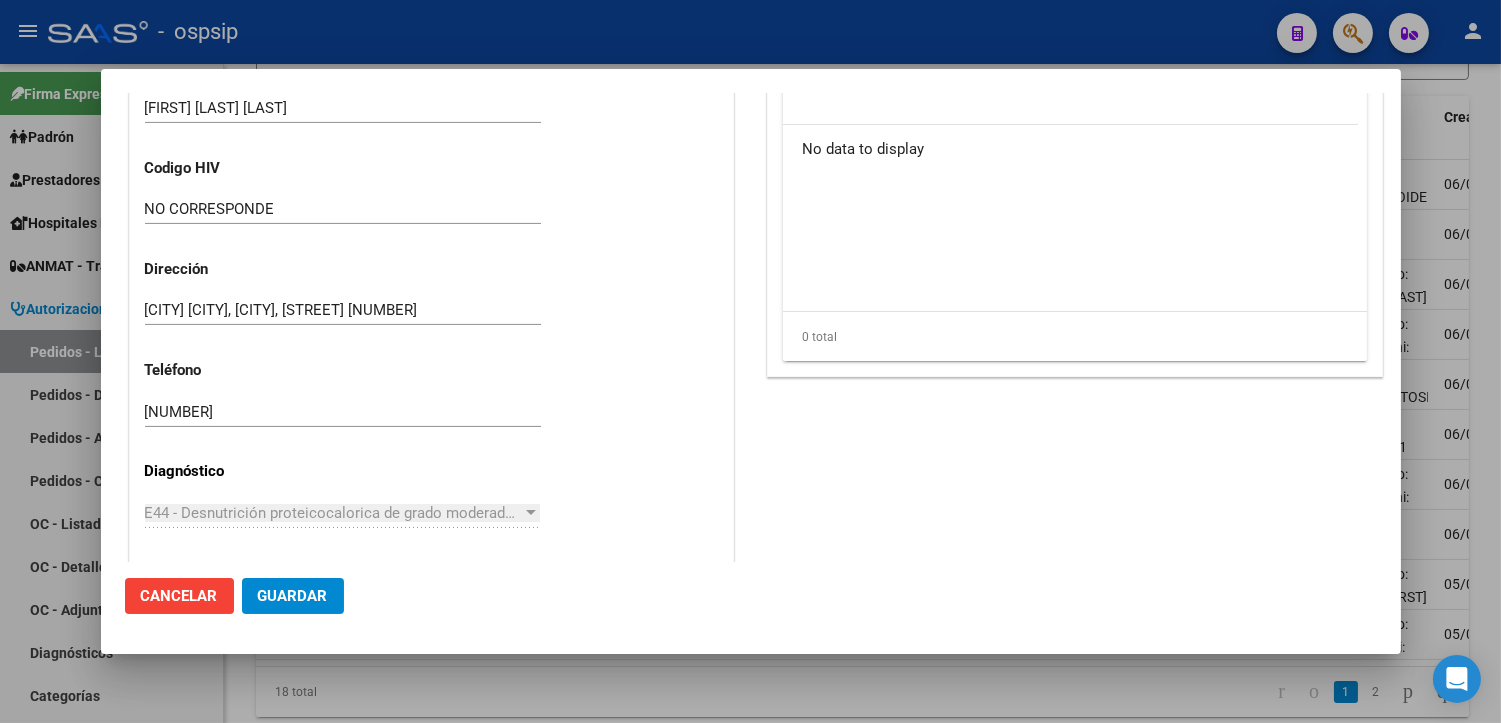 scroll, scrollTop: 1333, scrollLeft: 0, axis: vertical 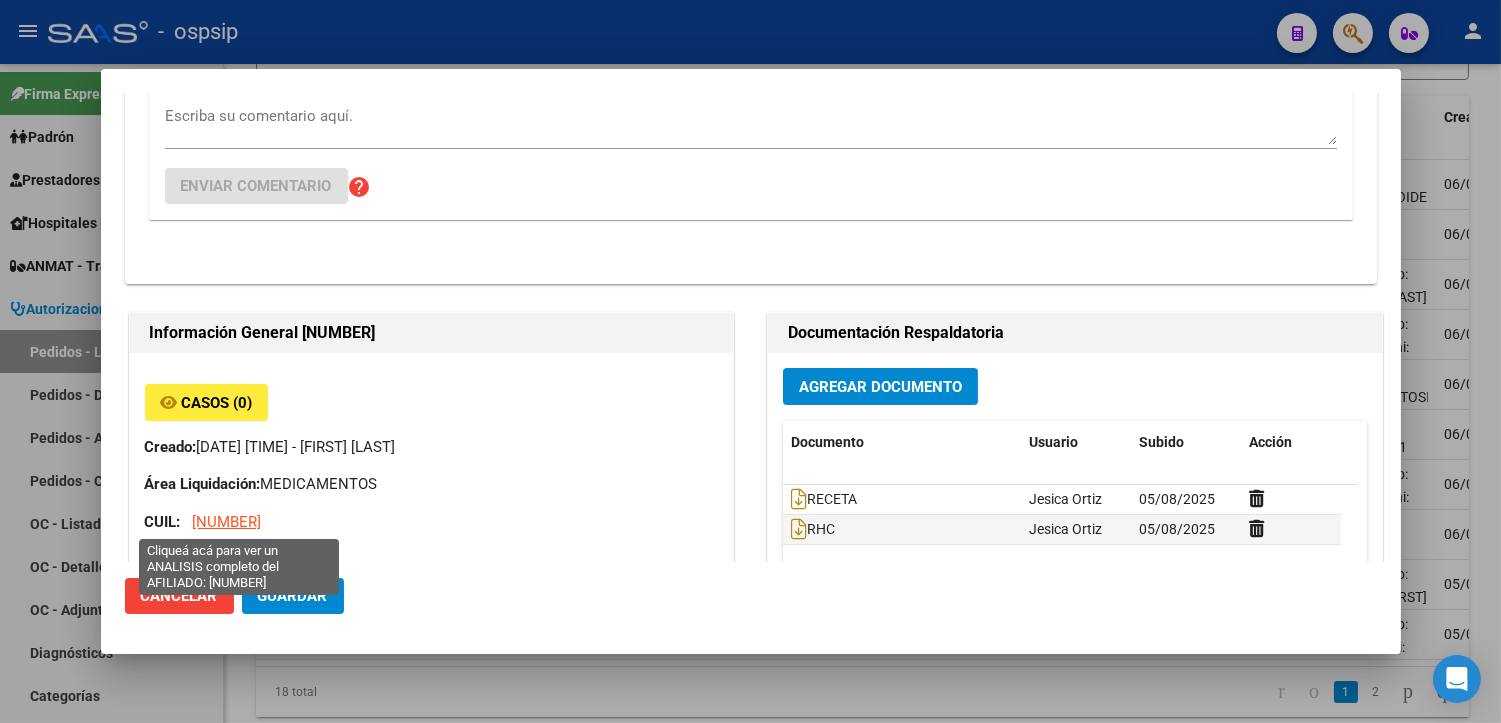 click on "[NUMBER]" at bounding box center (227, 522) 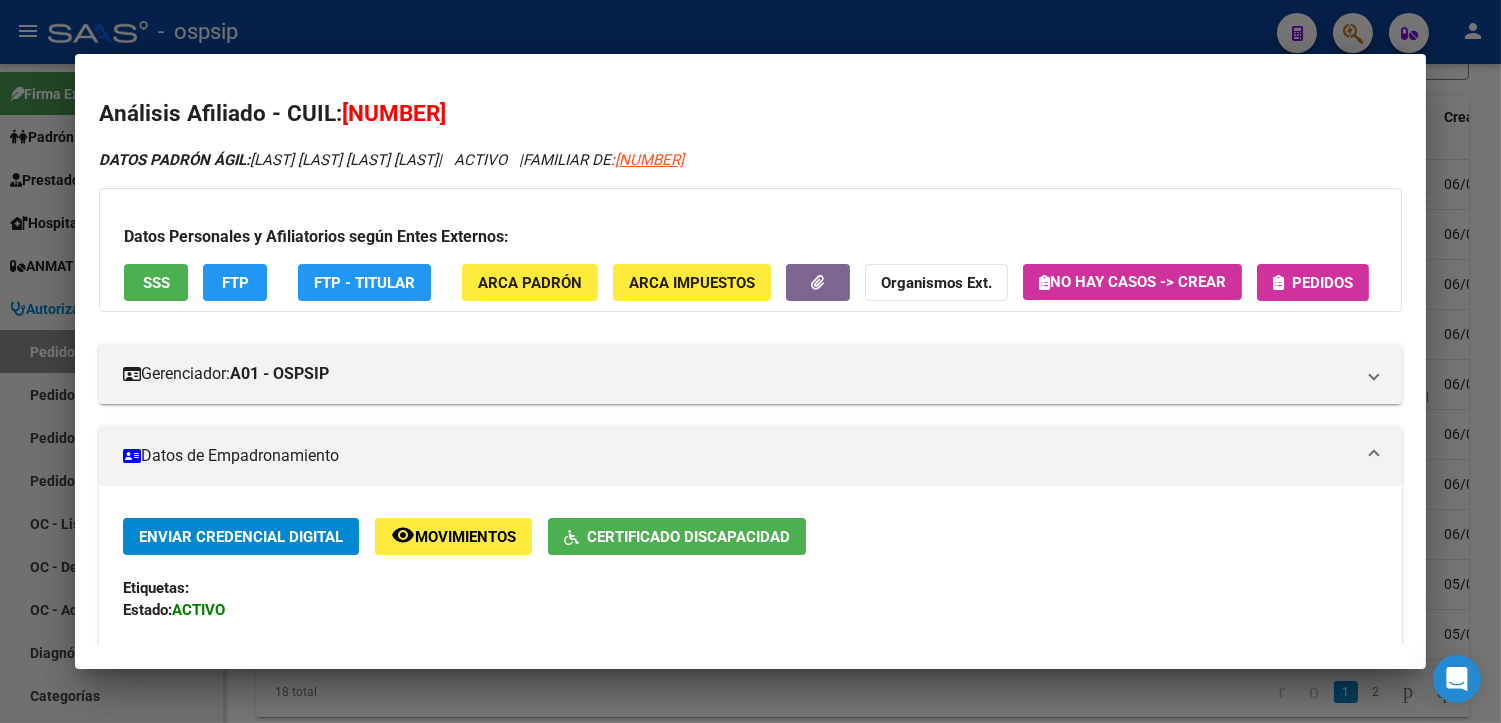 click on "Pedidos" 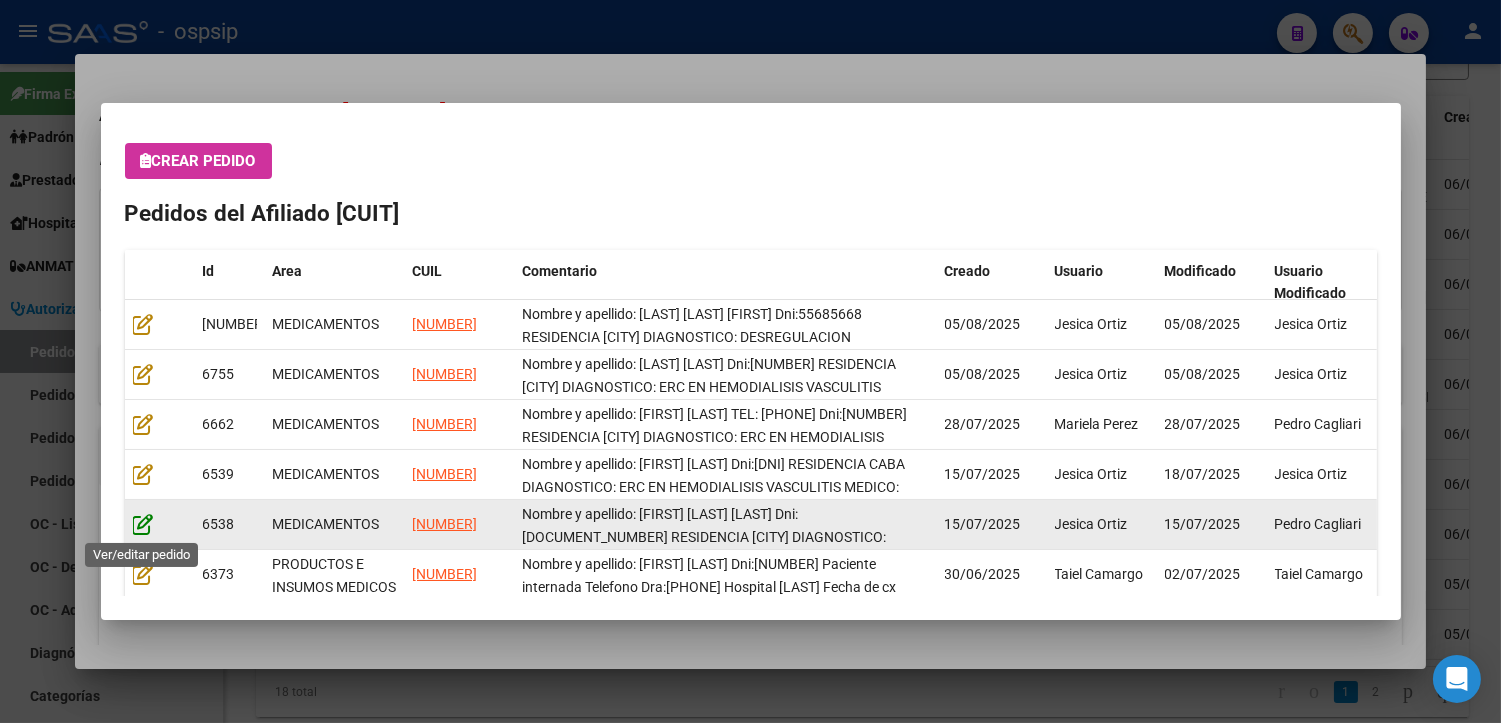 click 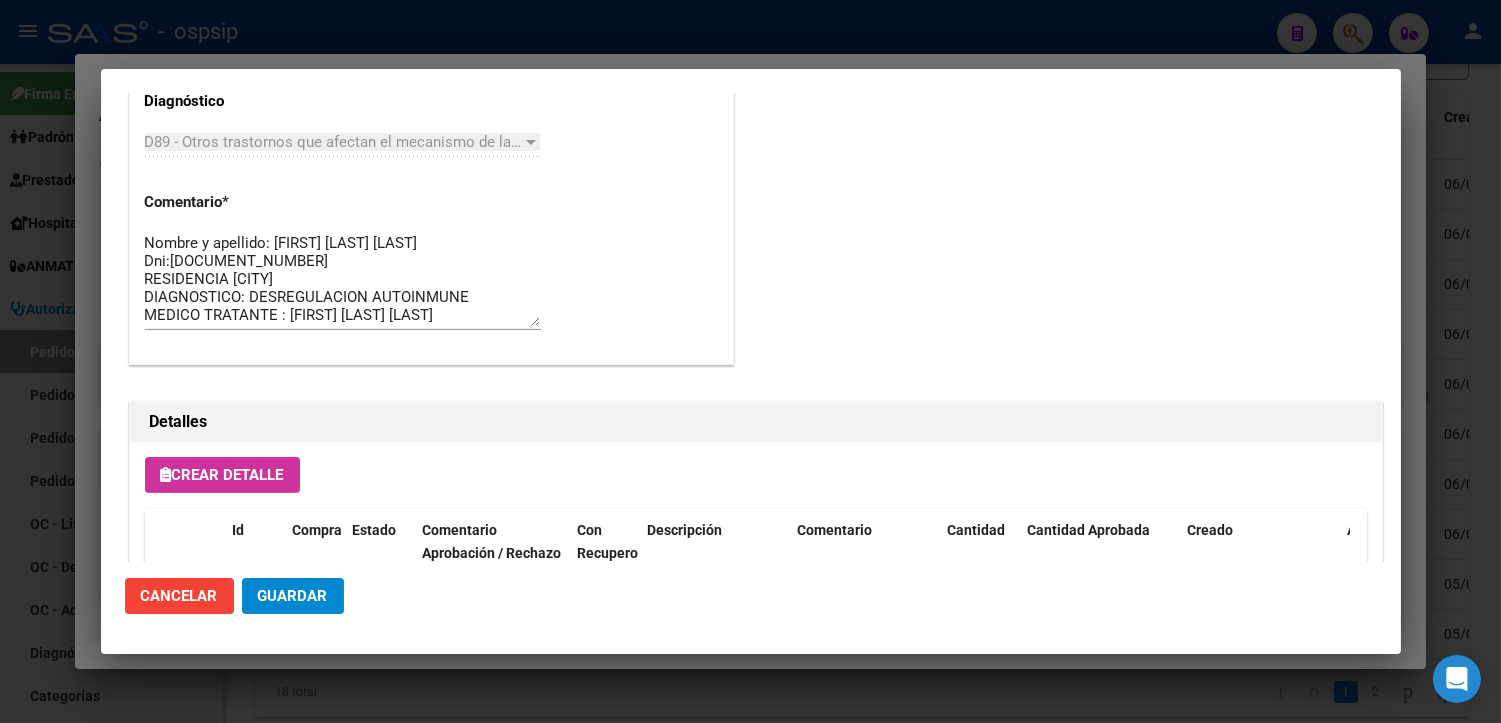 scroll, scrollTop: 1426, scrollLeft: 0, axis: vertical 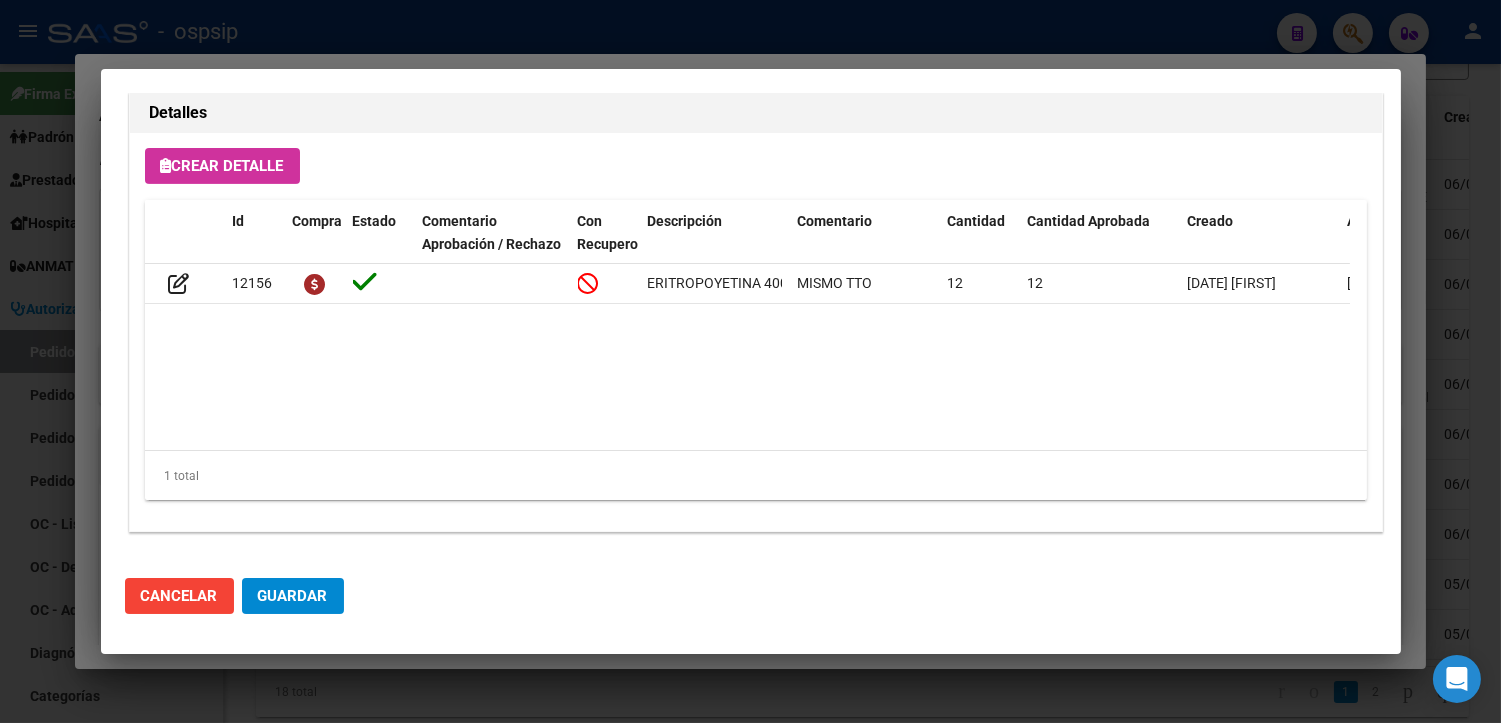 click at bounding box center [750, 361] 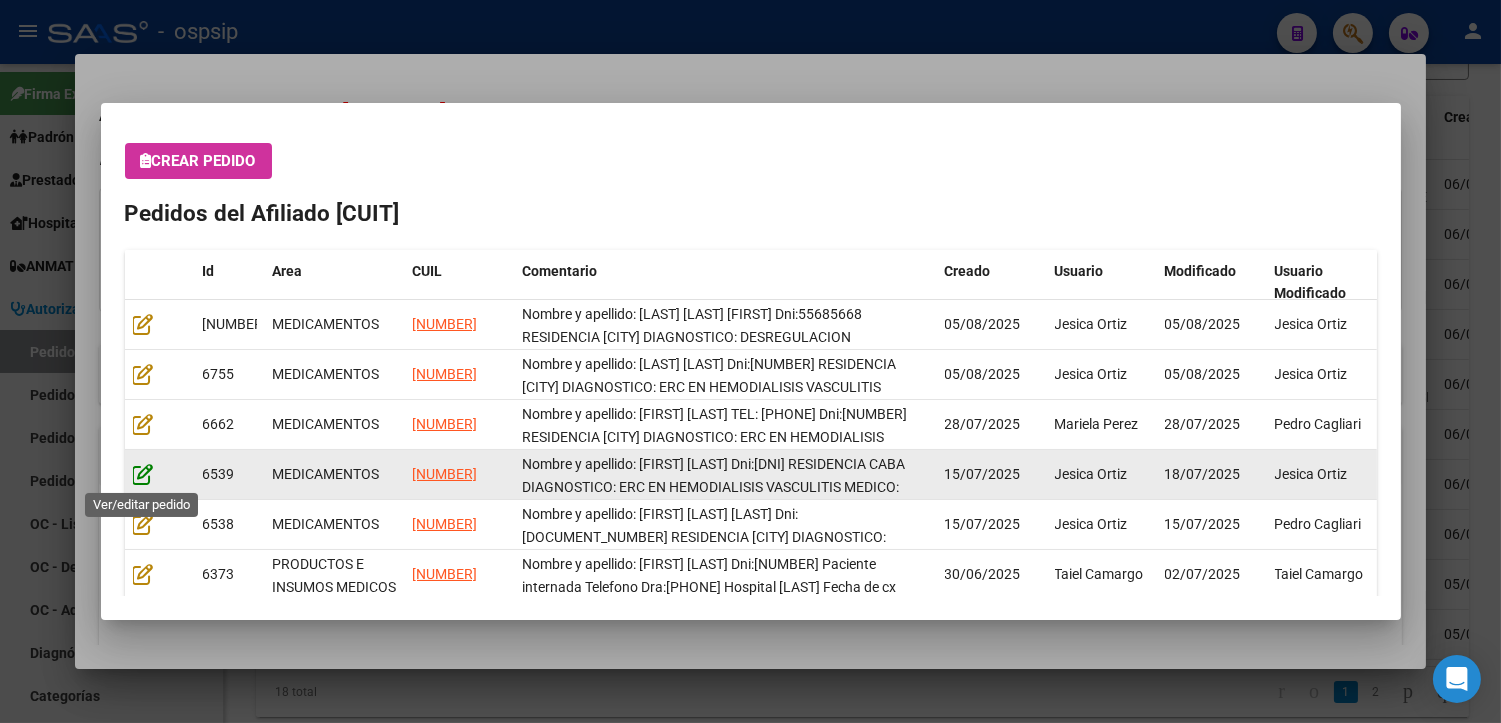 click 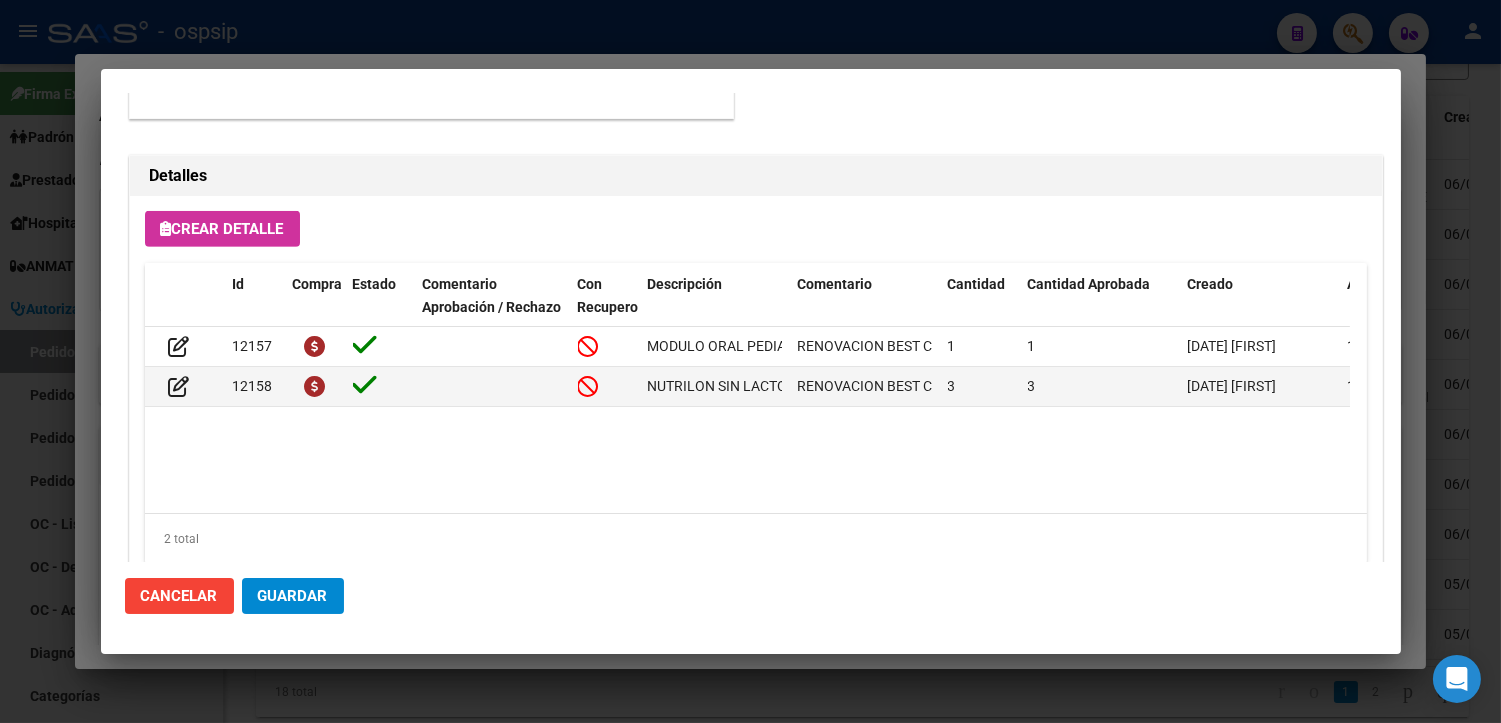 scroll, scrollTop: 1846, scrollLeft: 0, axis: vertical 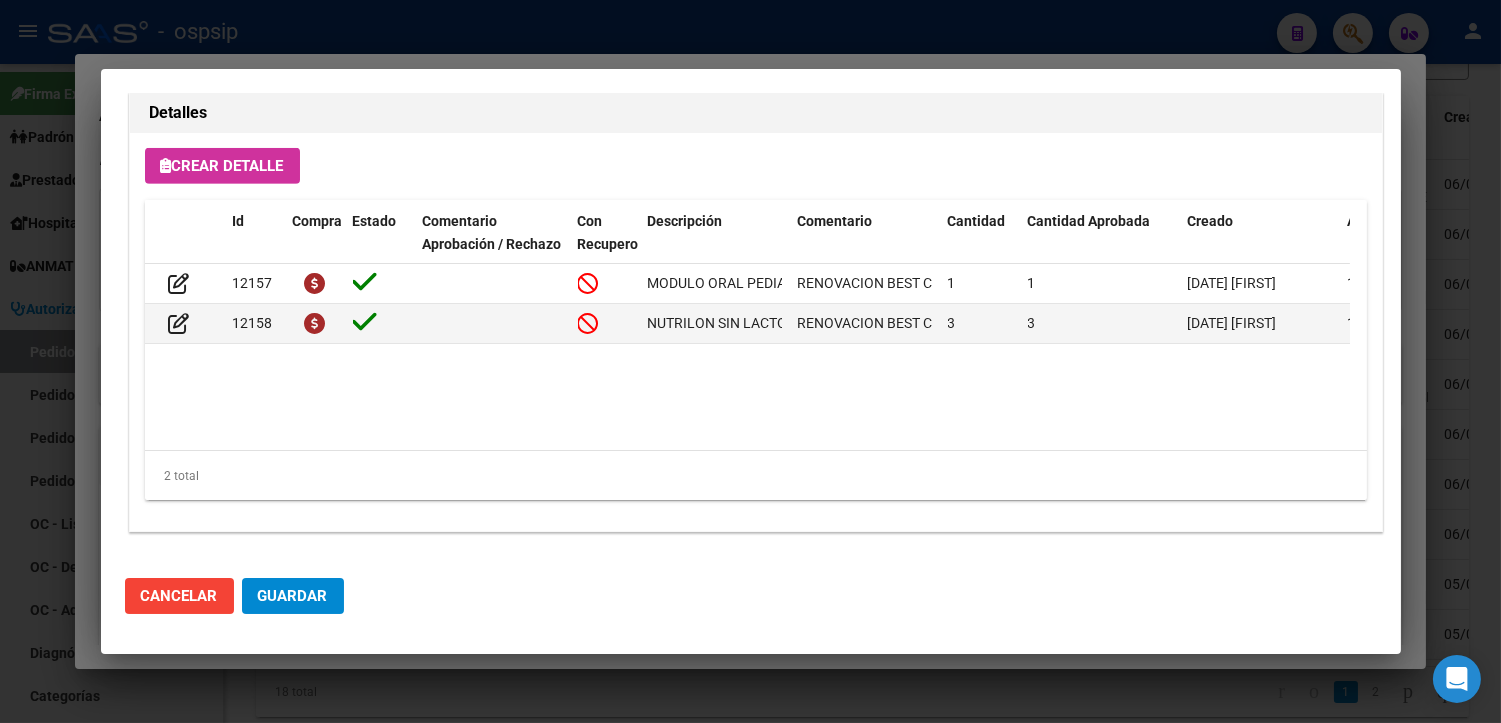 click at bounding box center [750, 361] 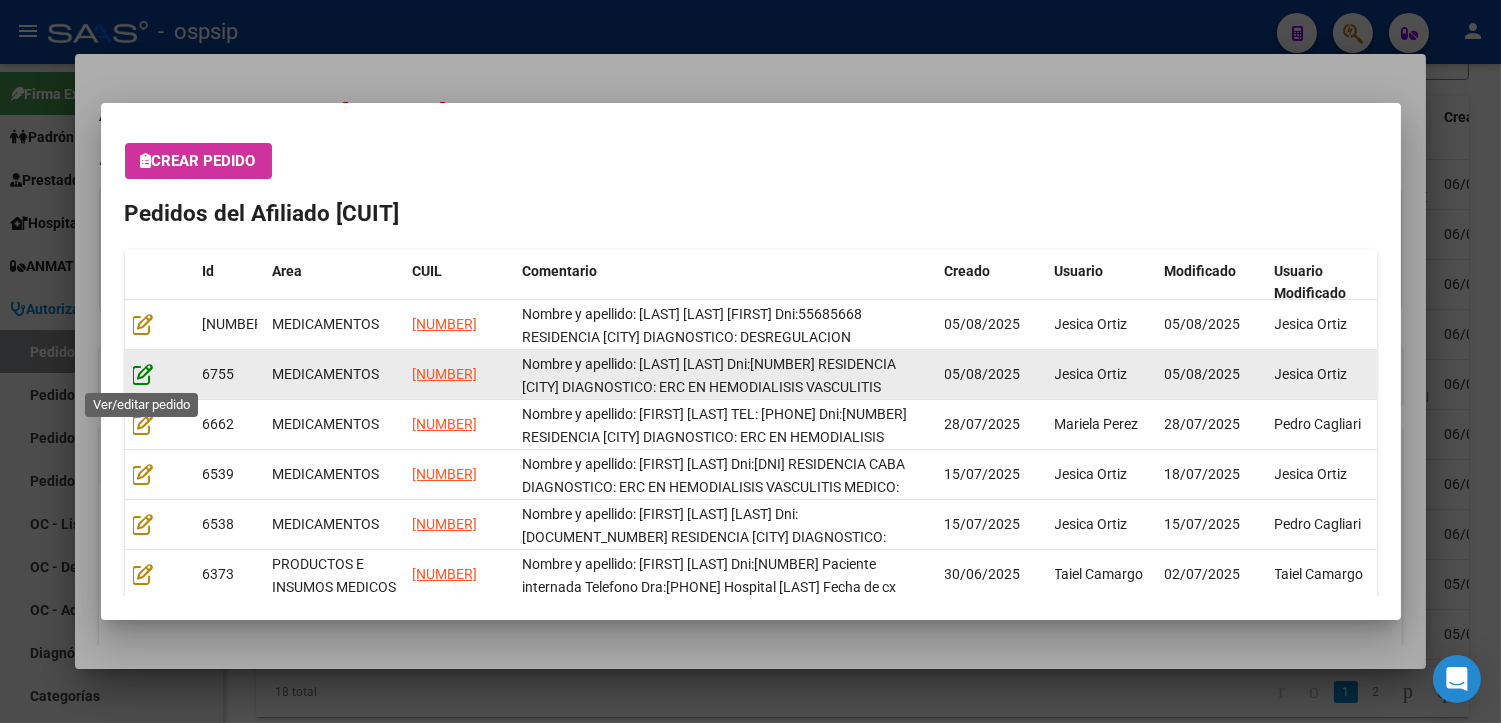 click 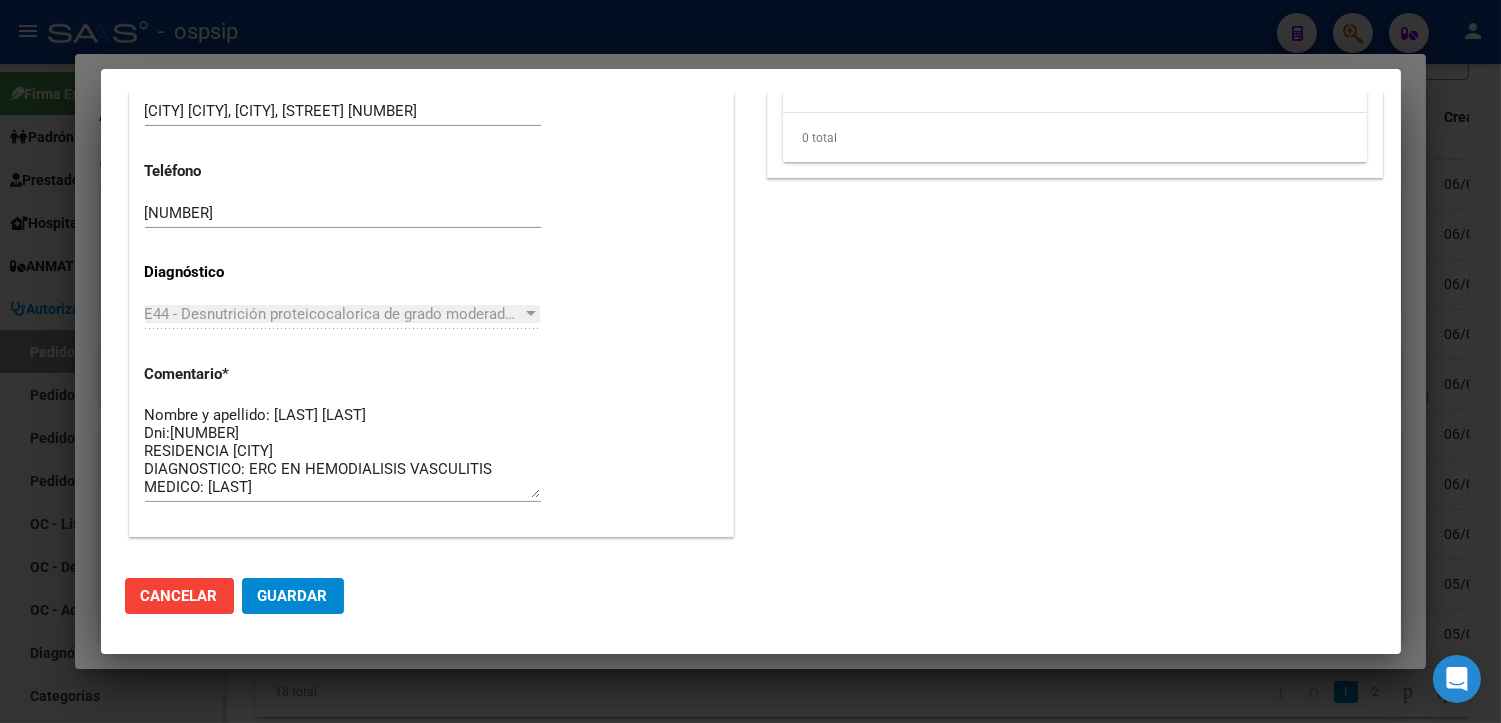scroll, scrollTop: 1444, scrollLeft: 0, axis: vertical 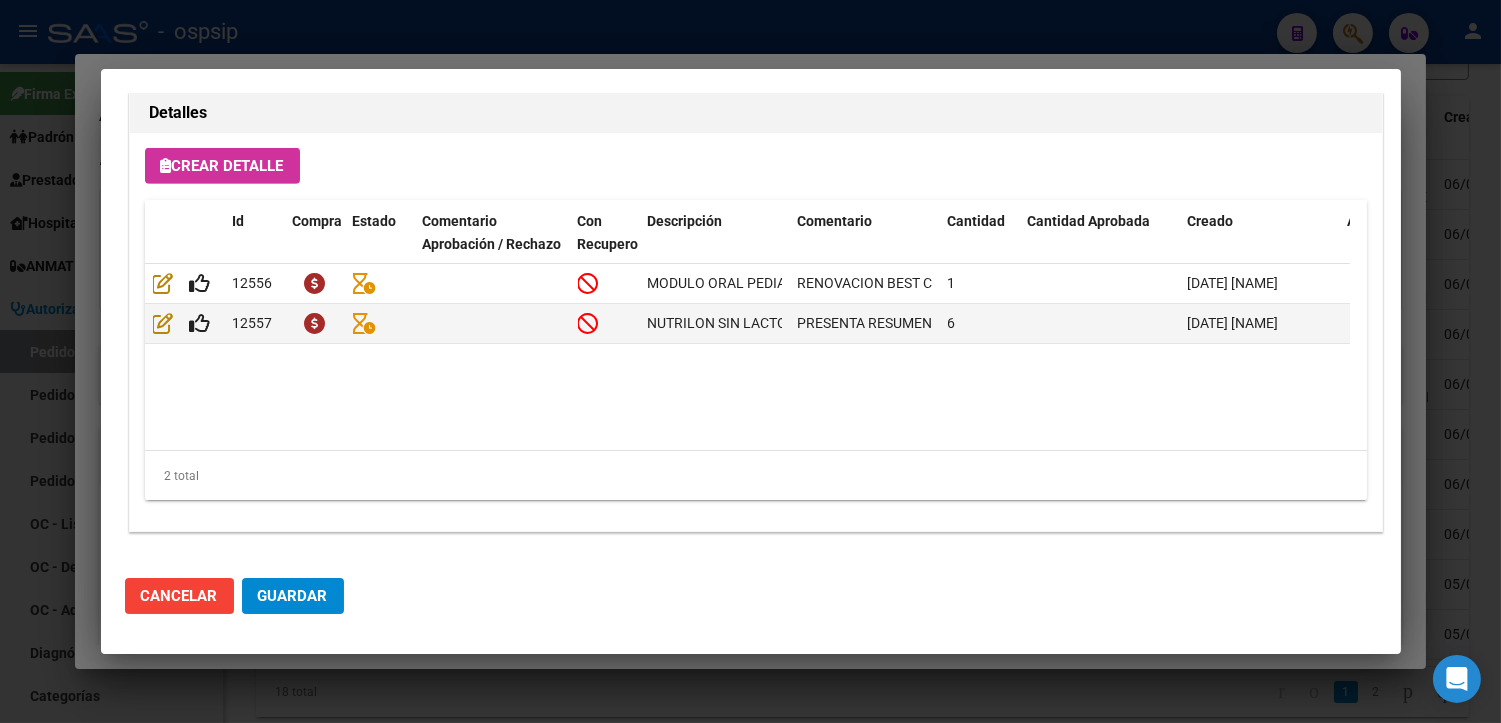 click at bounding box center [750, 361] 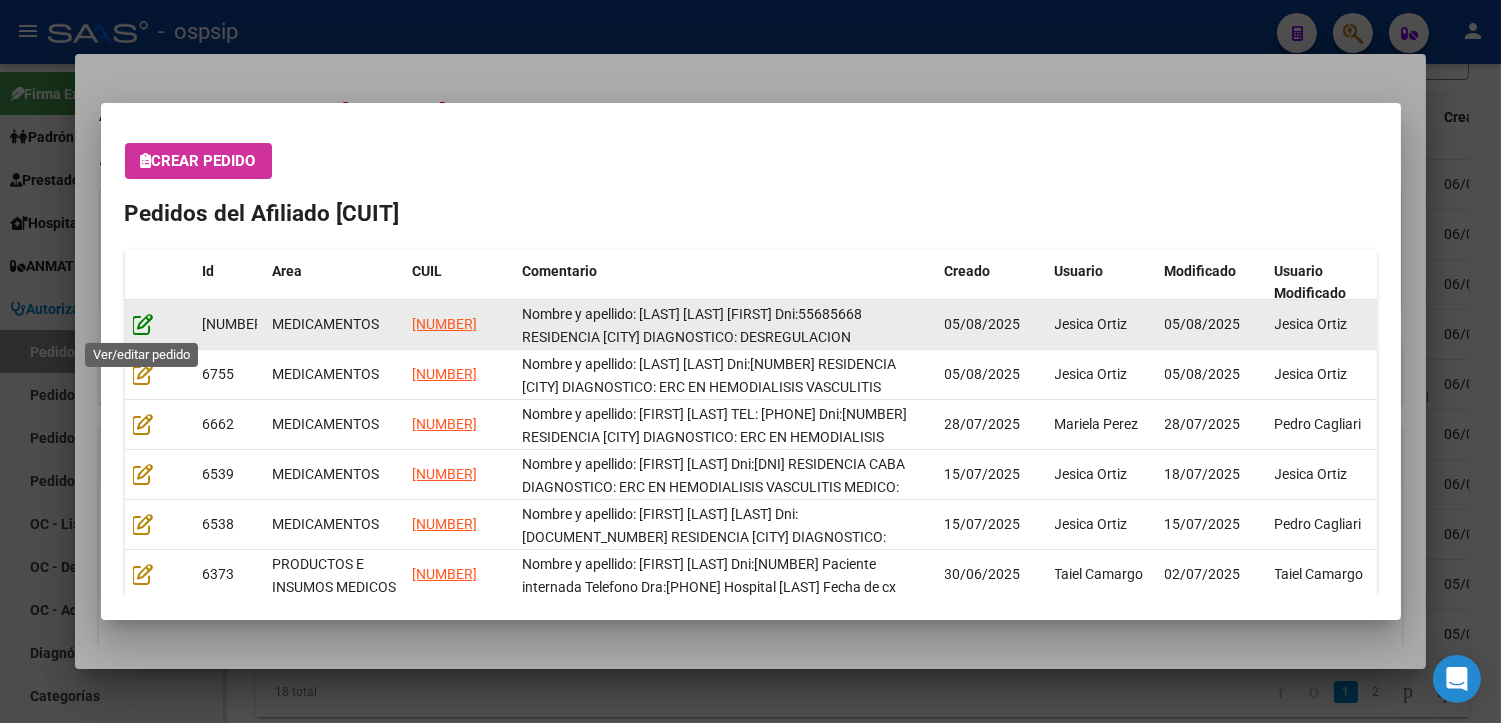click 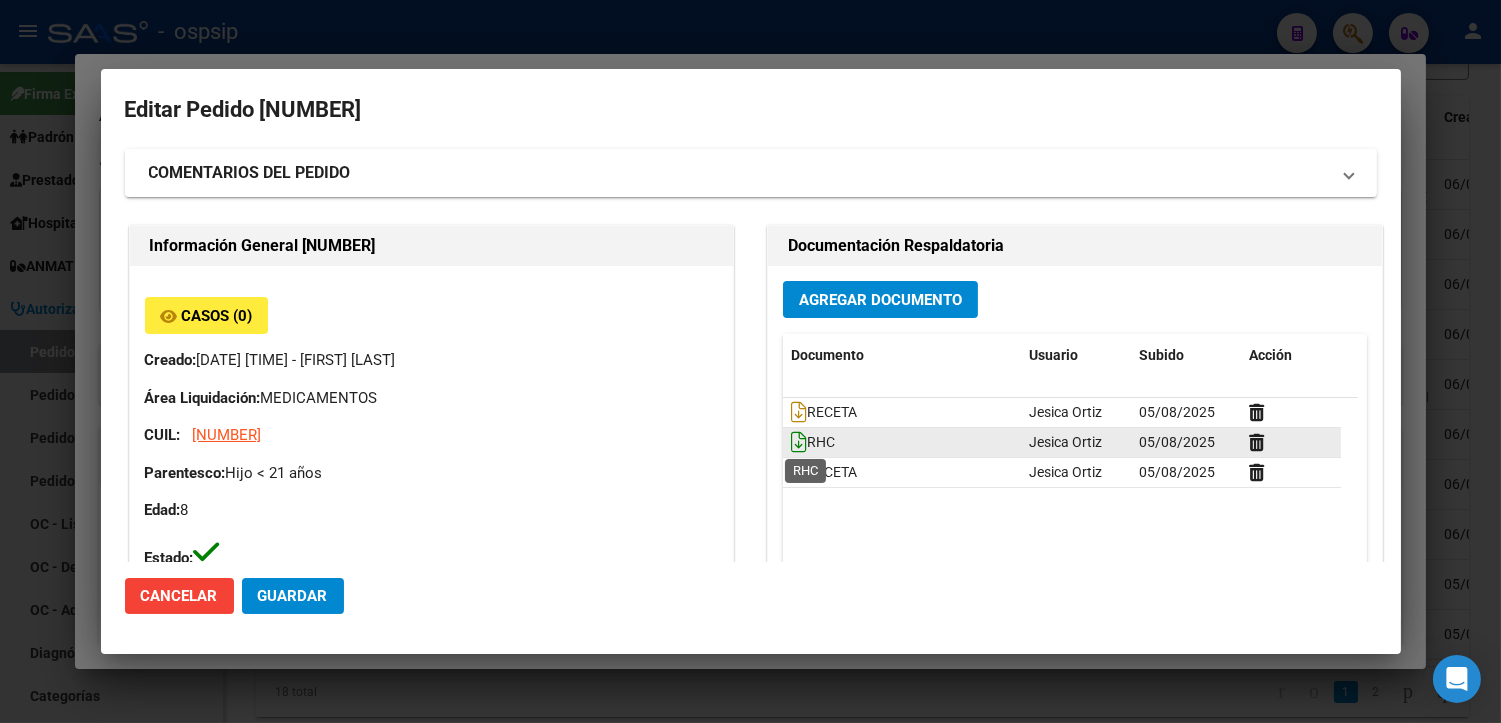 click 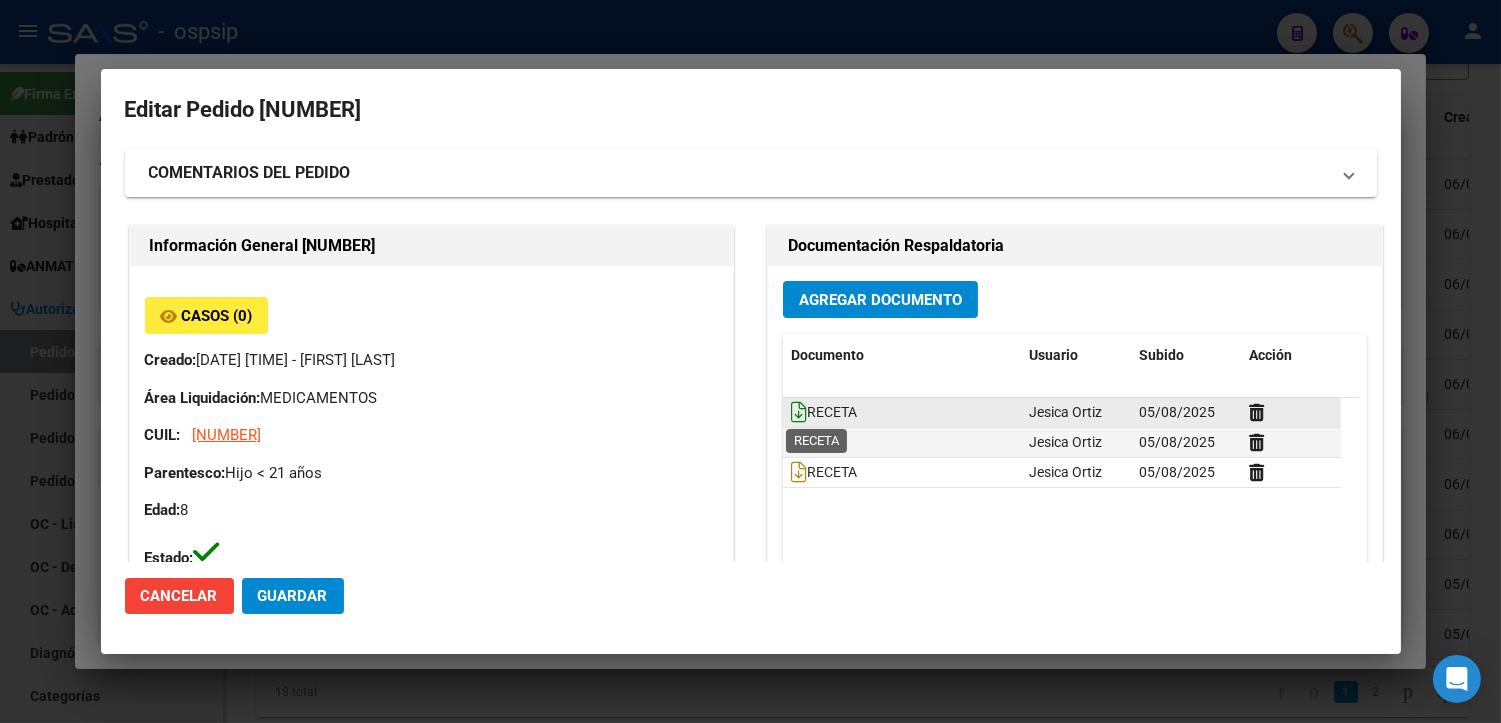 click 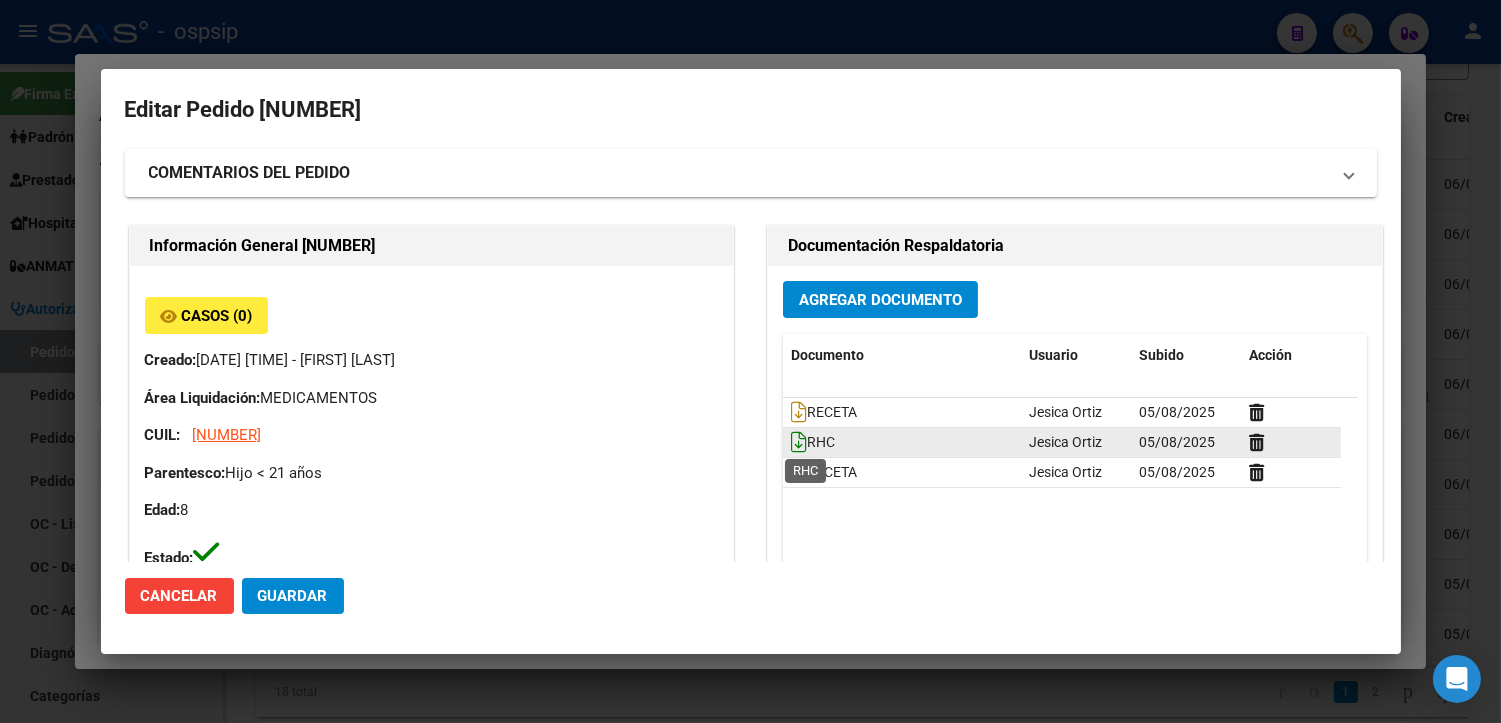 click 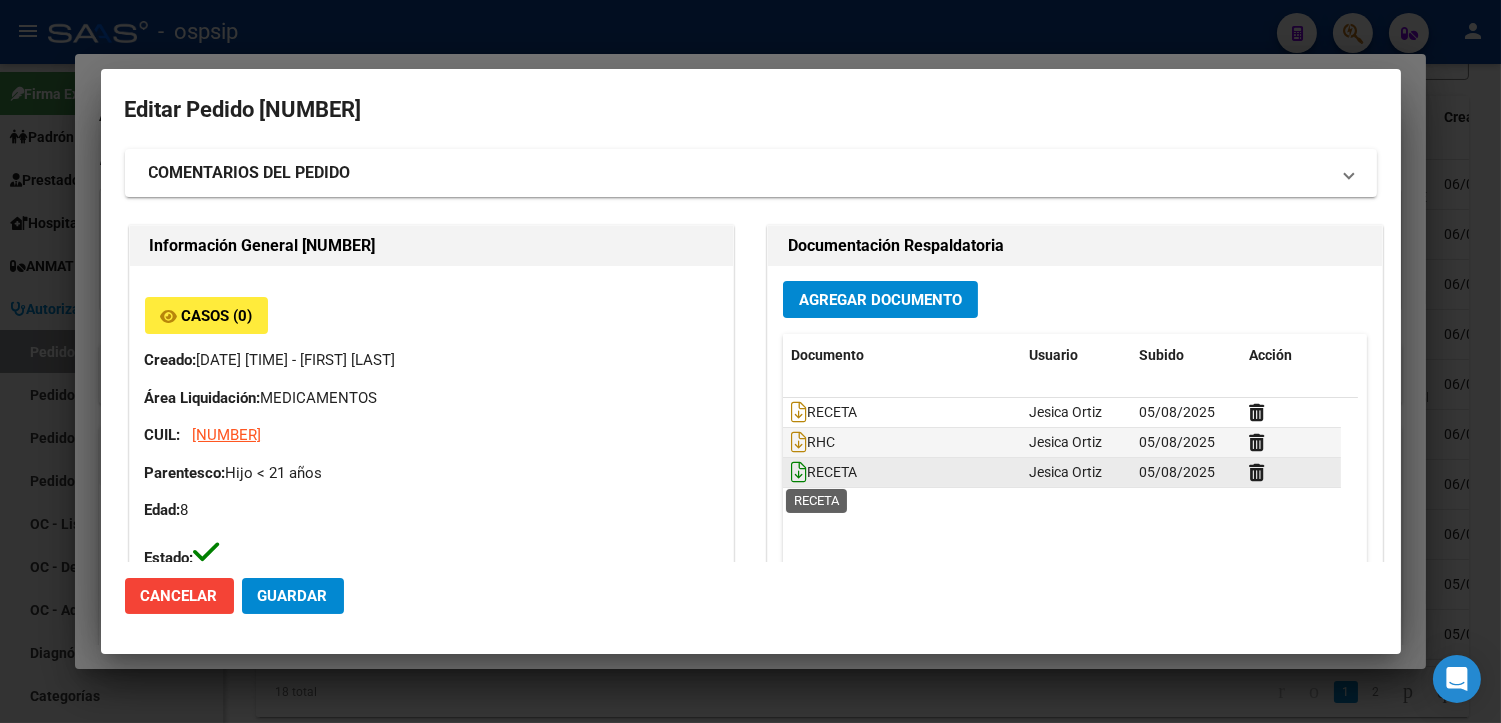 click 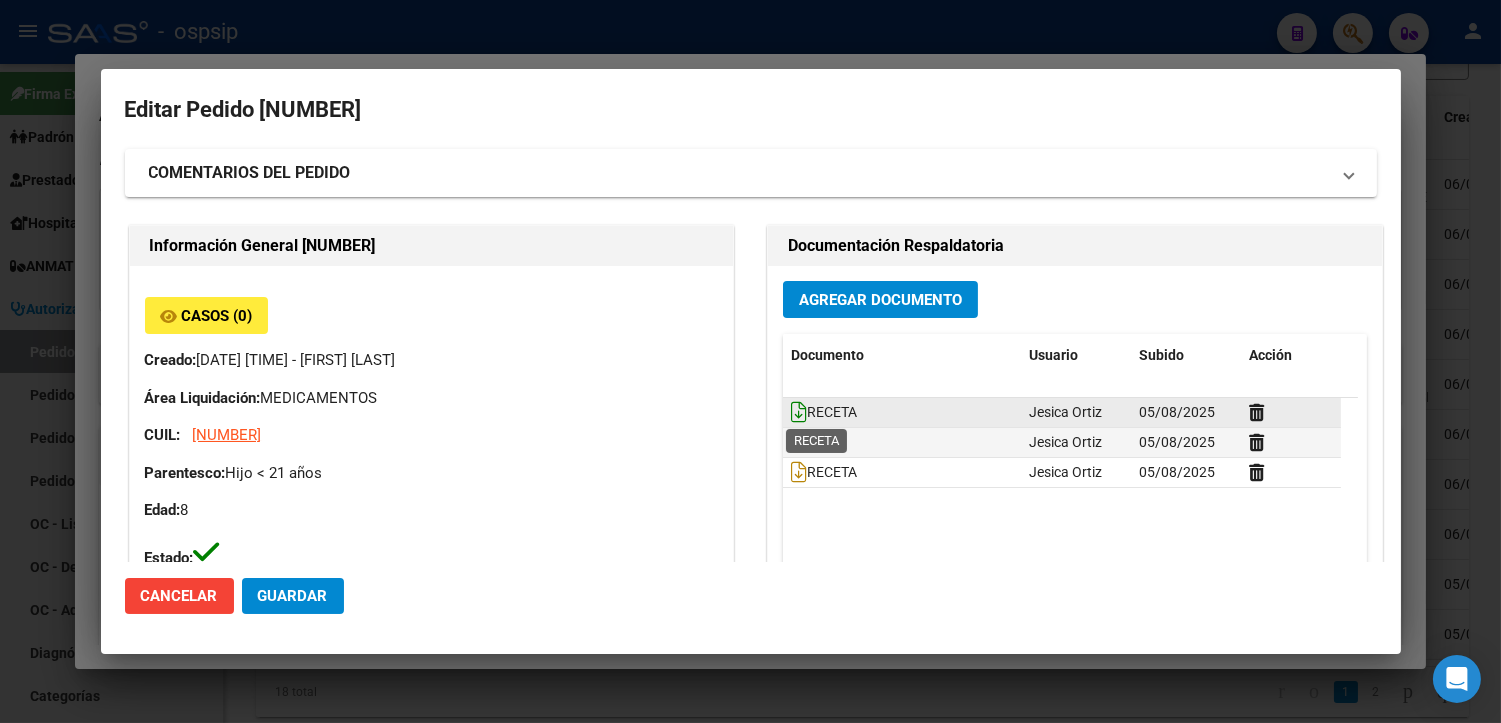 click 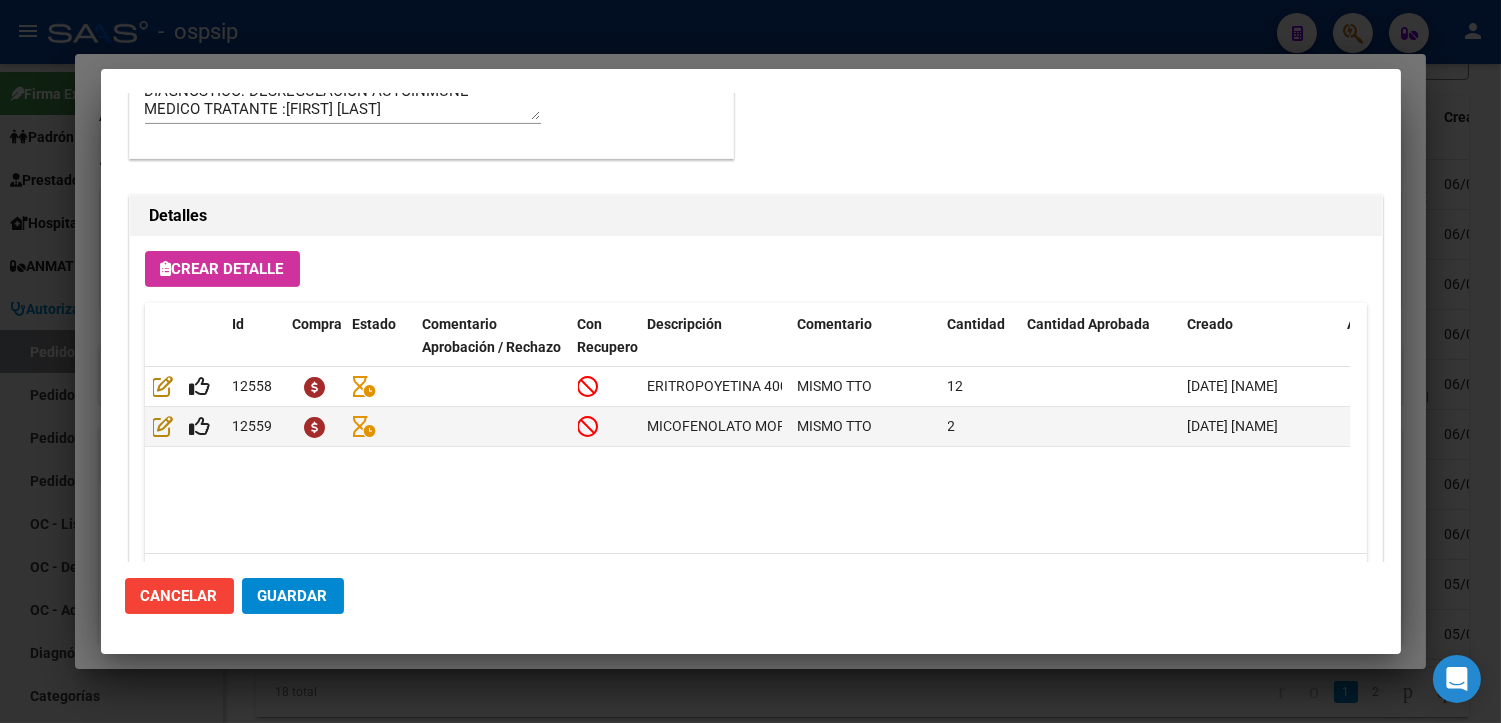 scroll, scrollTop: 1426, scrollLeft: 0, axis: vertical 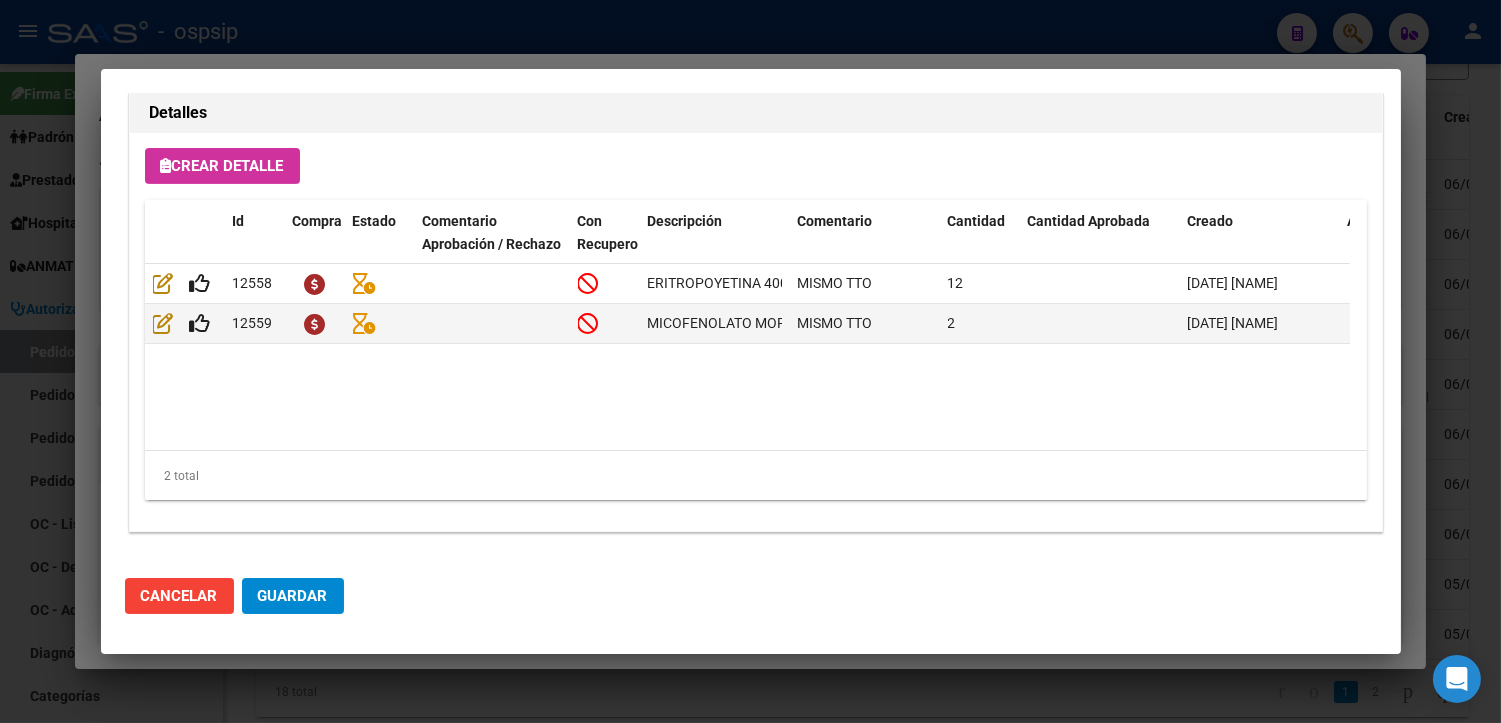 click at bounding box center [750, 361] 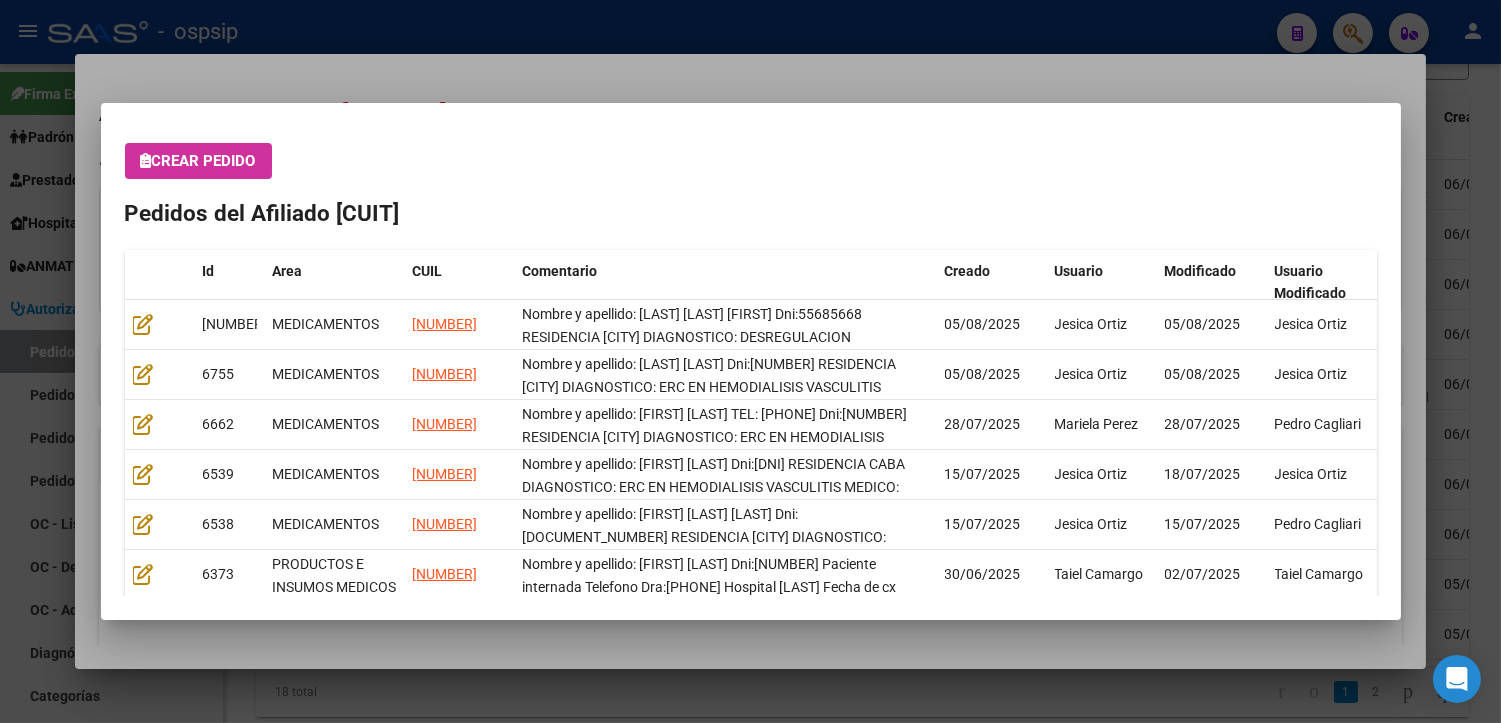 click at bounding box center [750, 361] 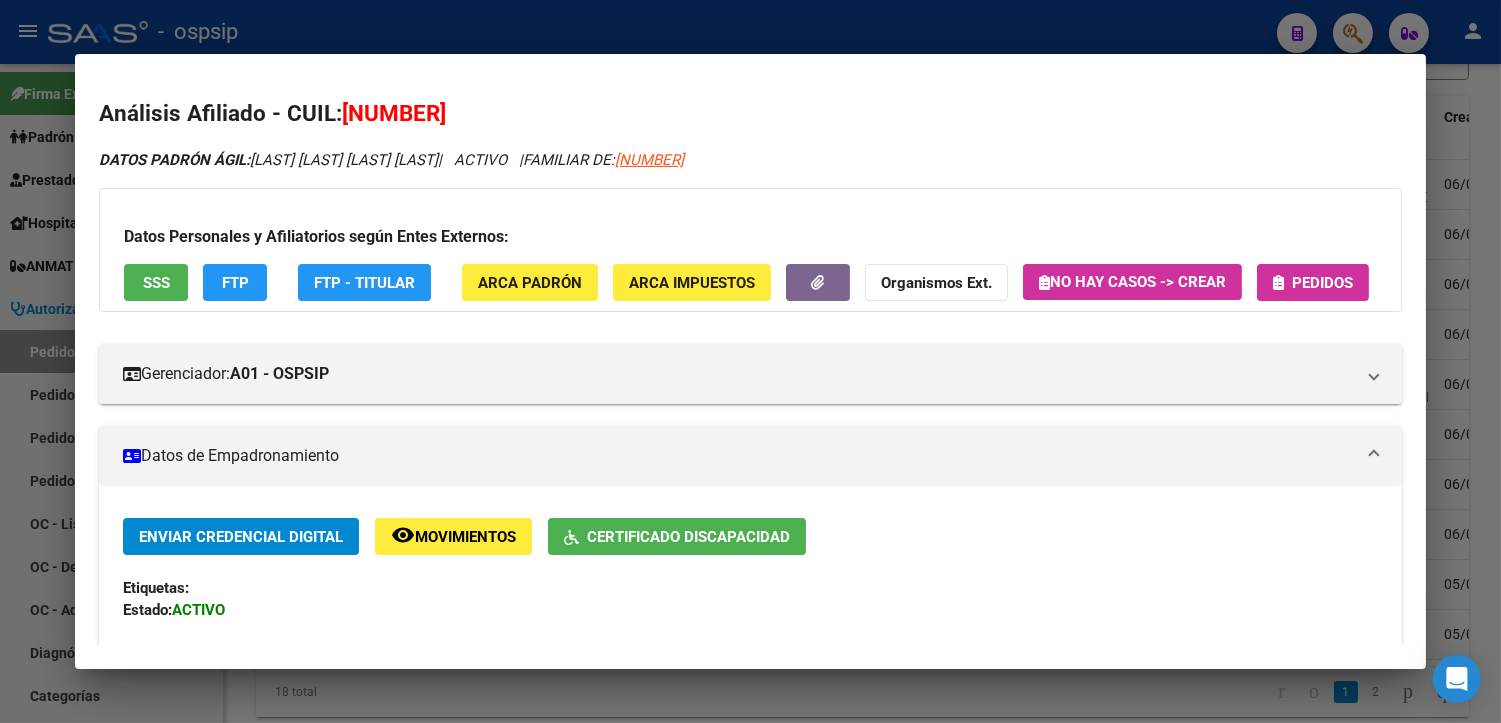 click at bounding box center (750, 361) 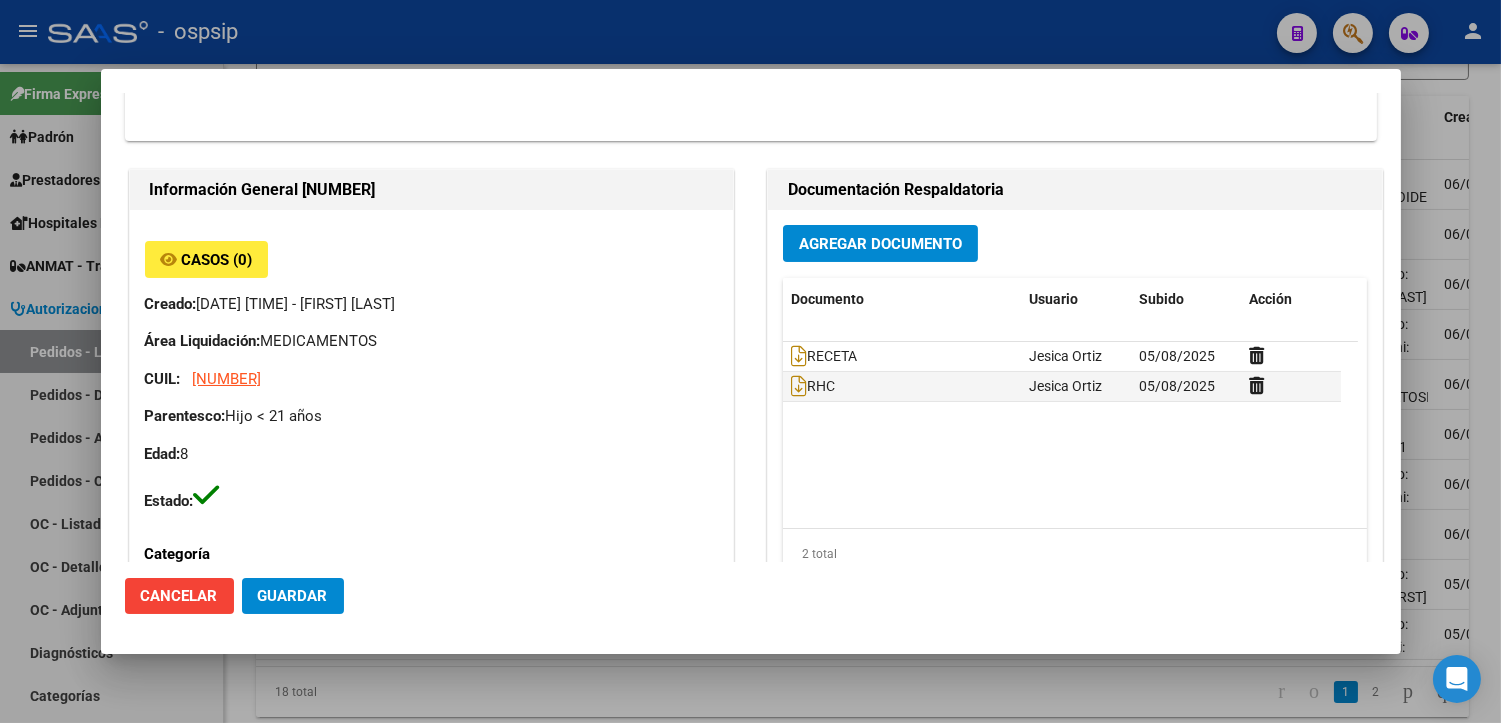 scroll, scrollTop: 402, scrollLeft: 0, axis: vertical 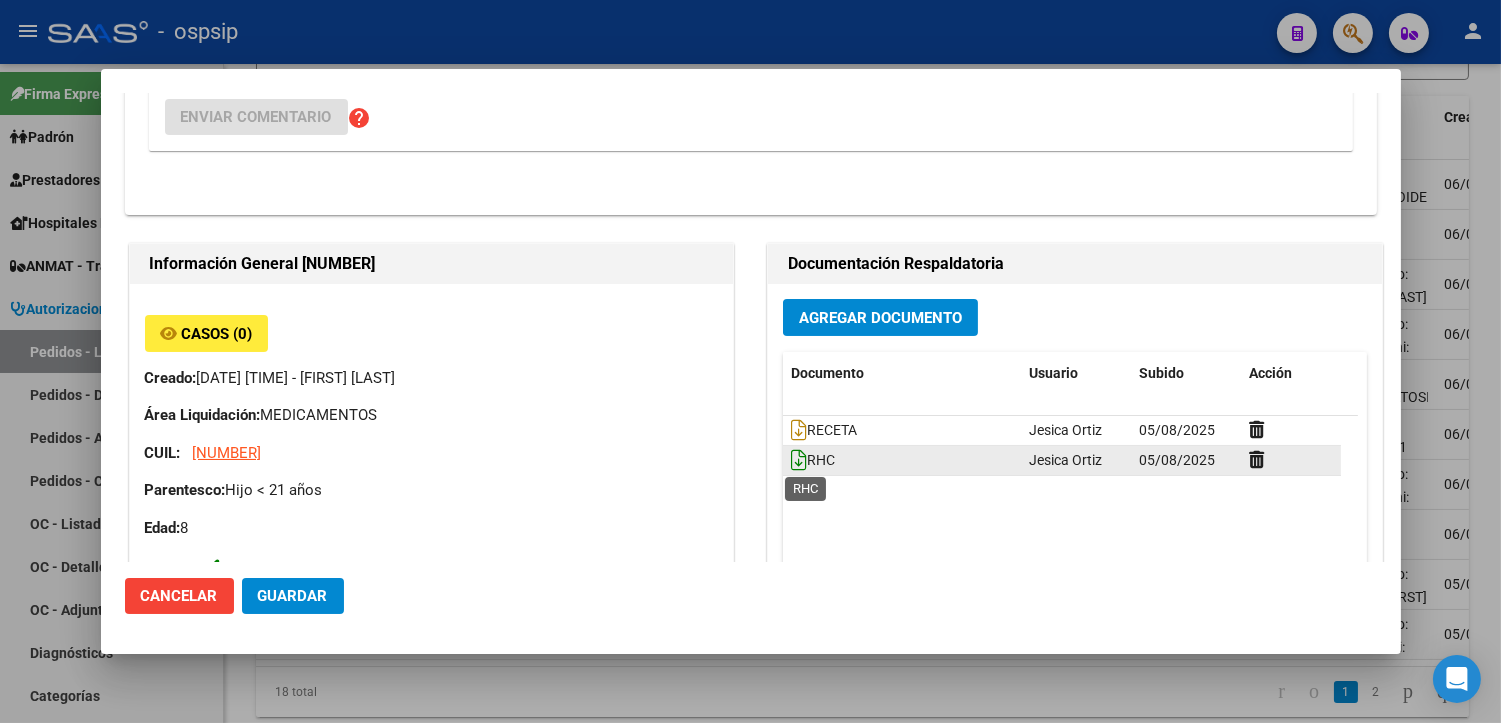 click 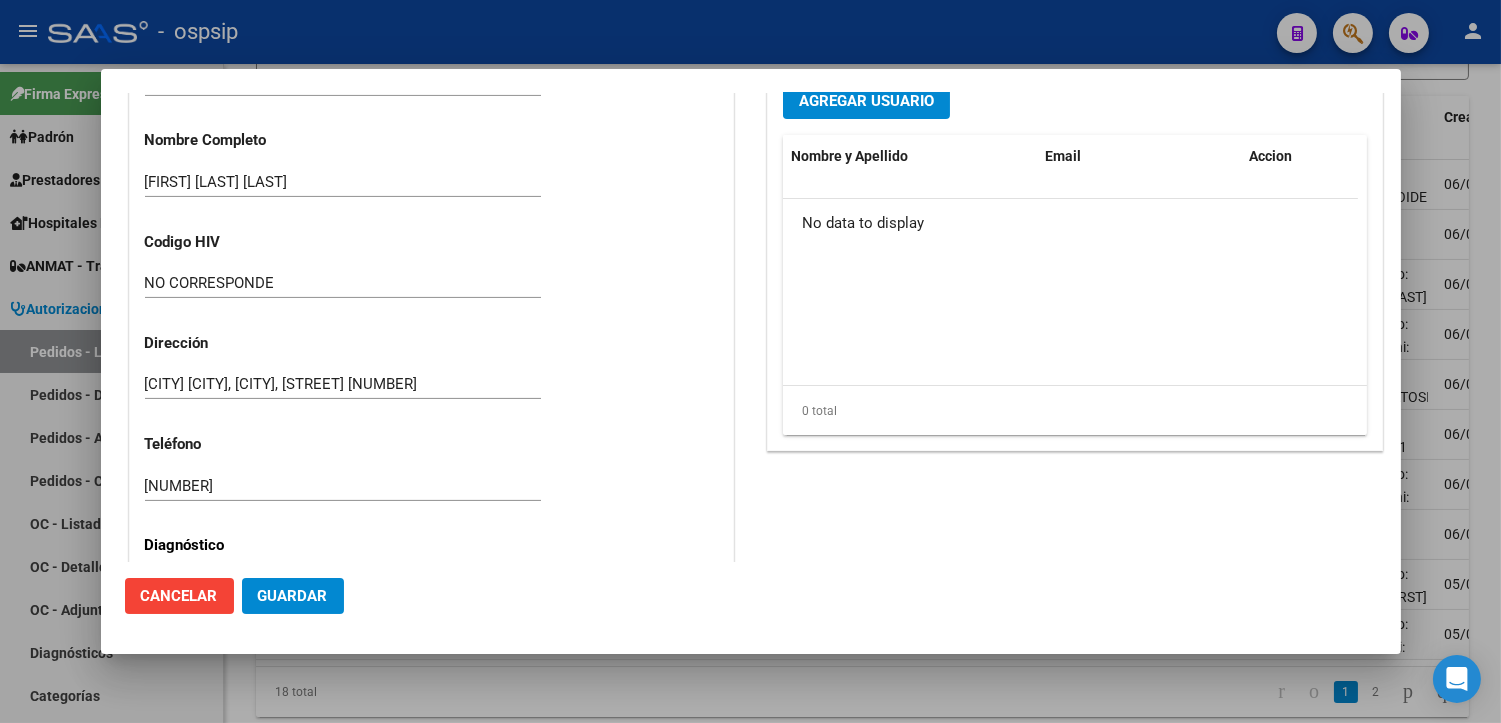 scroll, scrollTop: 1735, scrollLeft: 0, axis: vertical 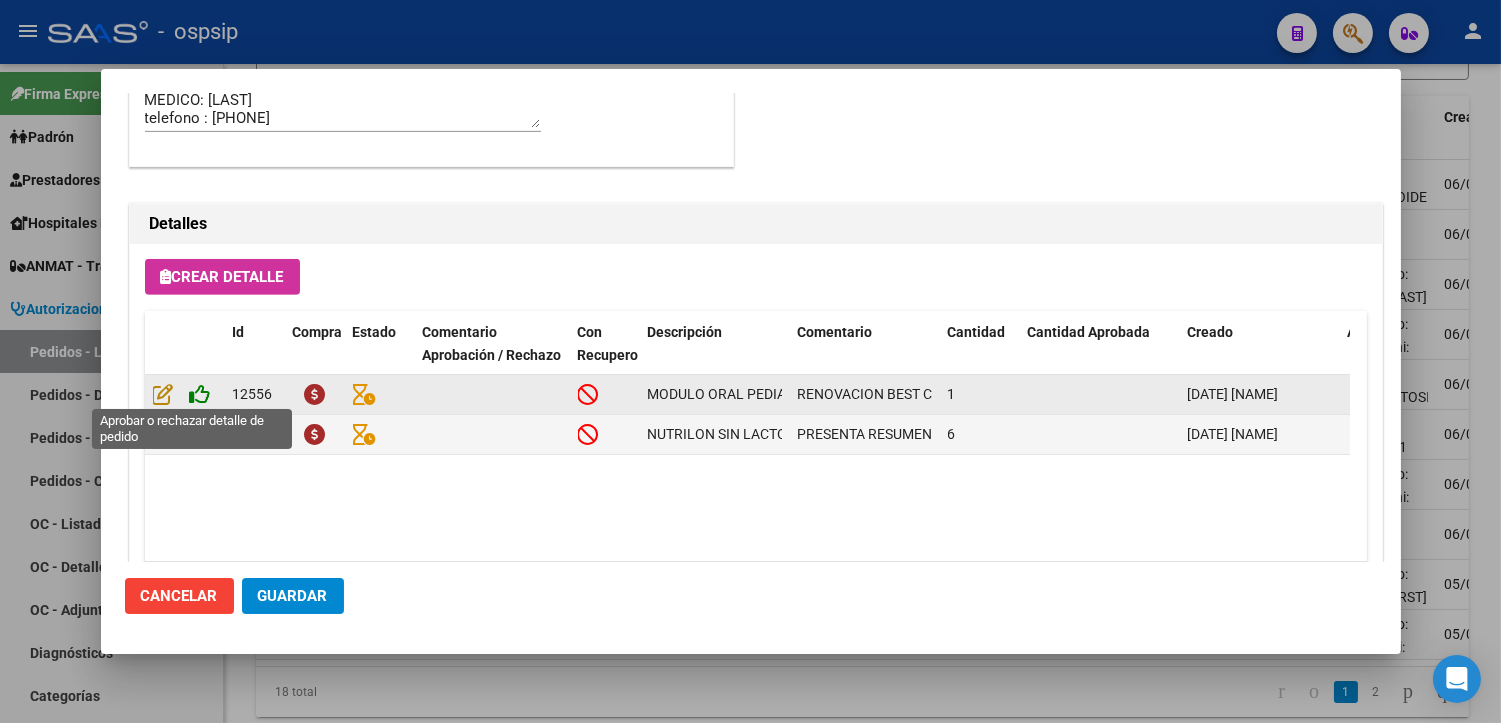 click 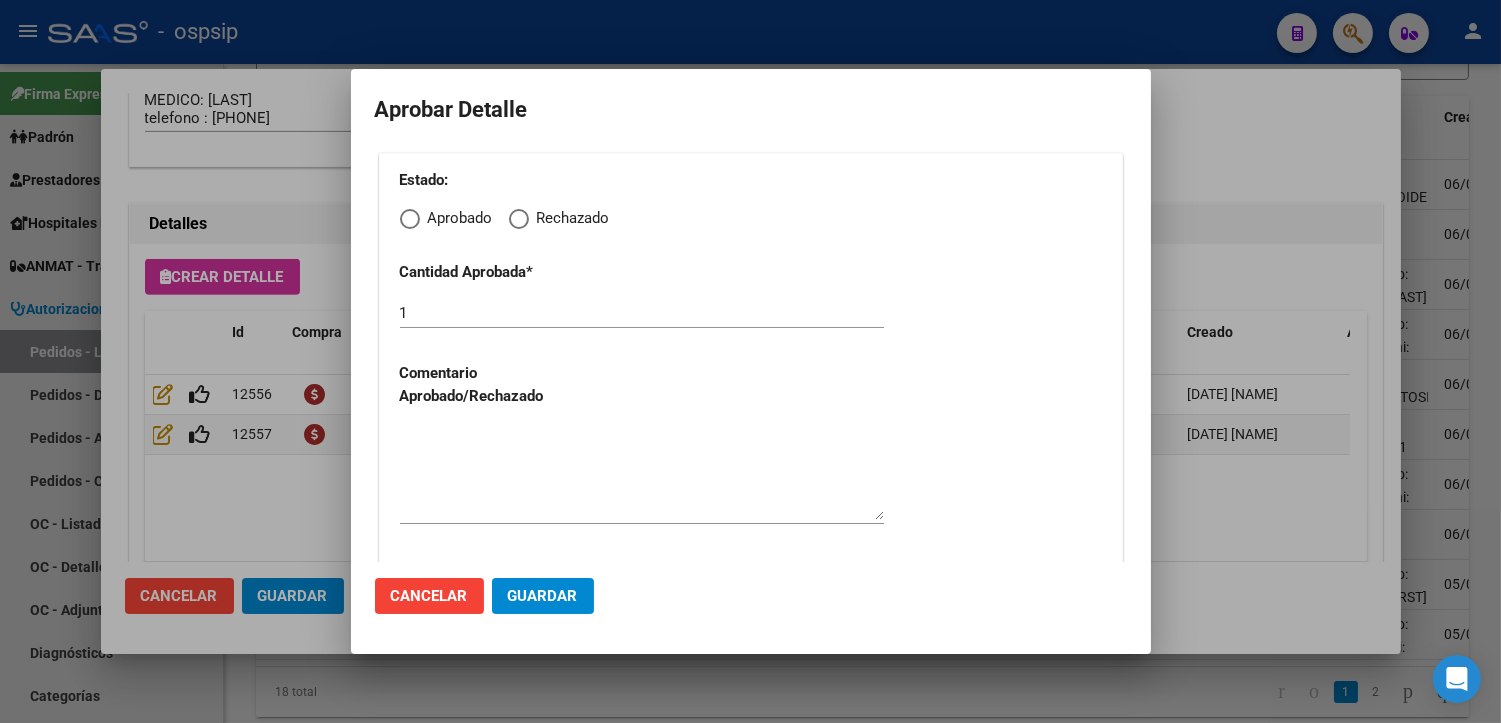 click at bounding box center (410, 219) 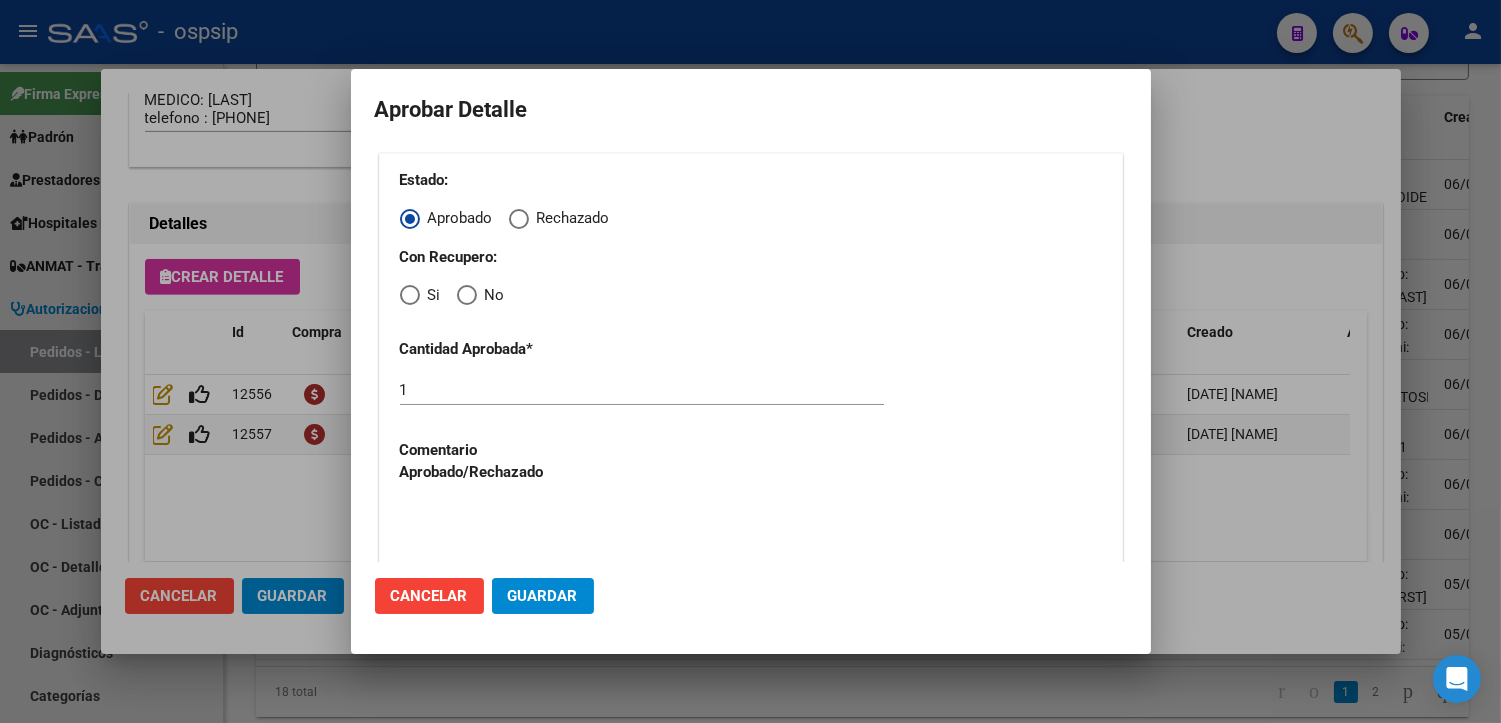 drag, startPoint x: 463, startPoint y: 291, endPoint x: 468, endPoint y: 303, distance: 13 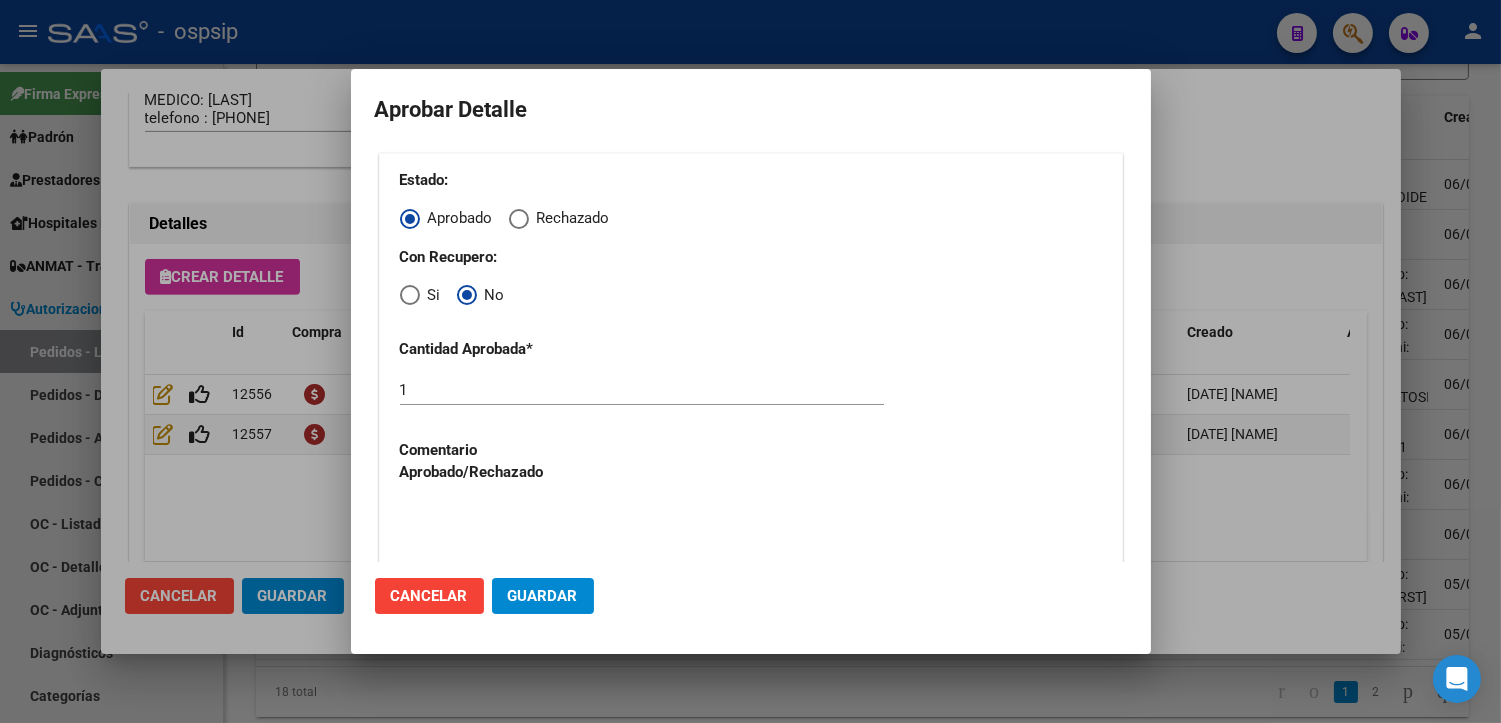 click at bounding box center [642, 550] 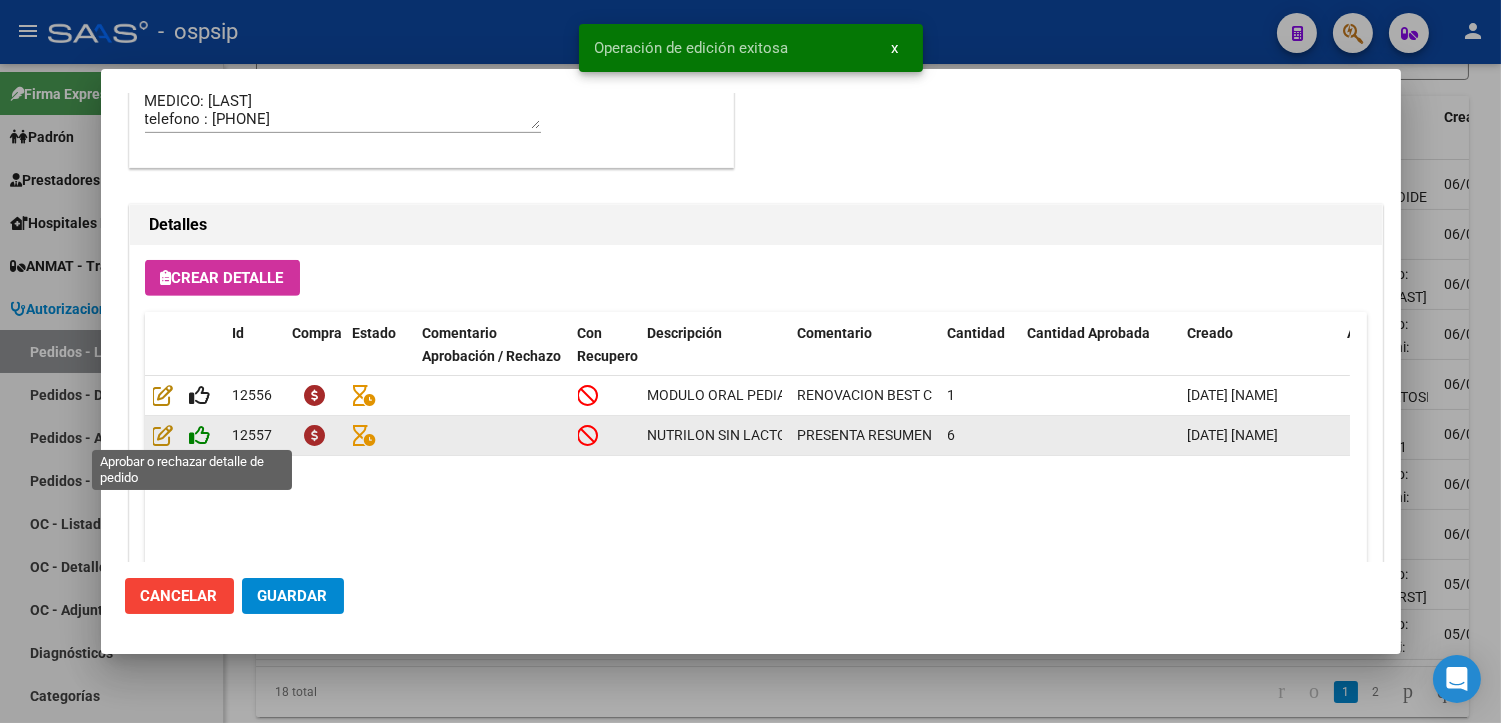 click 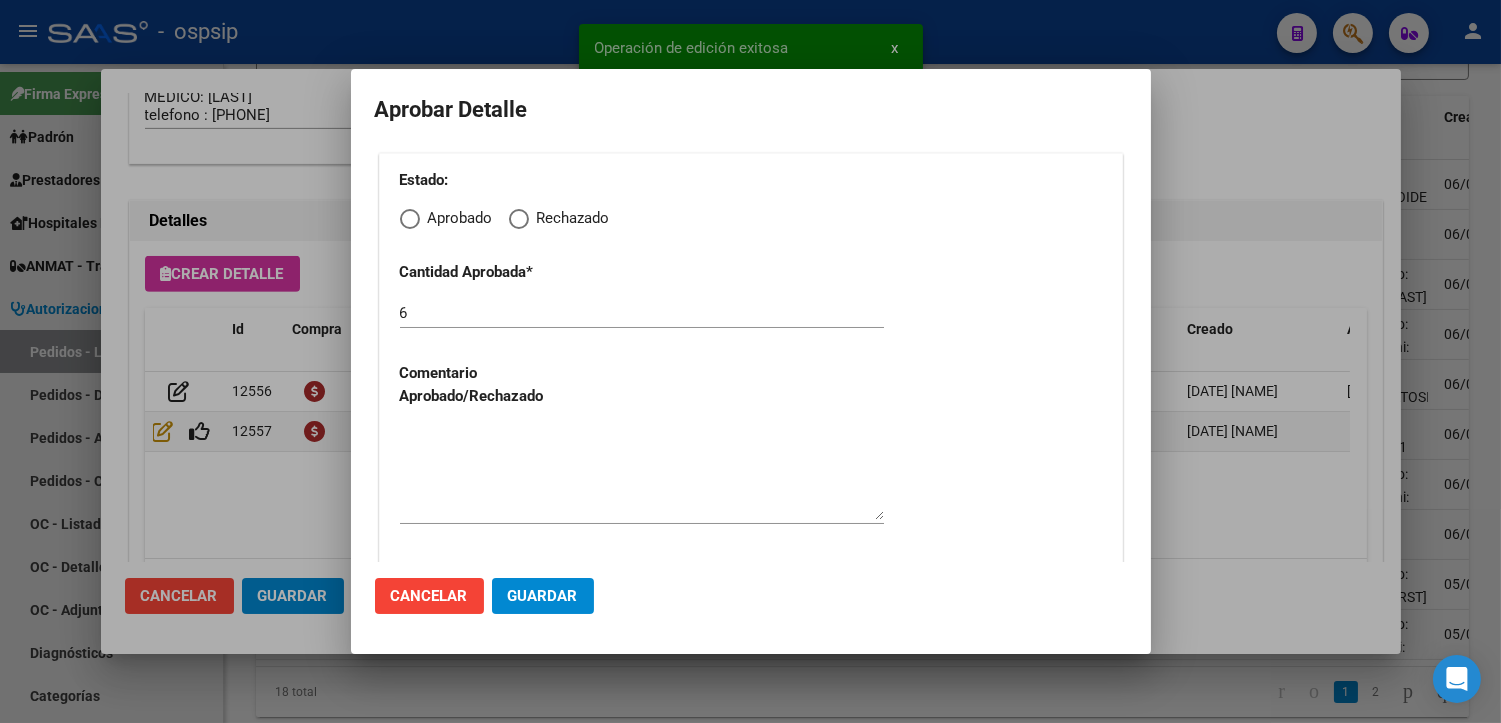 scroll, scrollTop: 1735, scrollLeft: 0, axis: vertical 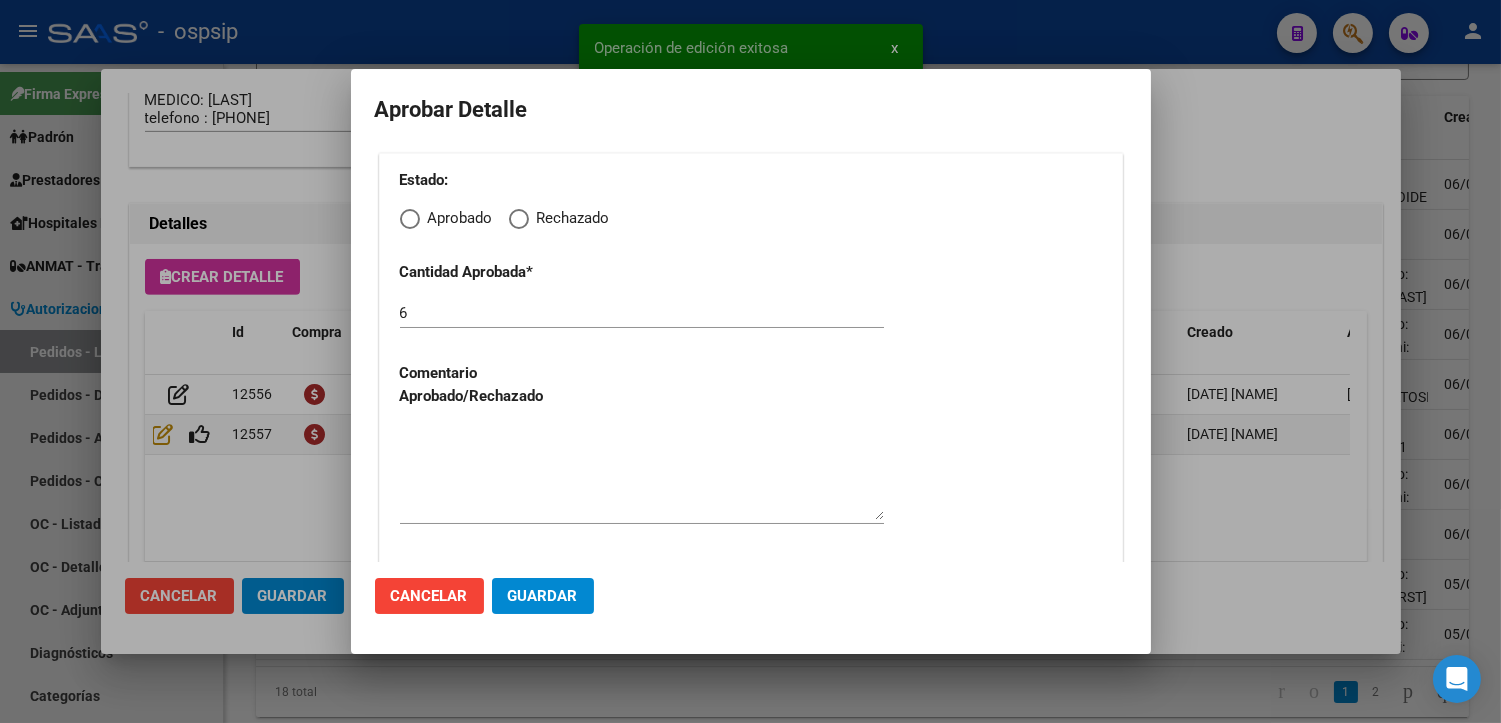 click at bounding box center [410, 219] 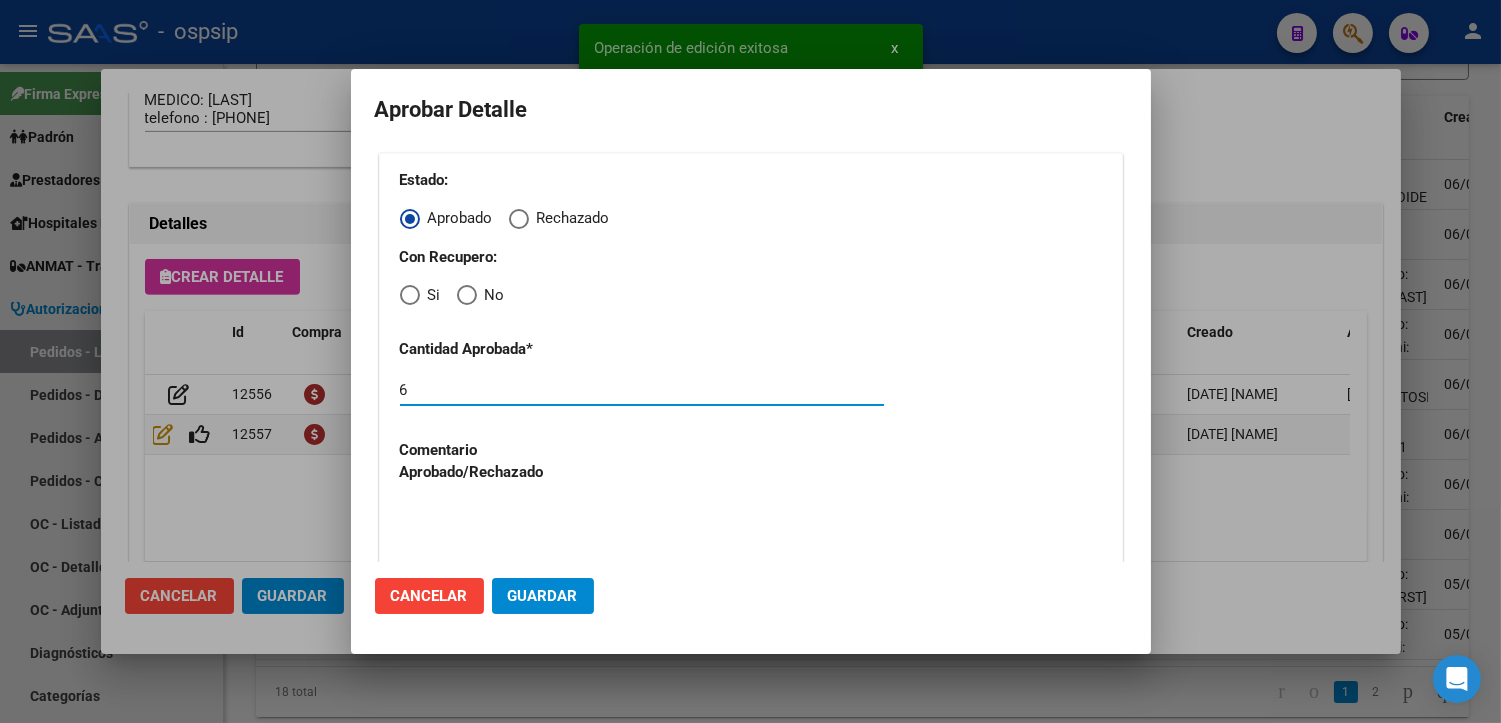 click on "6" at bounding box center [642, 390] 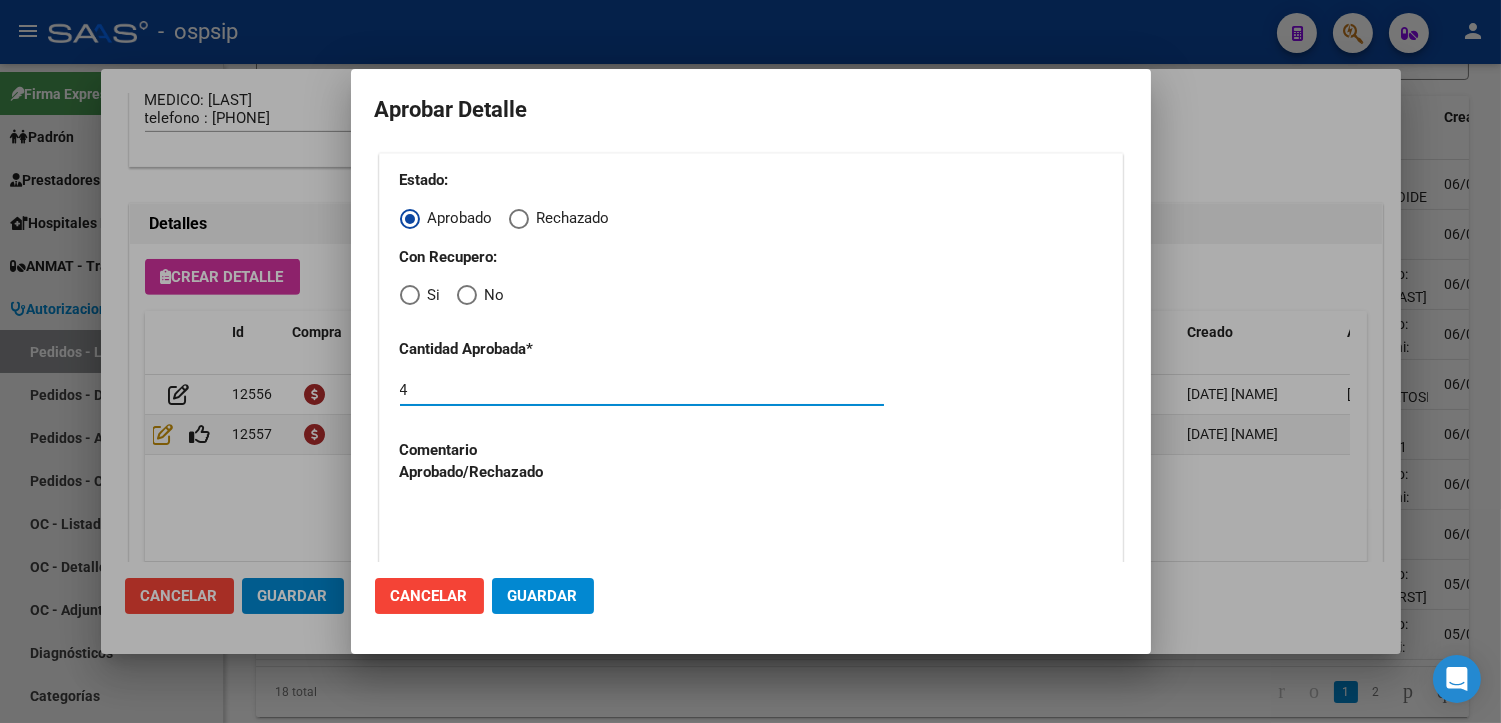 type on "4" 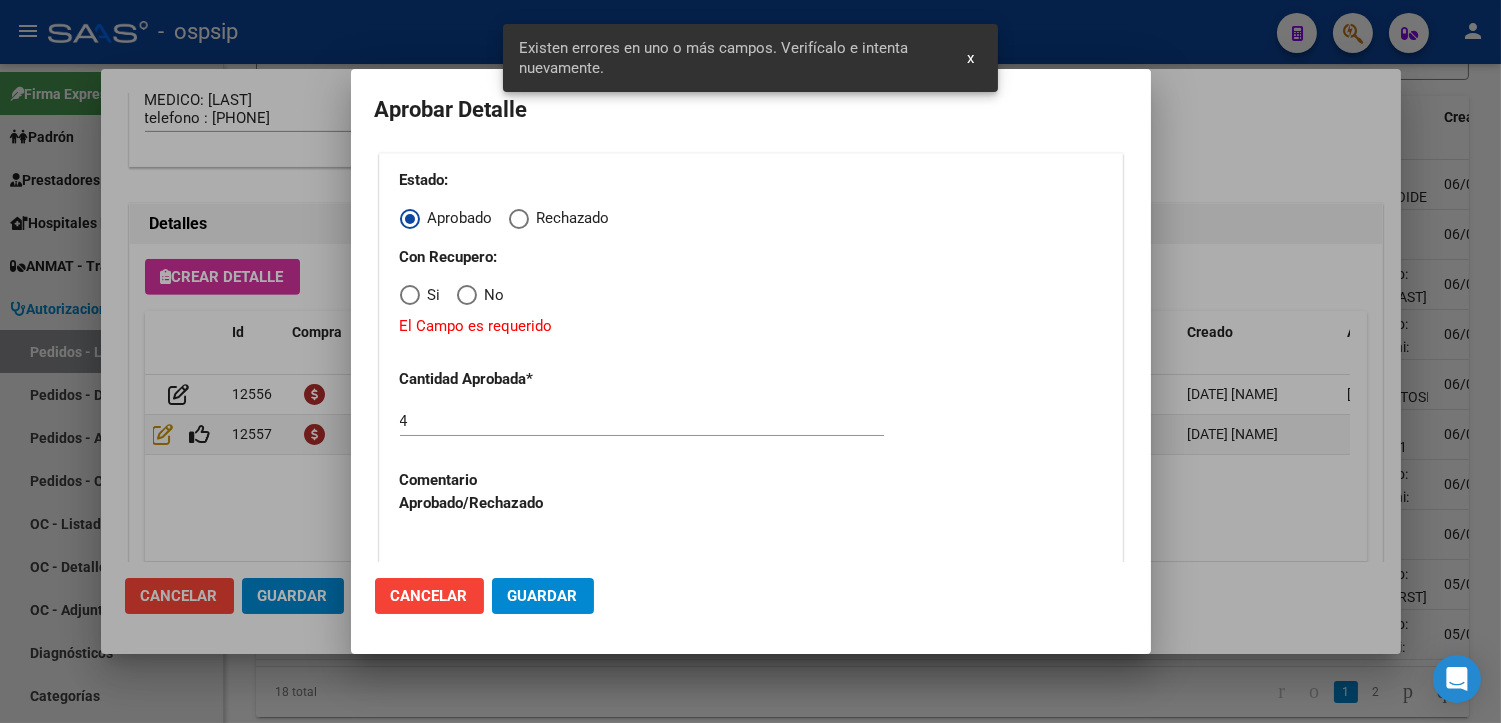 click at bounding box center (467, 295) 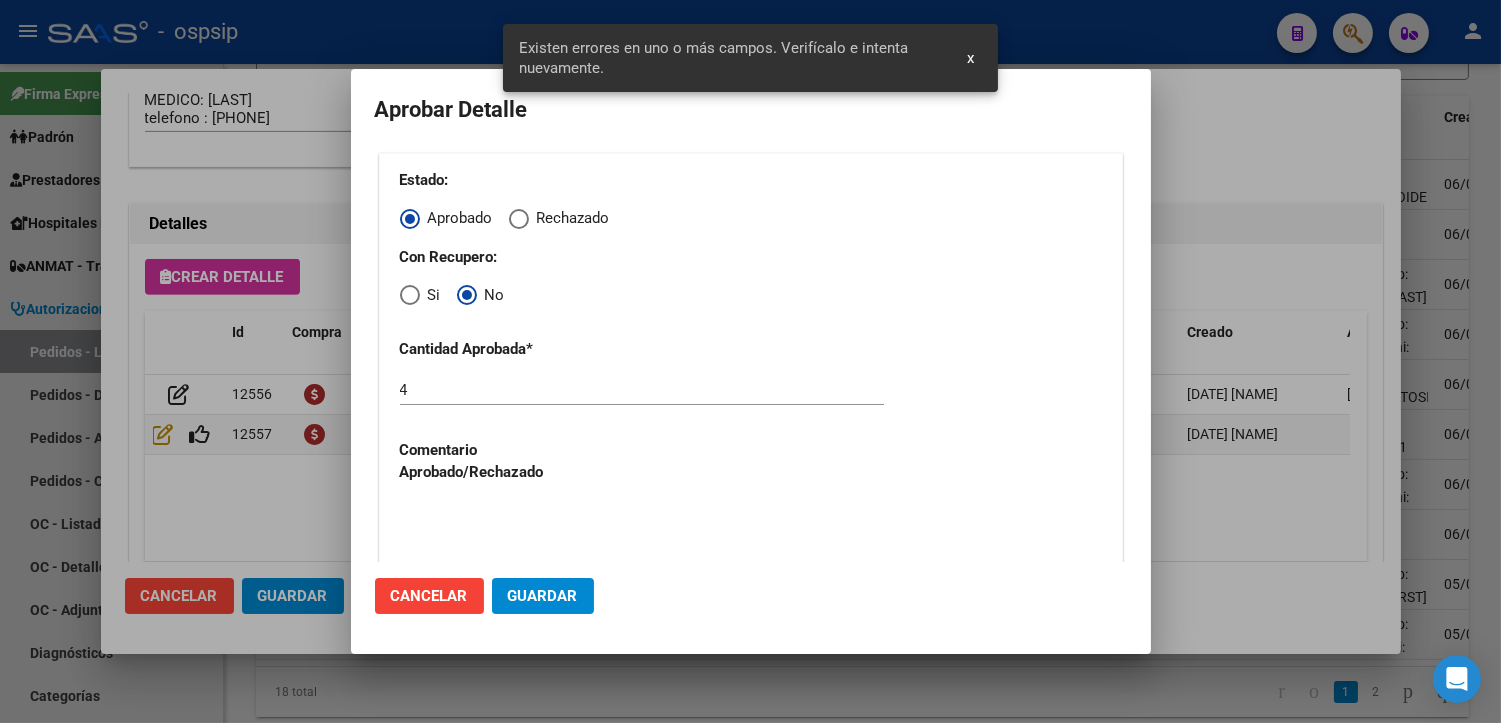click at bounding box center (642, 550) 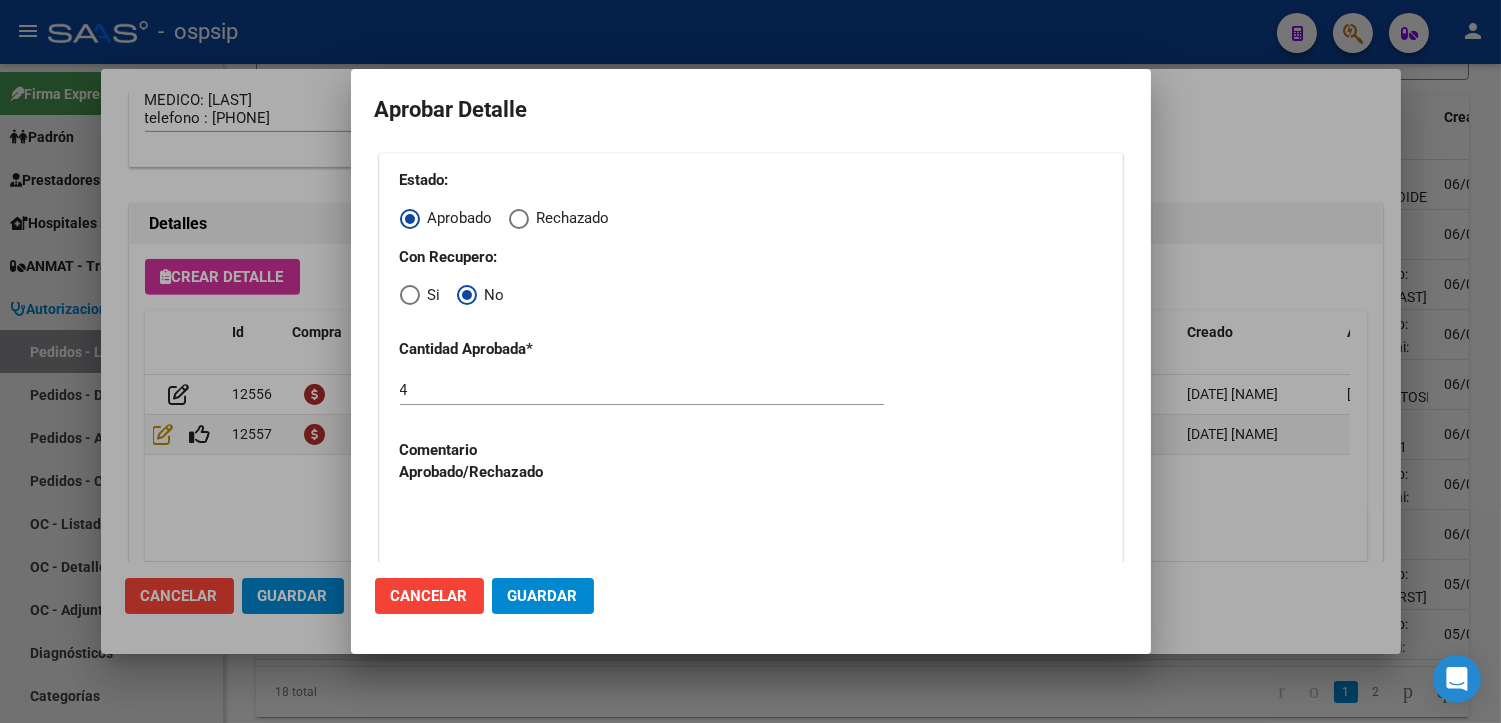 type 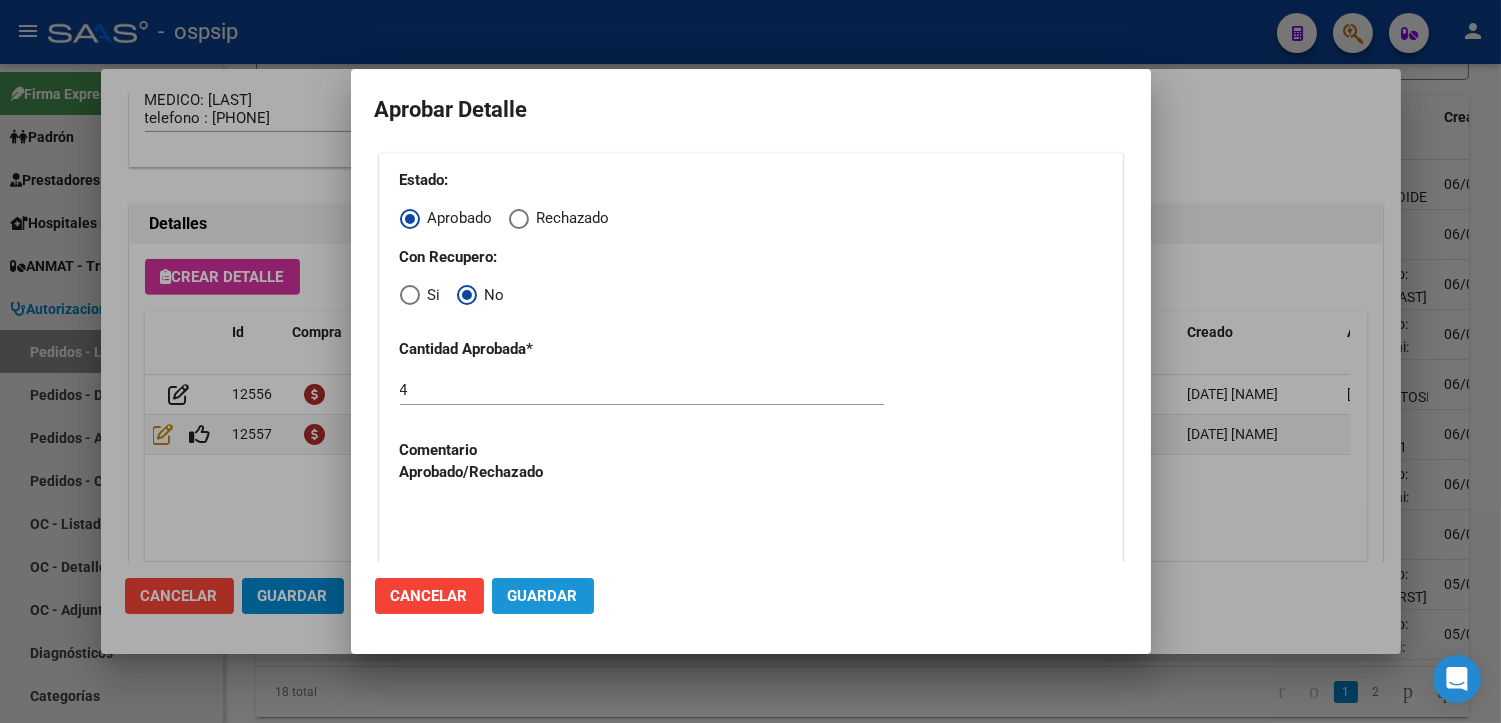 click on "Guardar" 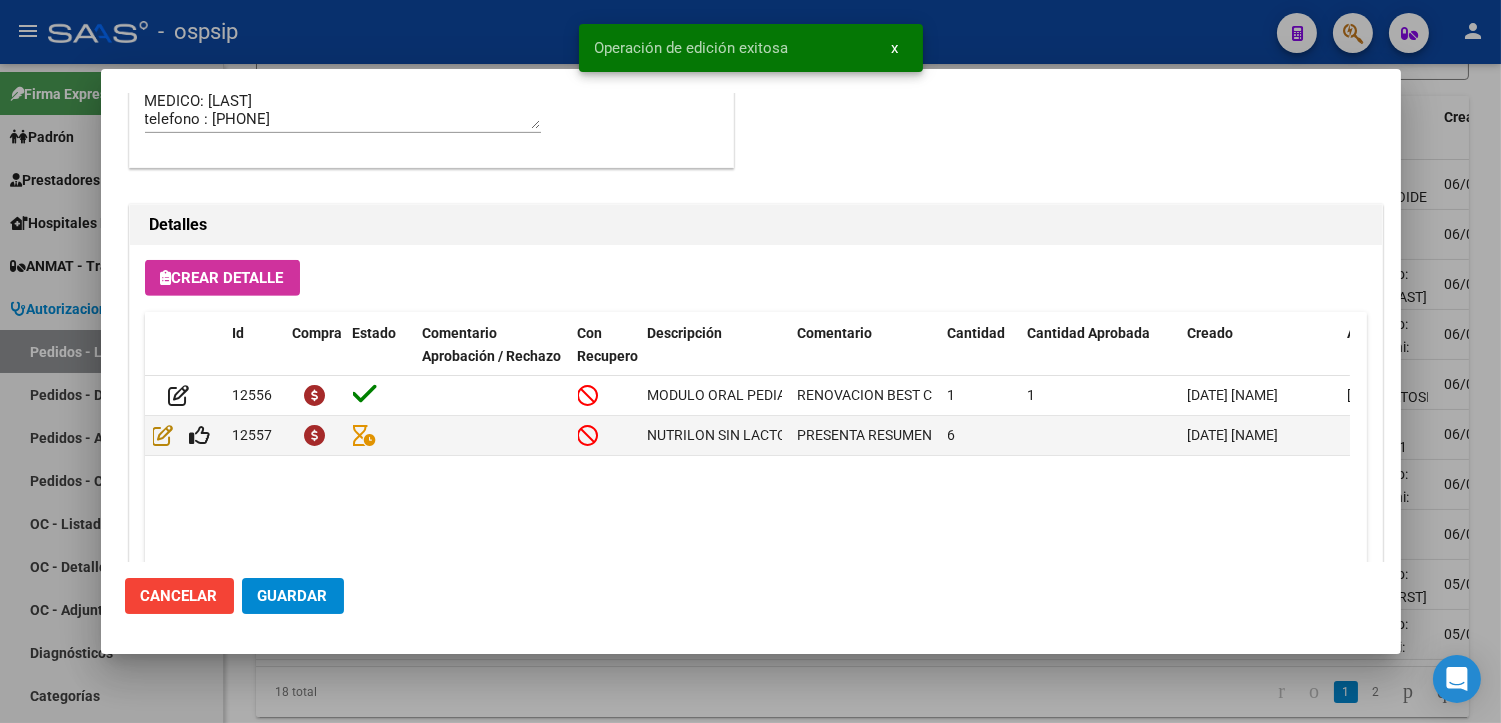 click on "Guardar" 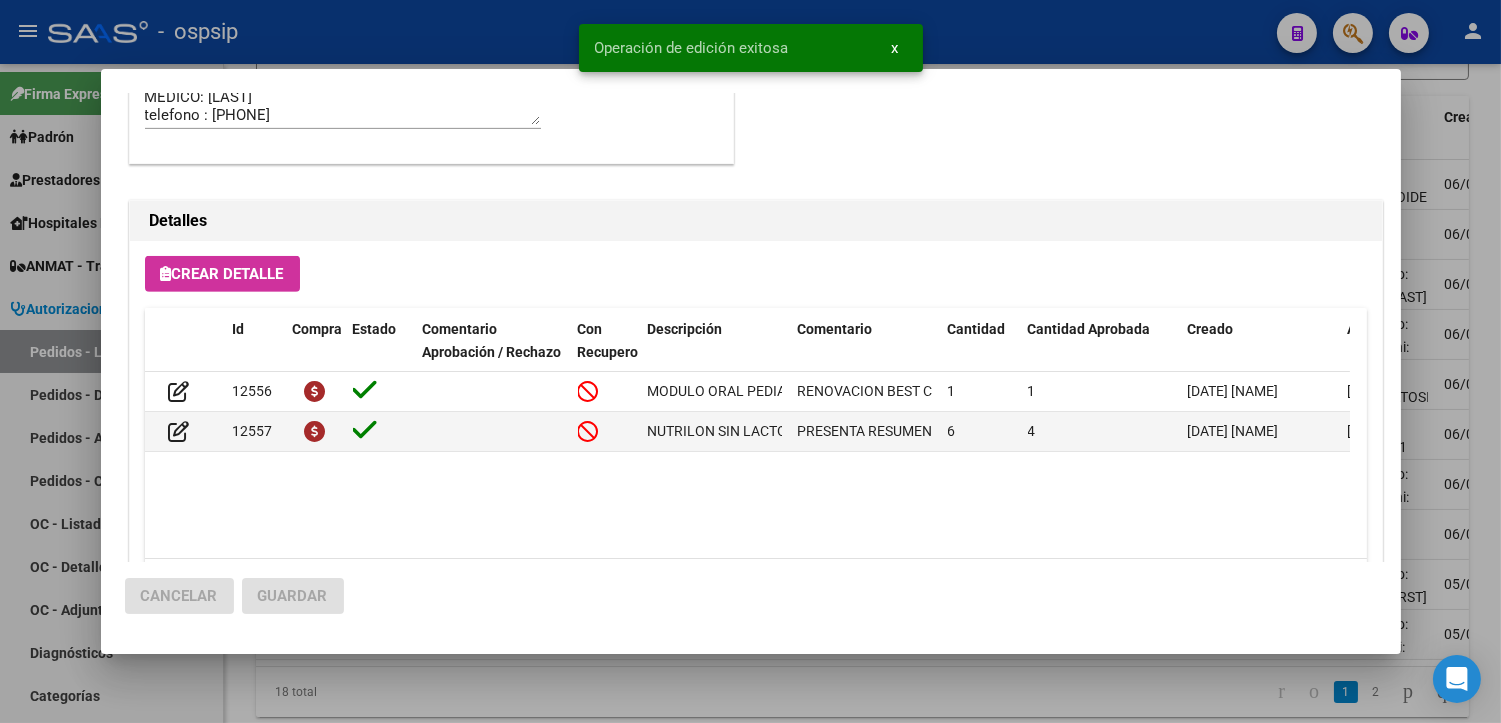 scroll, scrollTop: 1735, scrollLeft: 0, axis: vertical 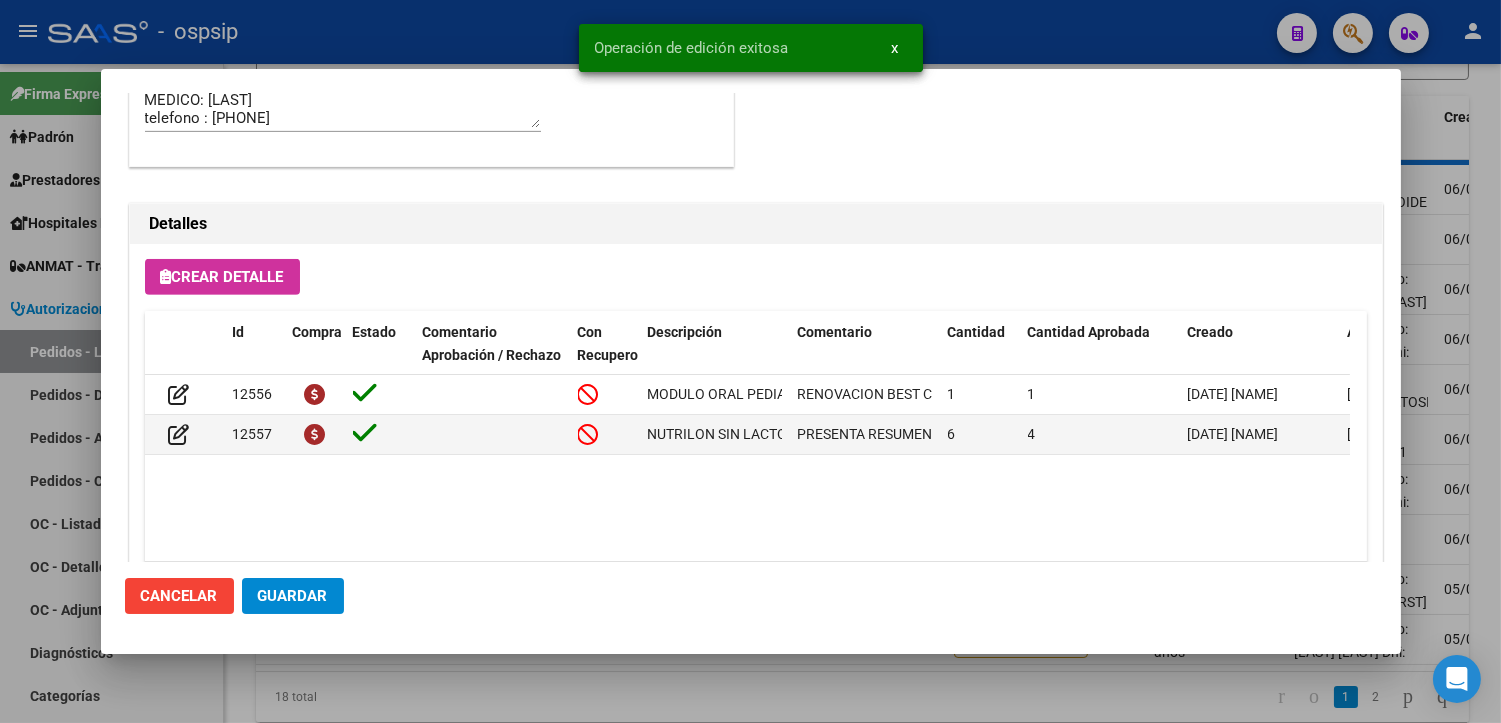click at bounding box center [750, 361] 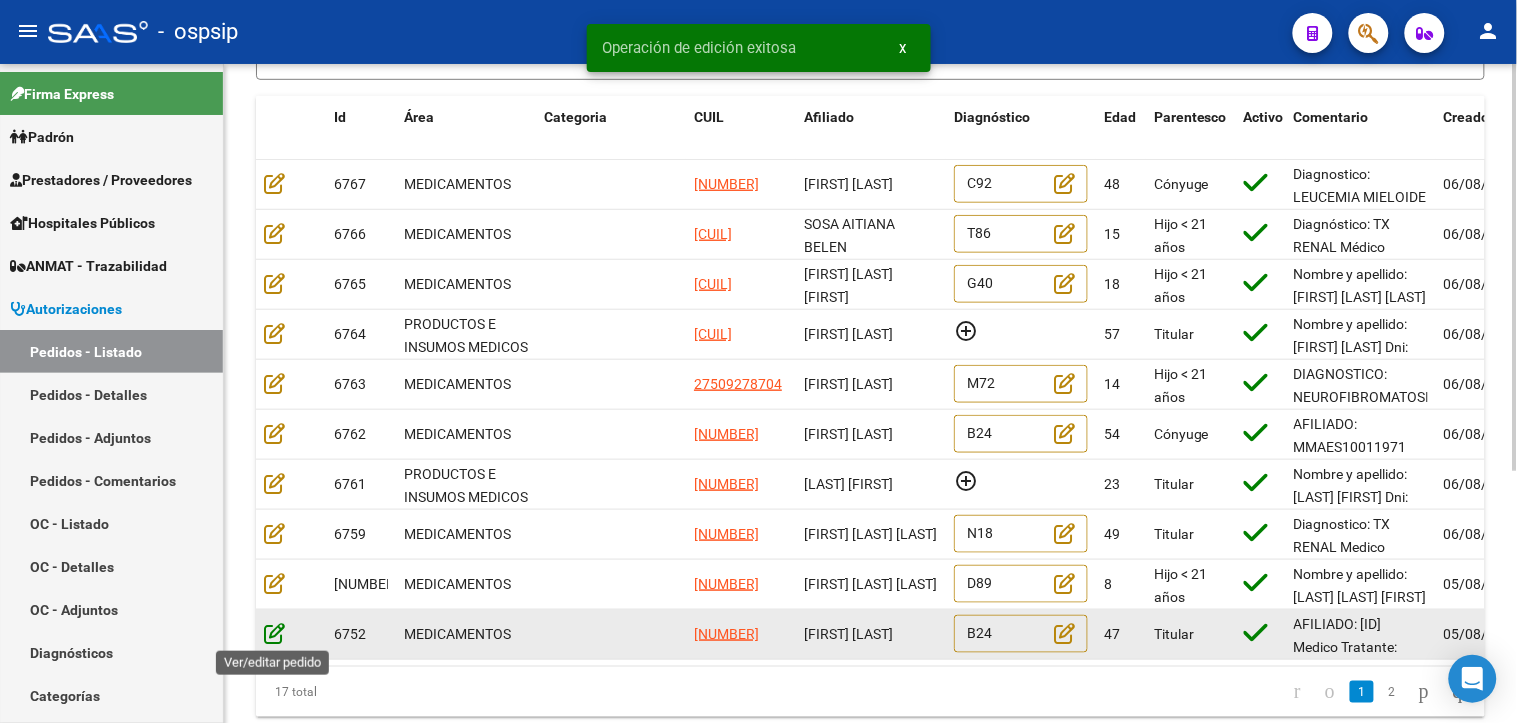 click 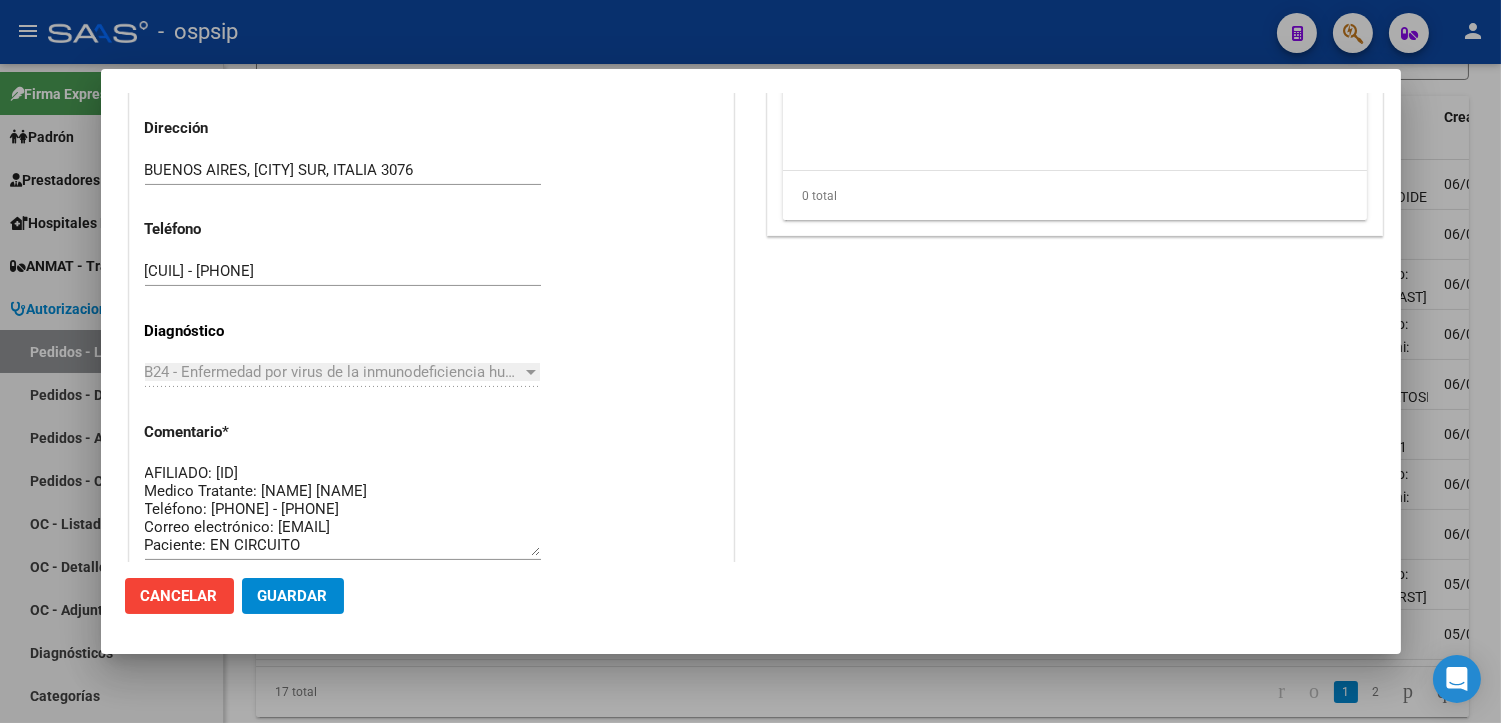 scroll, scrollTop: 888, scrollLeft: 0, axis: vertical 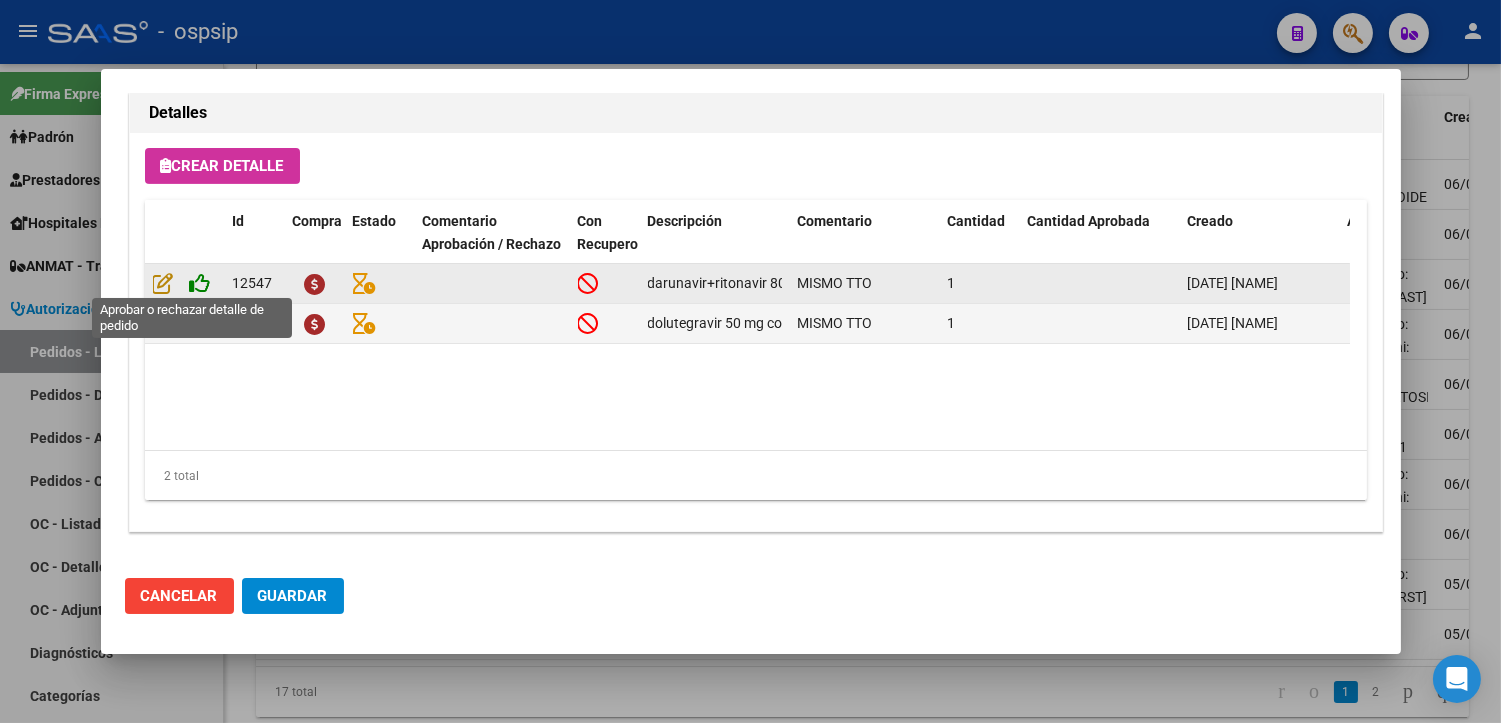 click 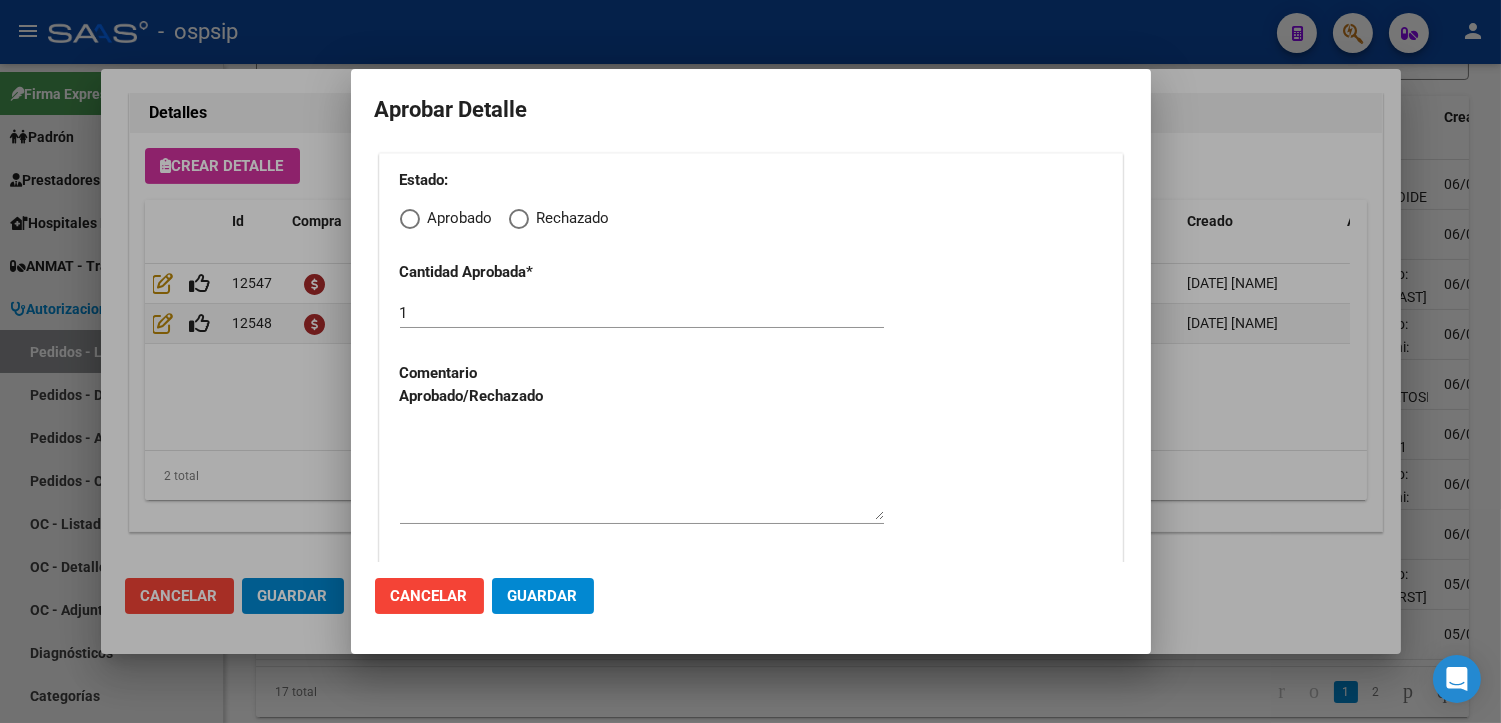 click at bounding box center (410, 219) 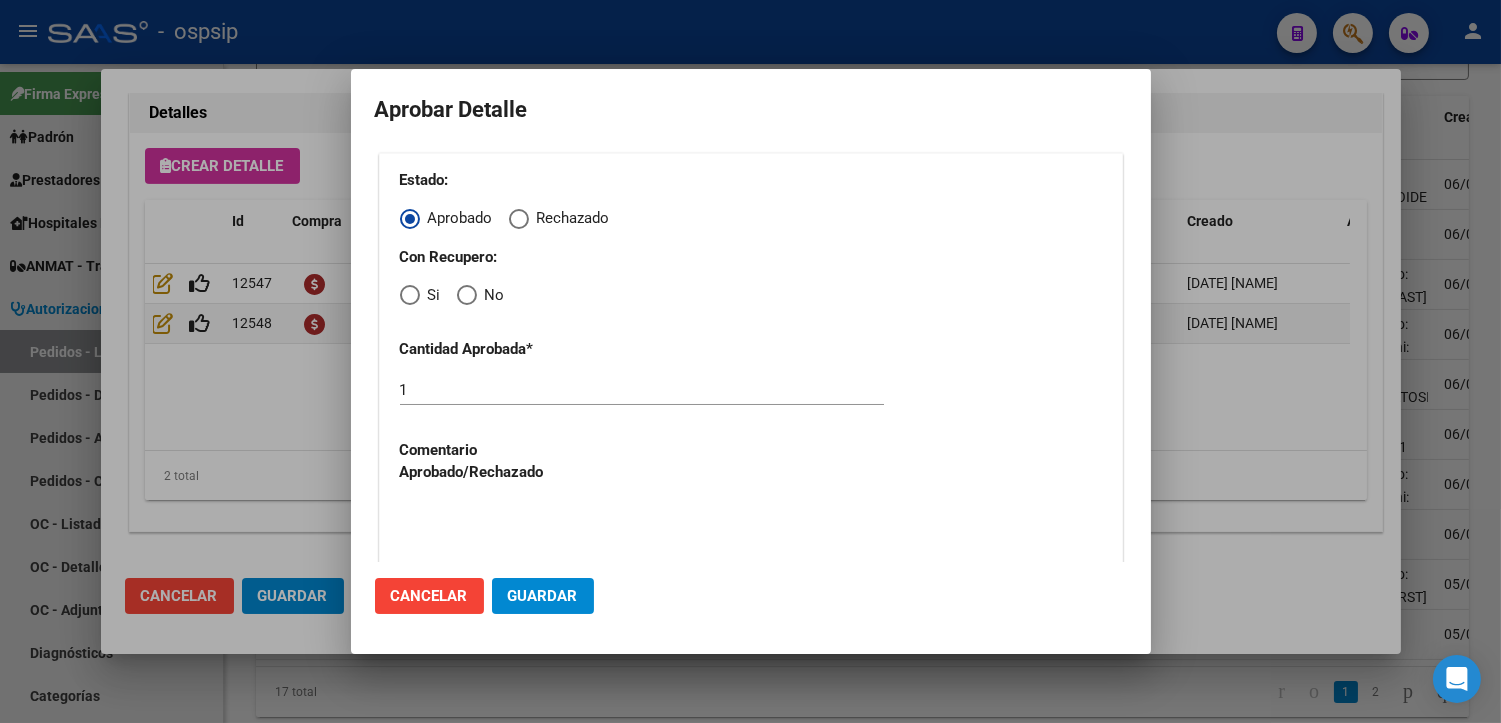 click at bounding box center [410, 295] 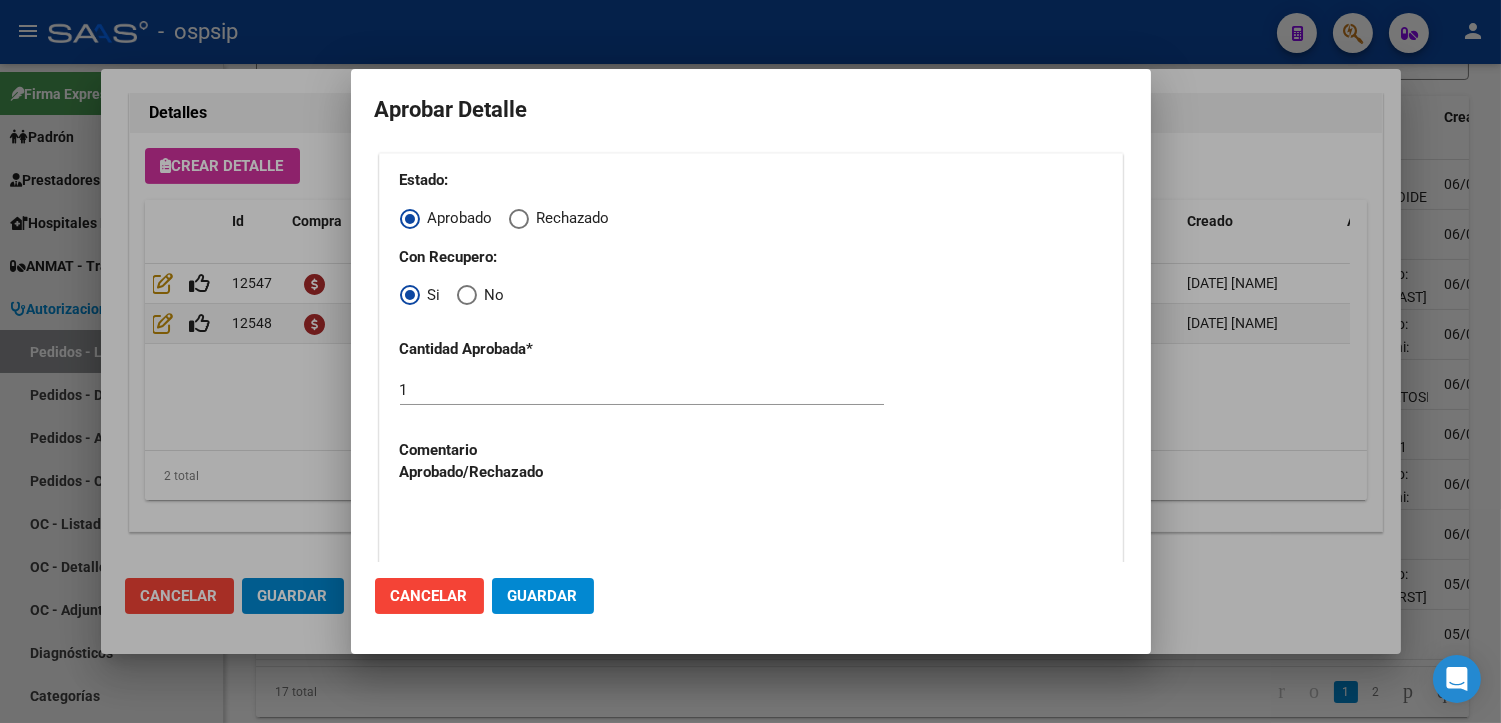 click at bounding box center (642, 550) 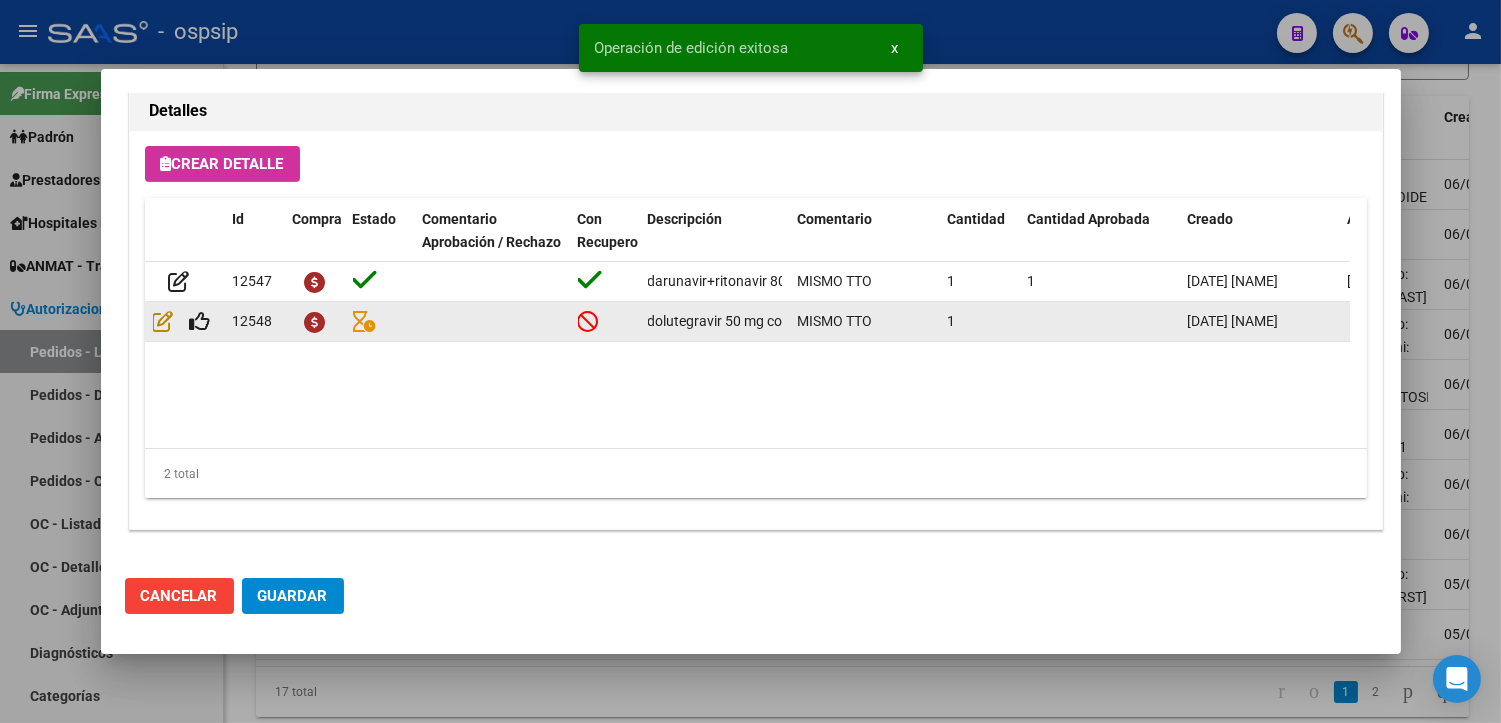 scroll, scrollTop: 1426, scrollLeft: 0, axis: vertical 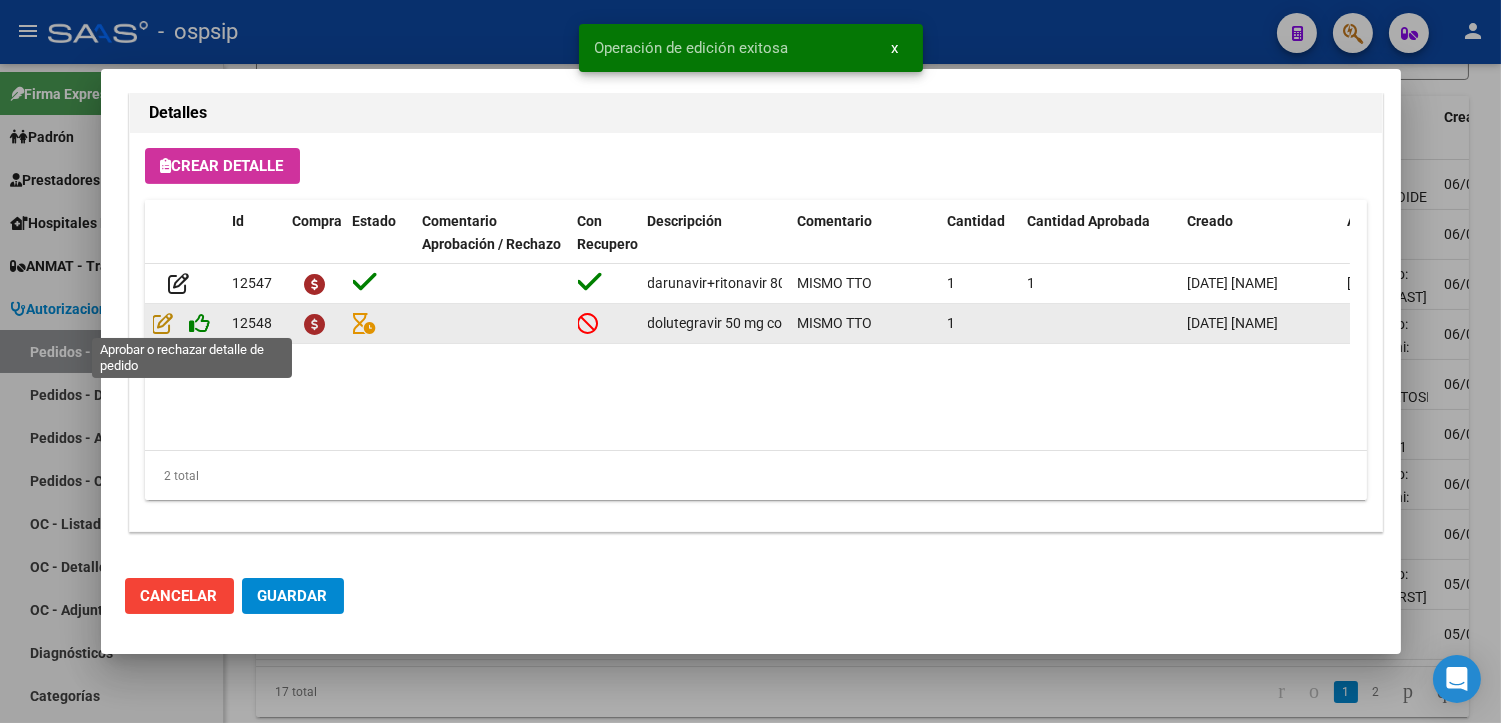click 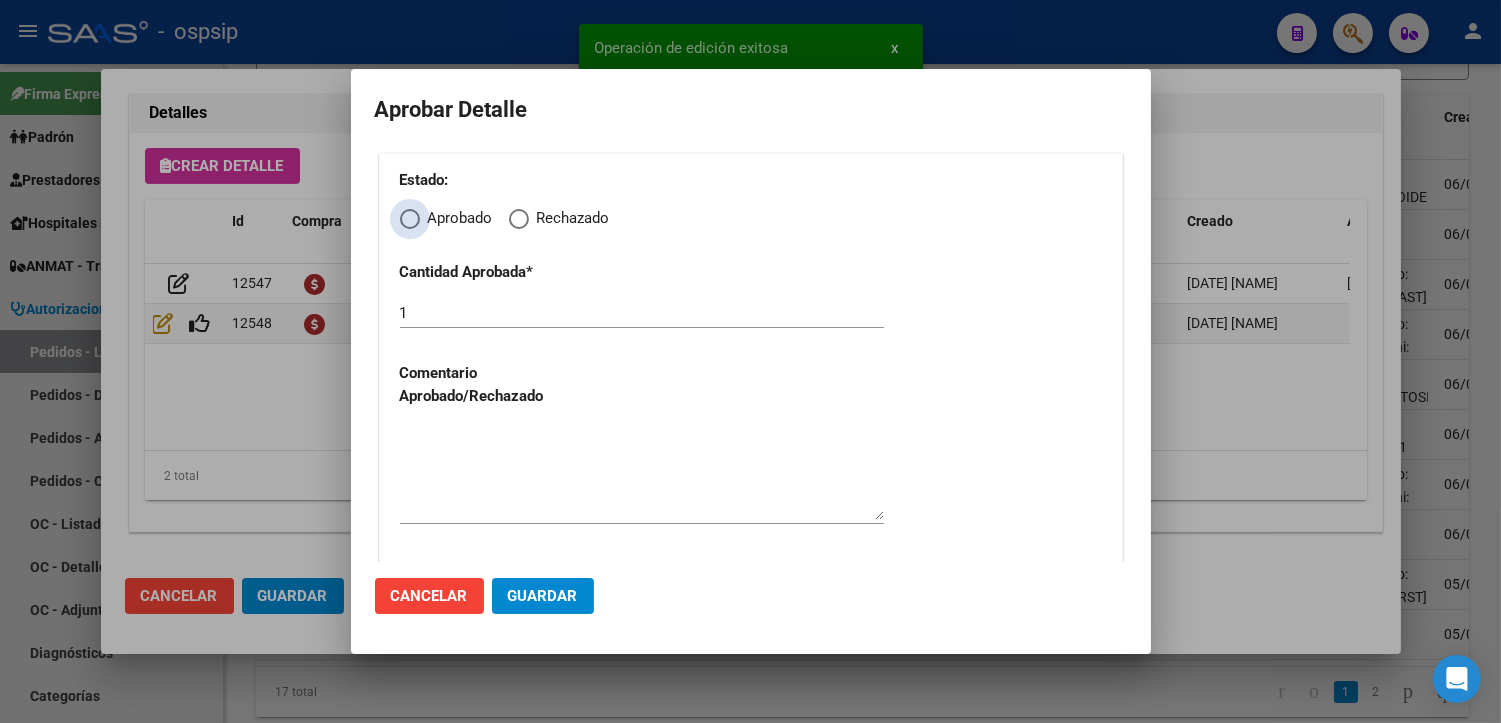 click at bounding box center (410, 219) 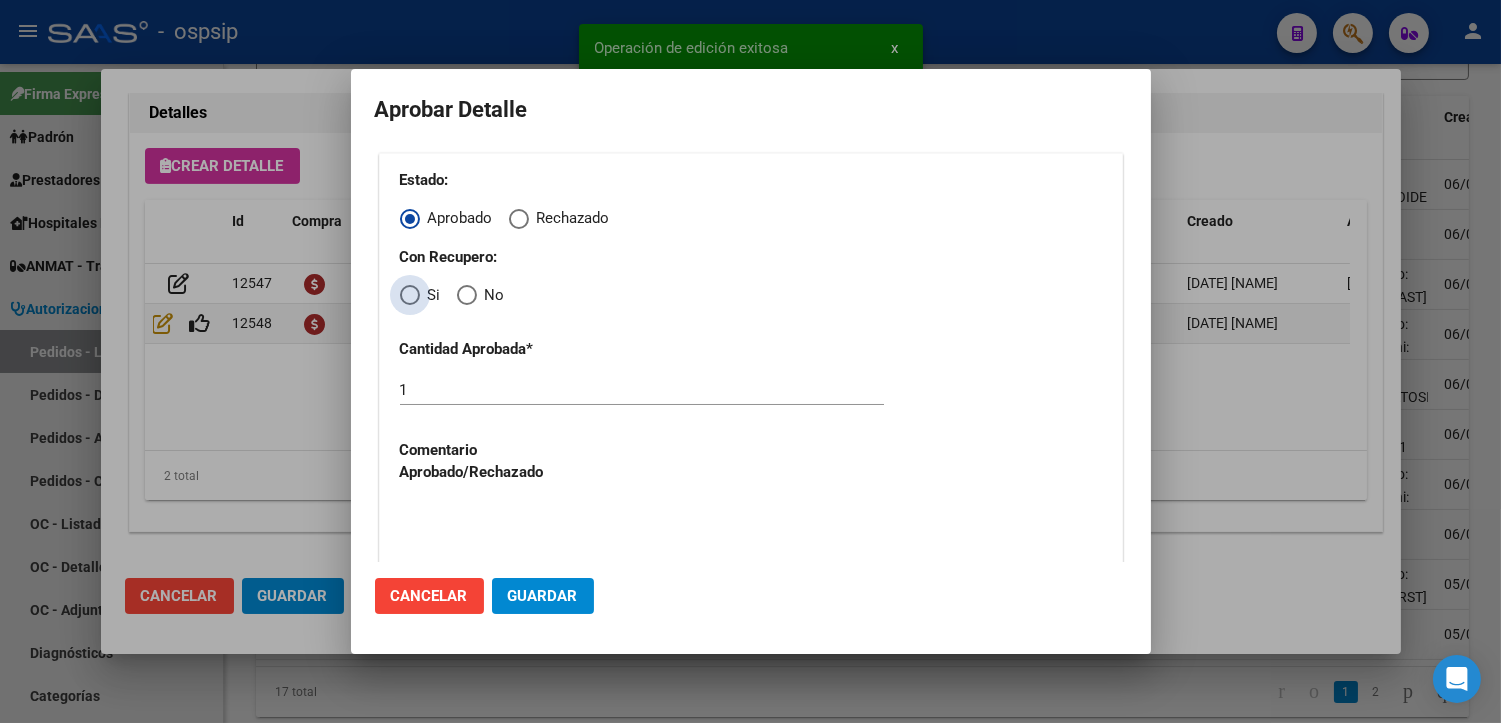 click at bounding box center (410, 295) 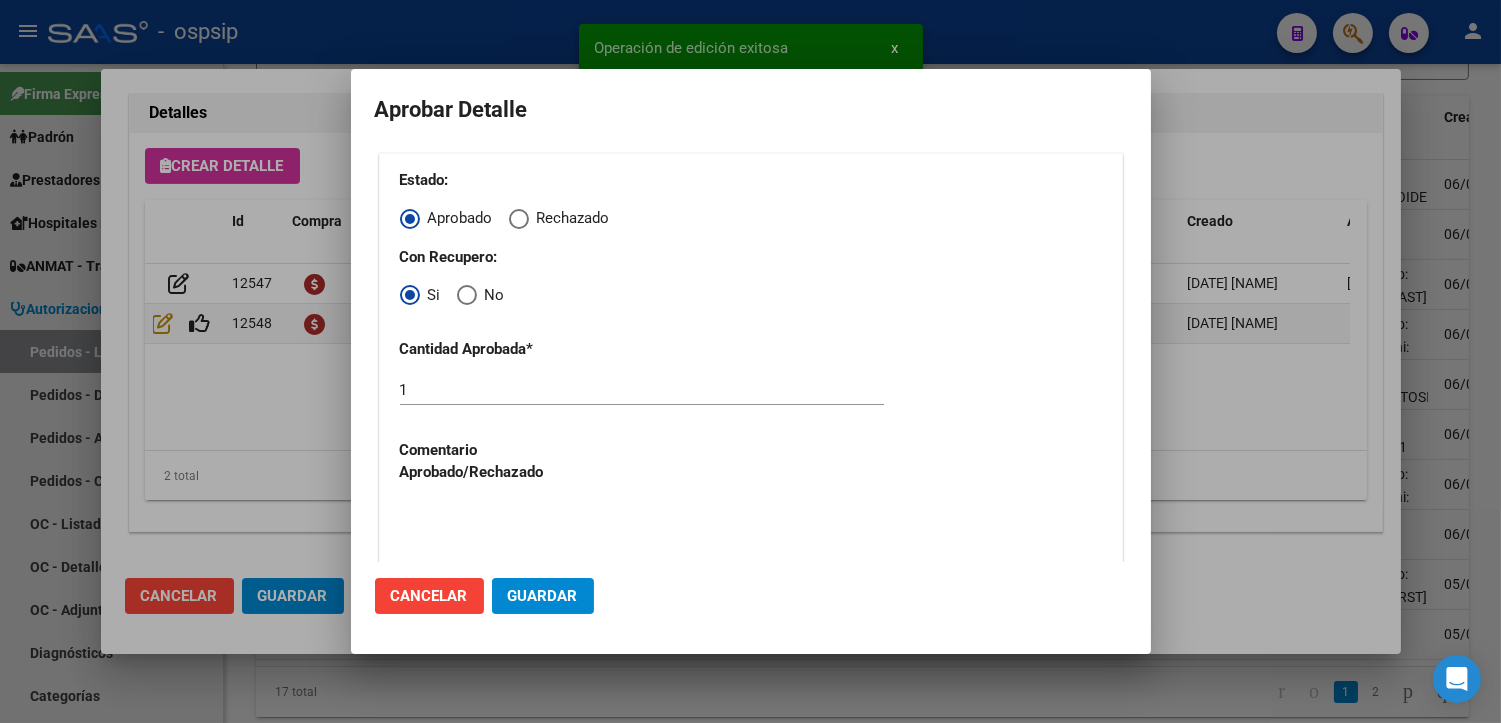 click at bounding box center (642, 550) 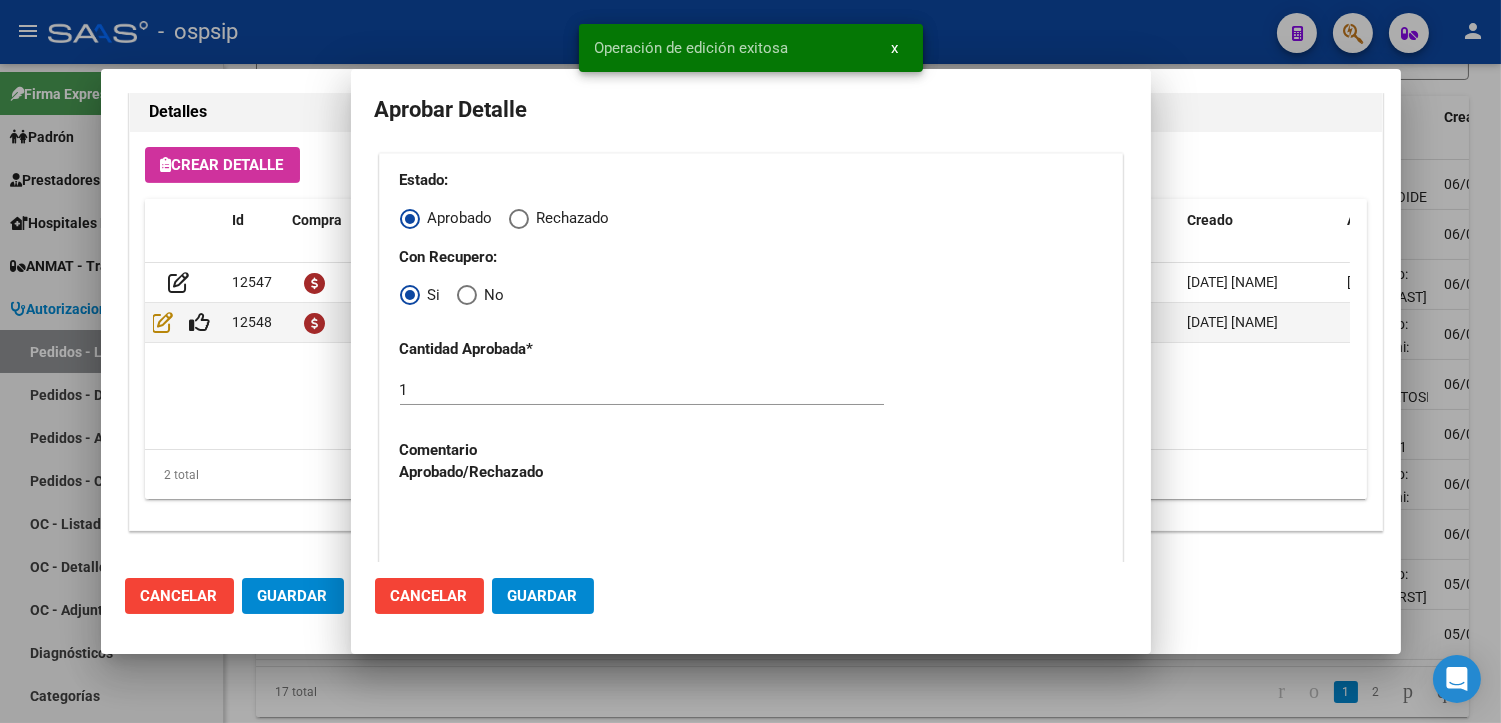 scroll, scrollTop: 1426, scrollLeft: 0, axis: vertical 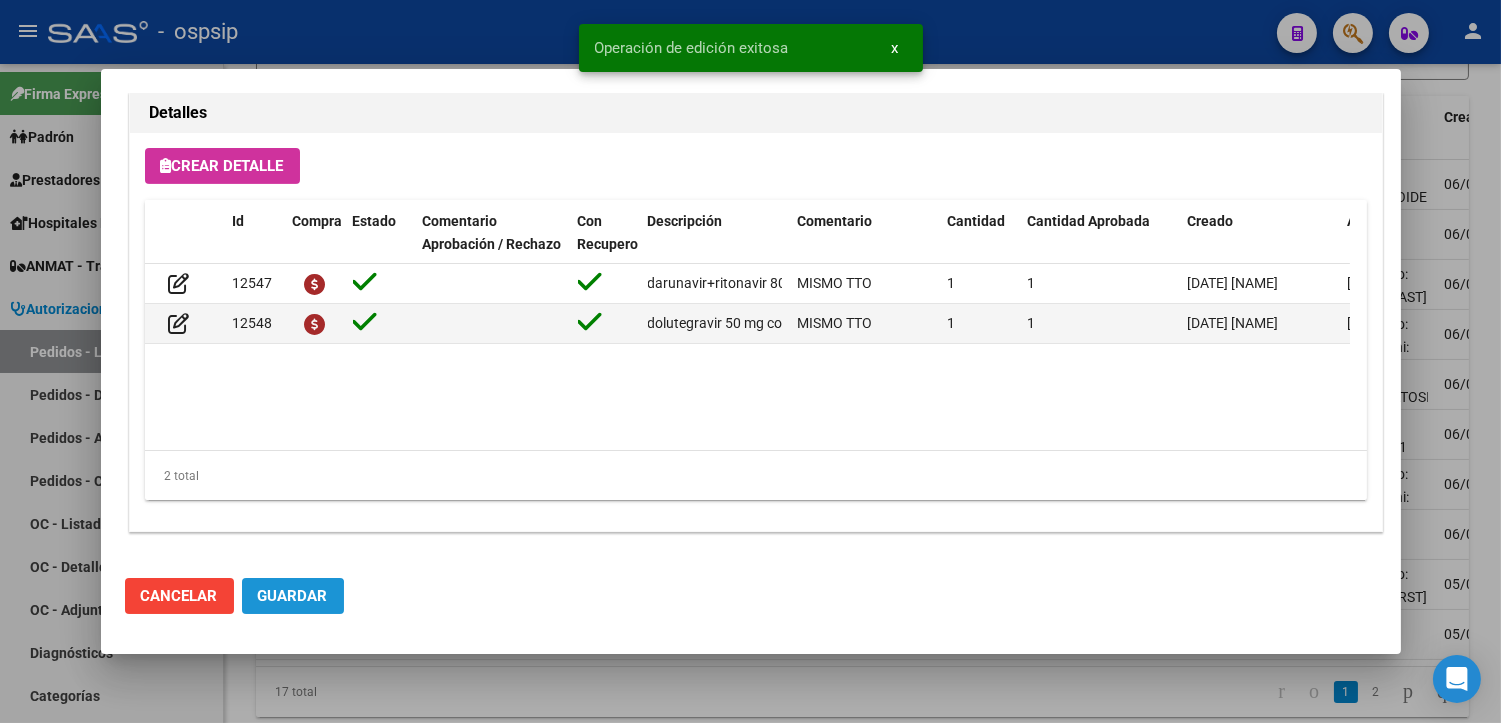 click on "Guardar" 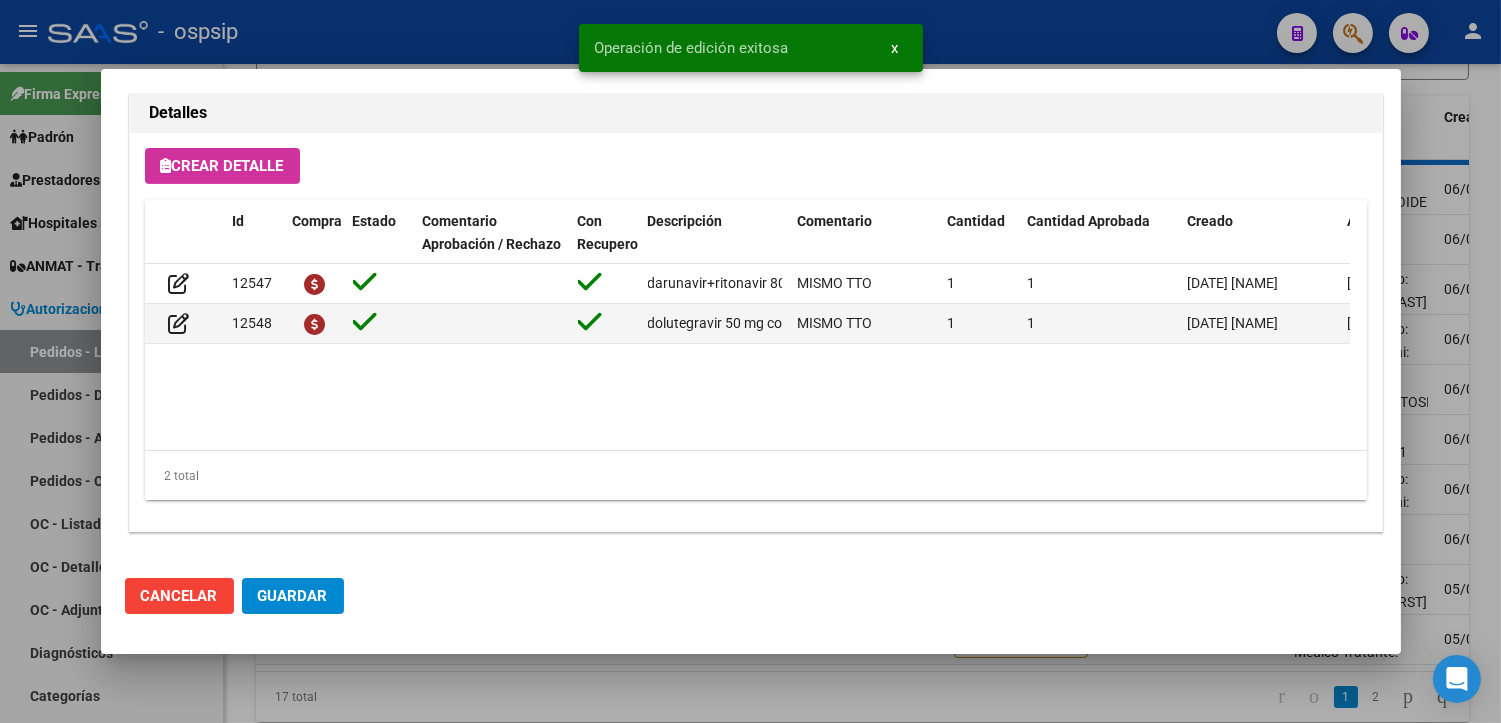 click at bounding box center (750, 361) 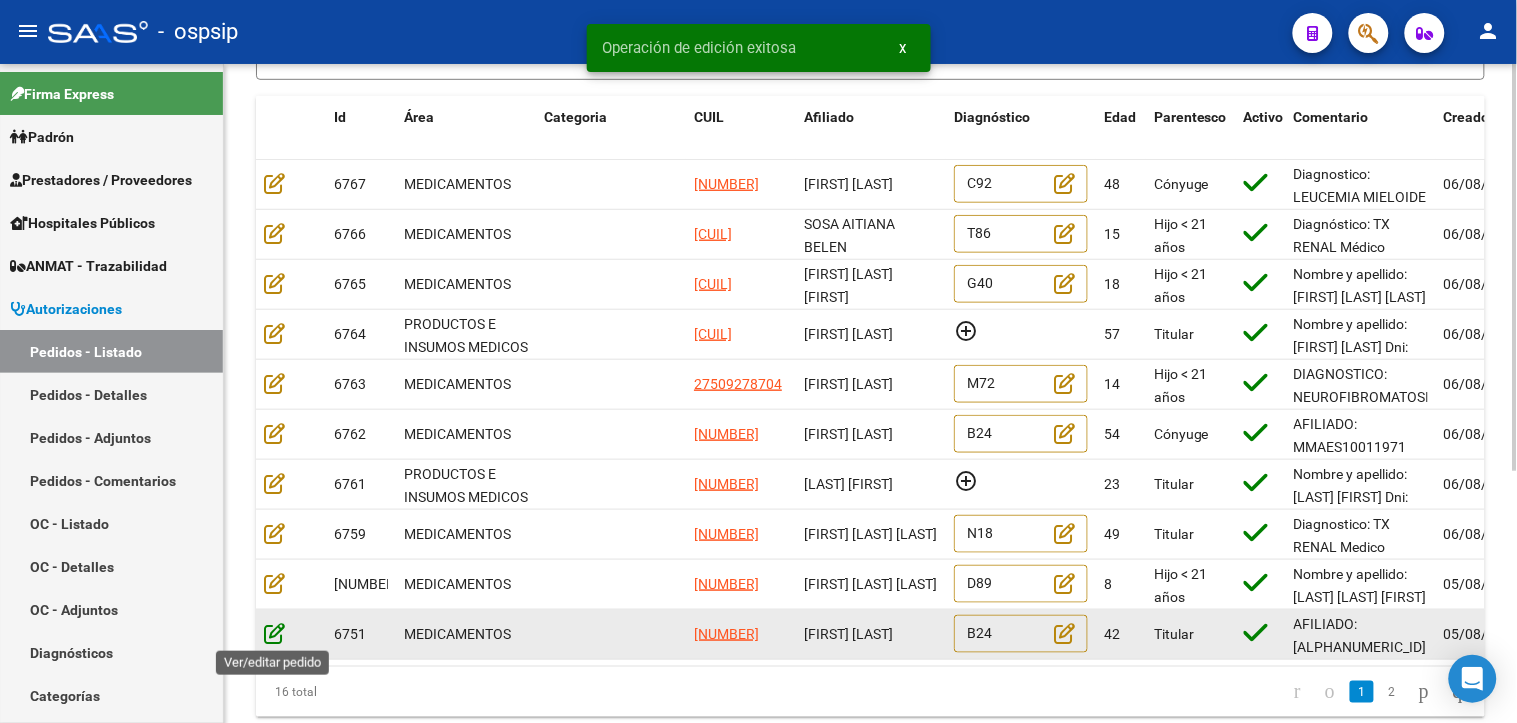 click 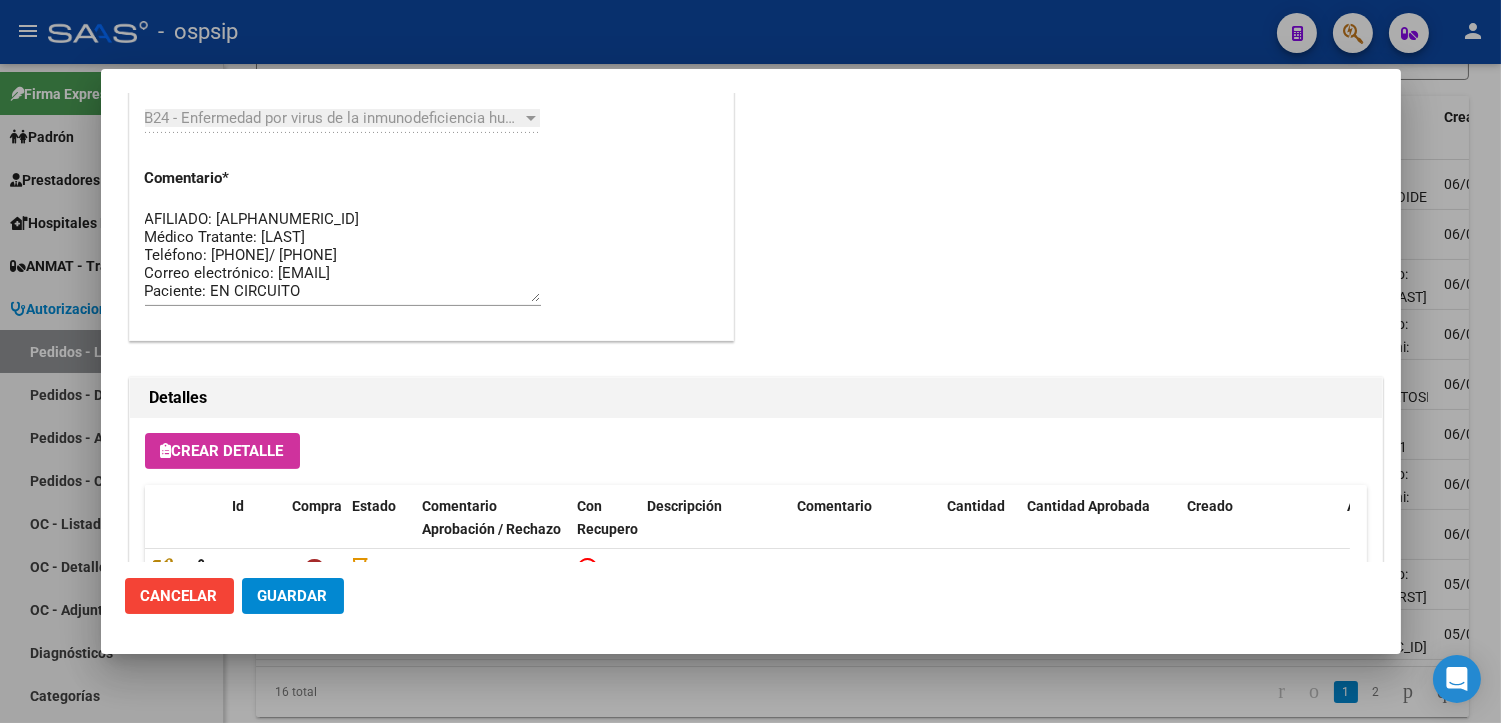 scroll, scrollTop: 1426, scrollLeft: 0, axis: vertical 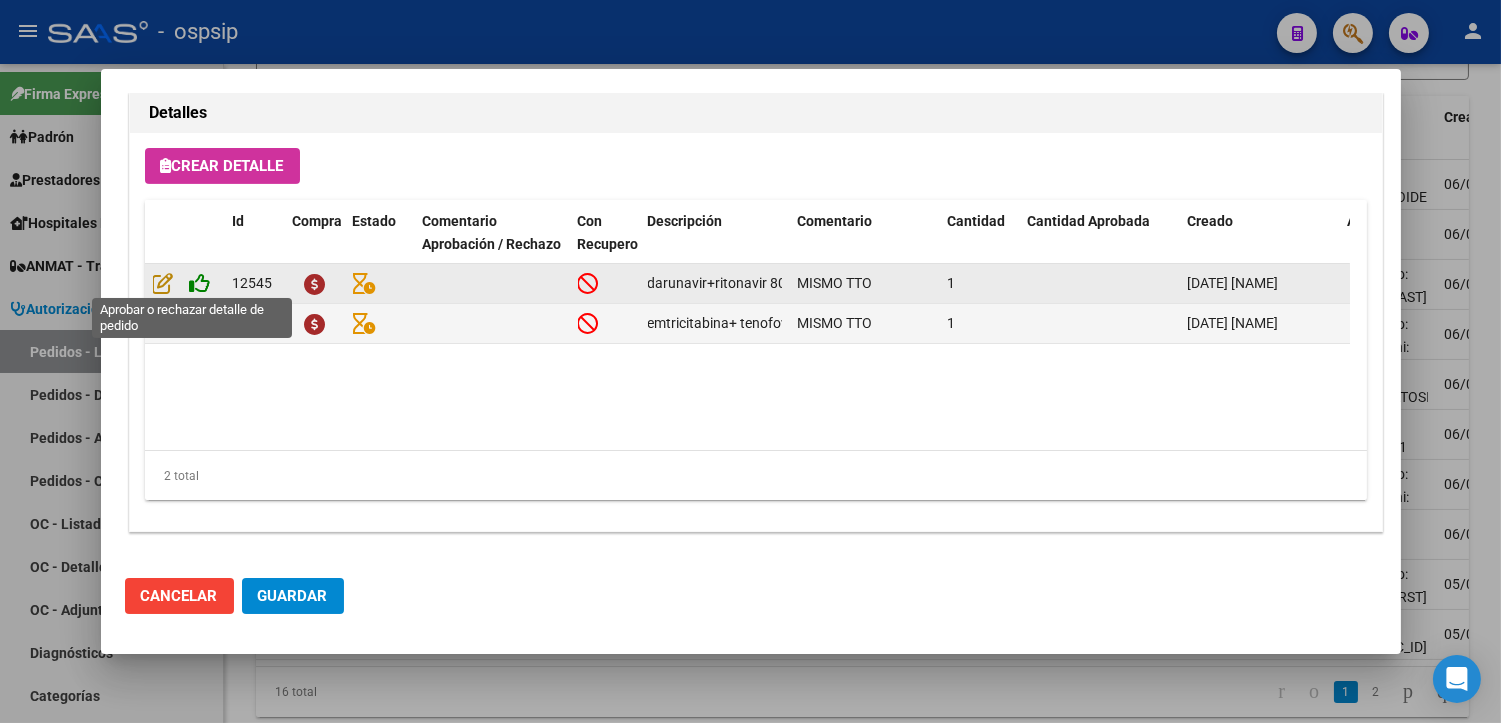 click 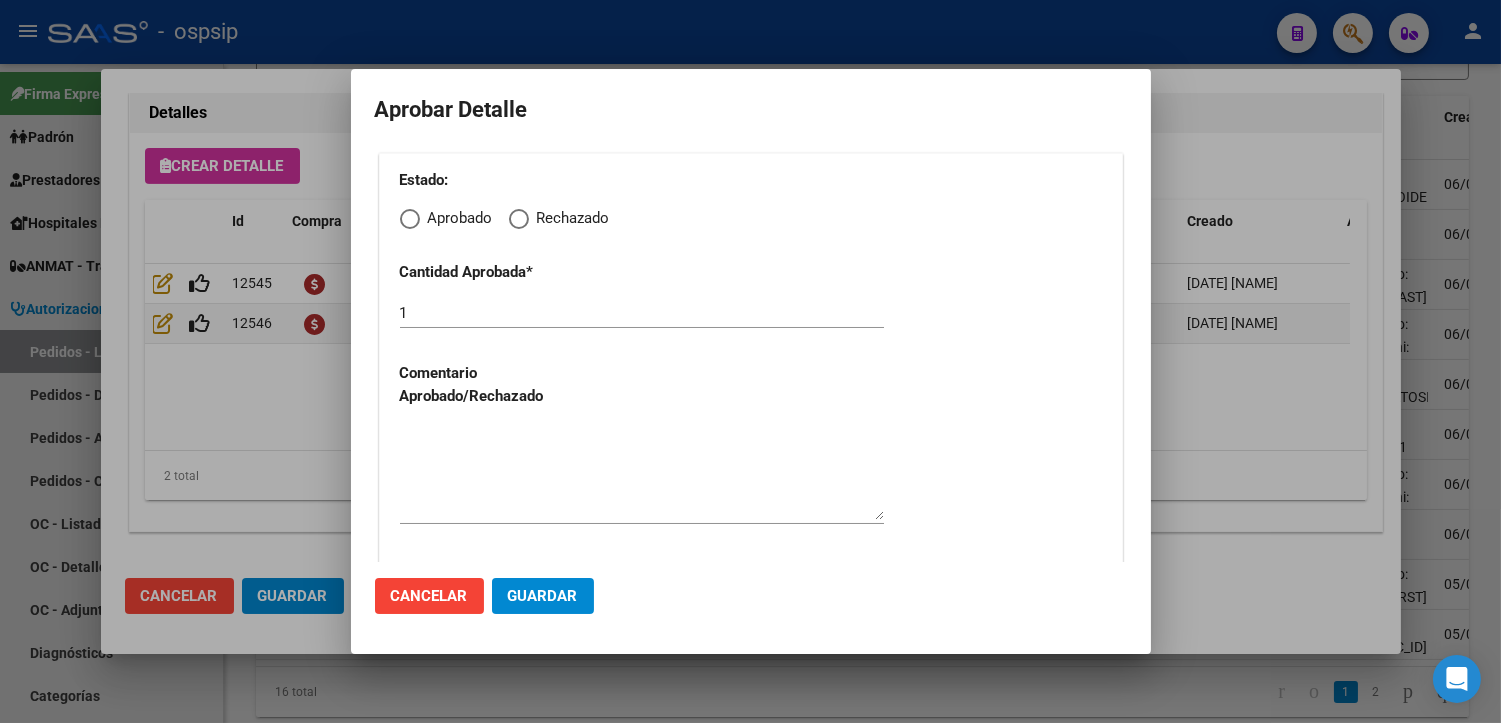 click at bounding box center (410, 219) 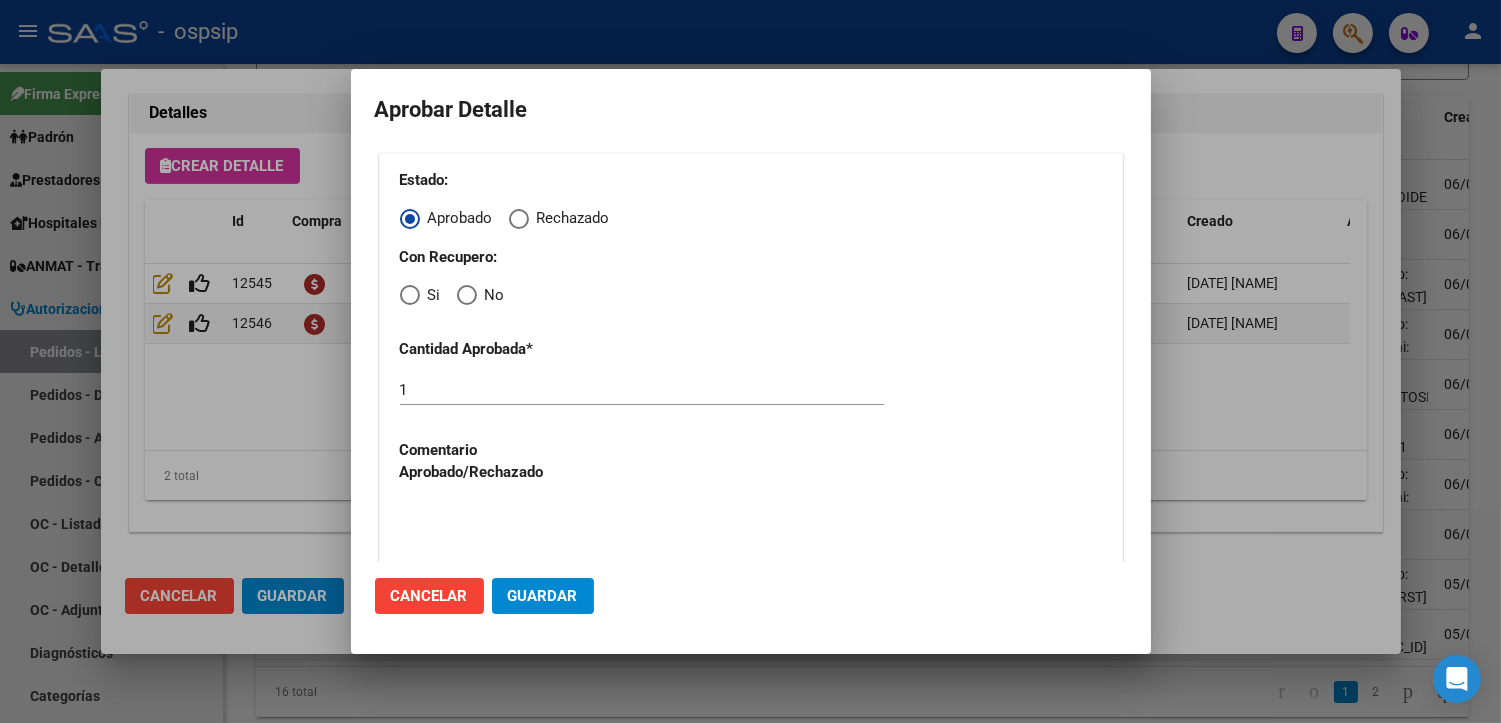click at bounding box center (410, 295) 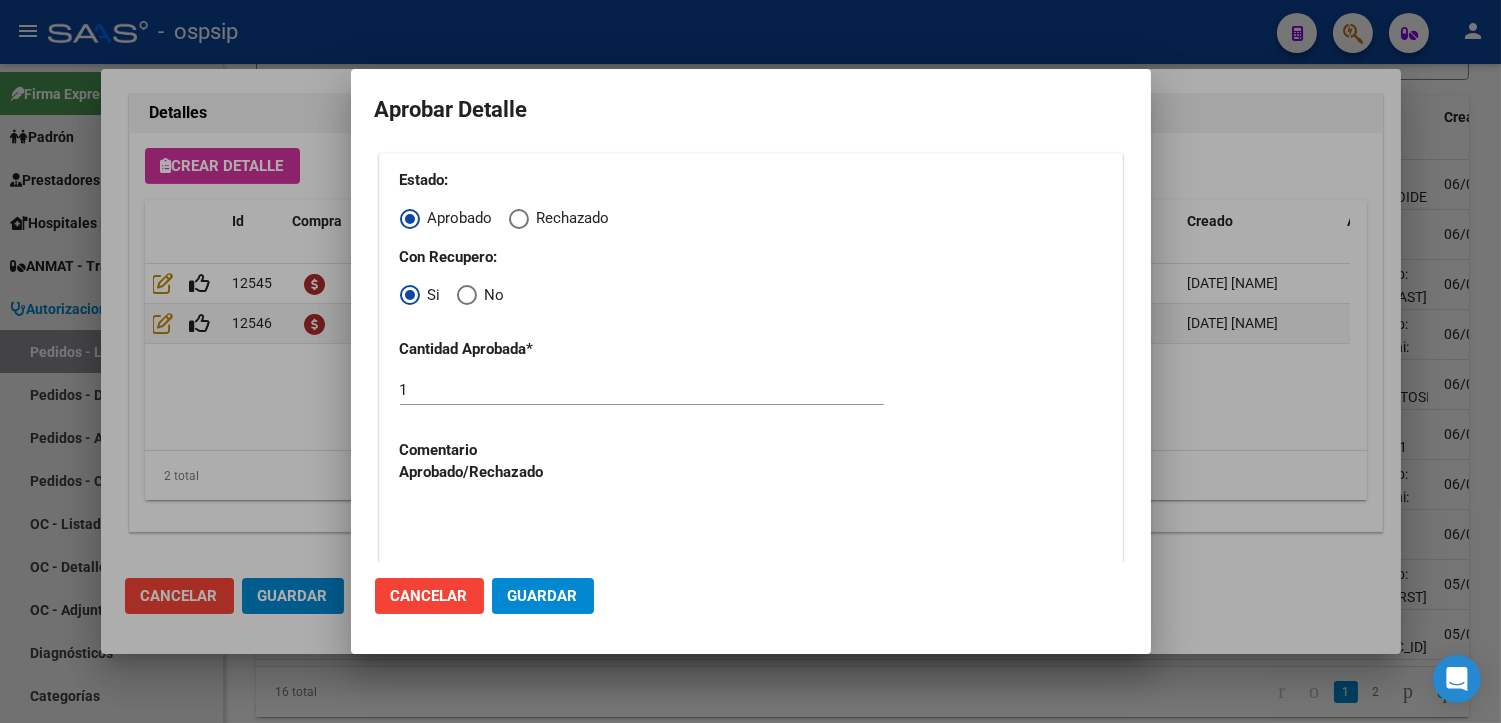 click at bounding box center (642, 550) 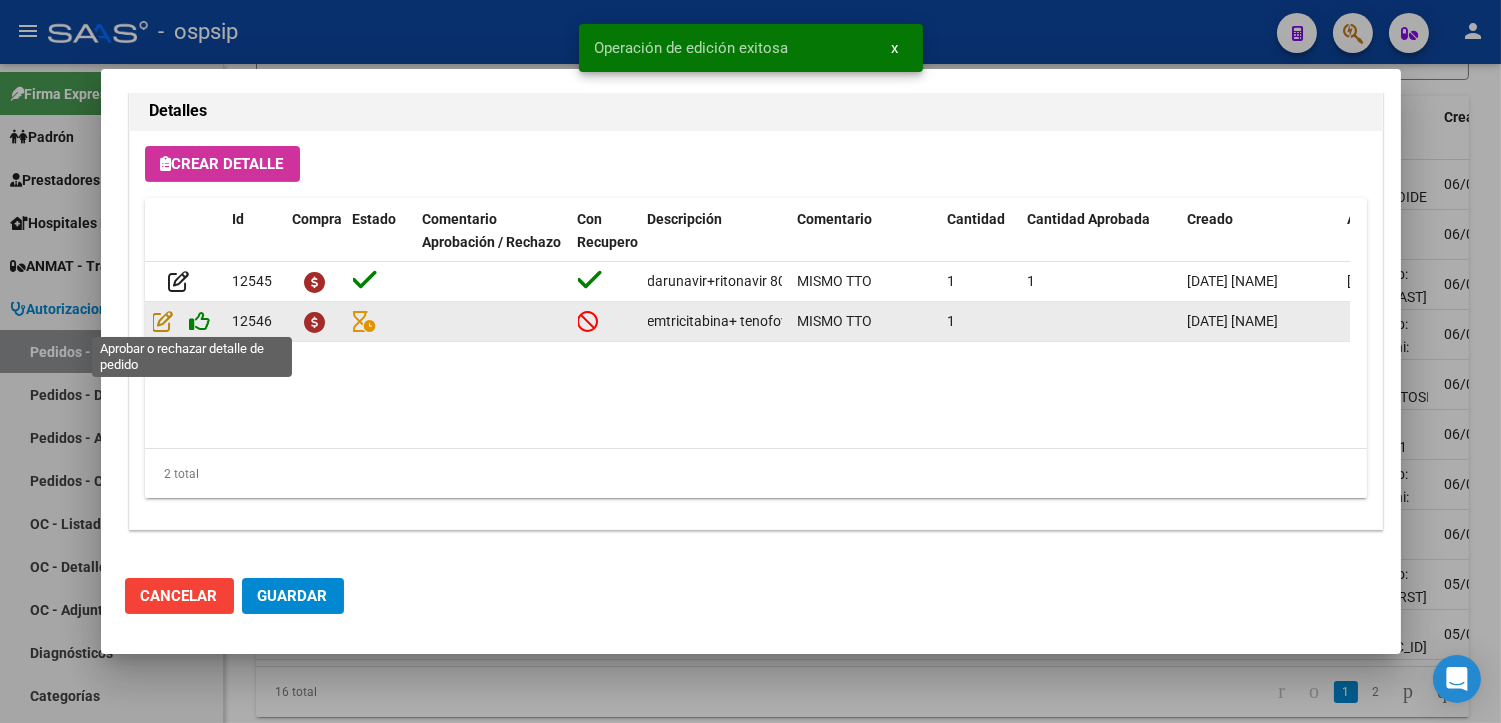 scroll, scrollTop: 1426, scrollLeft: 0, axis: vertical 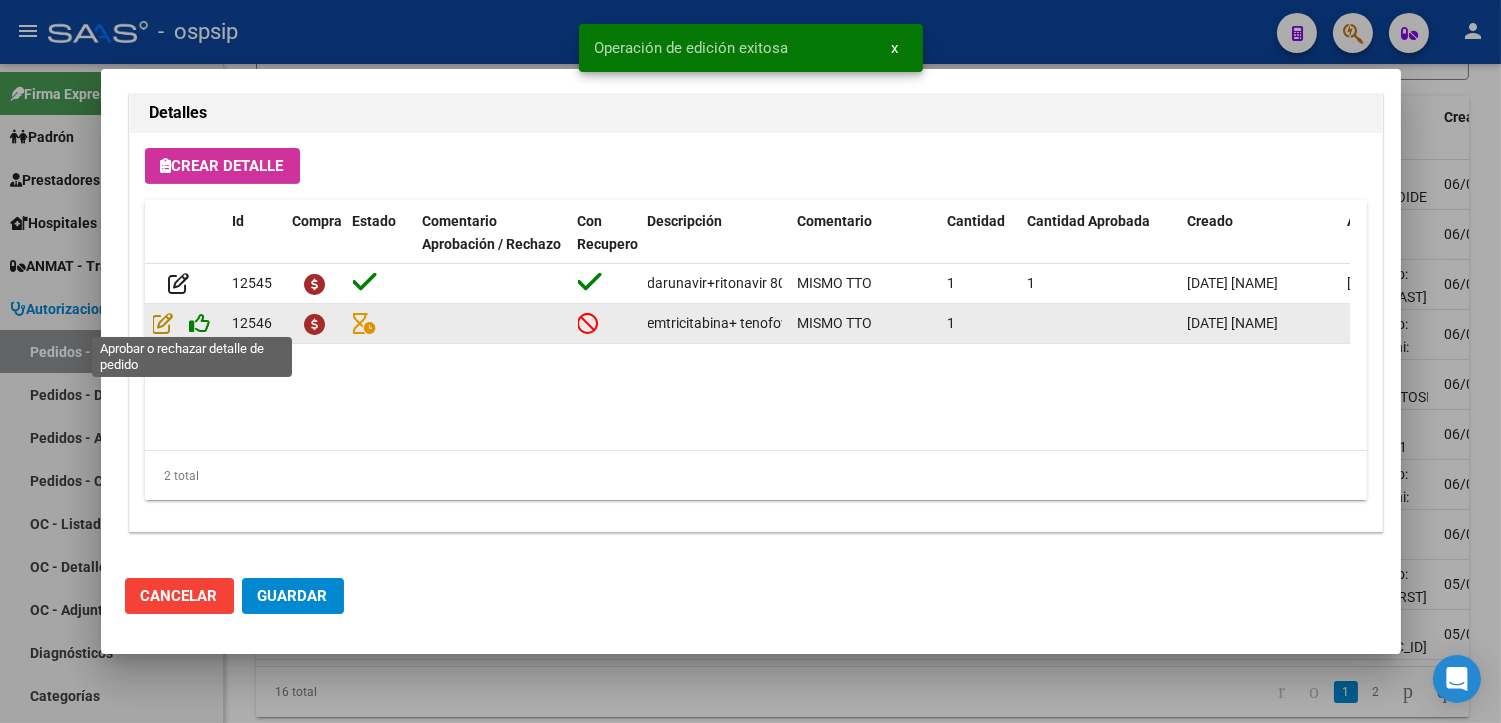 click 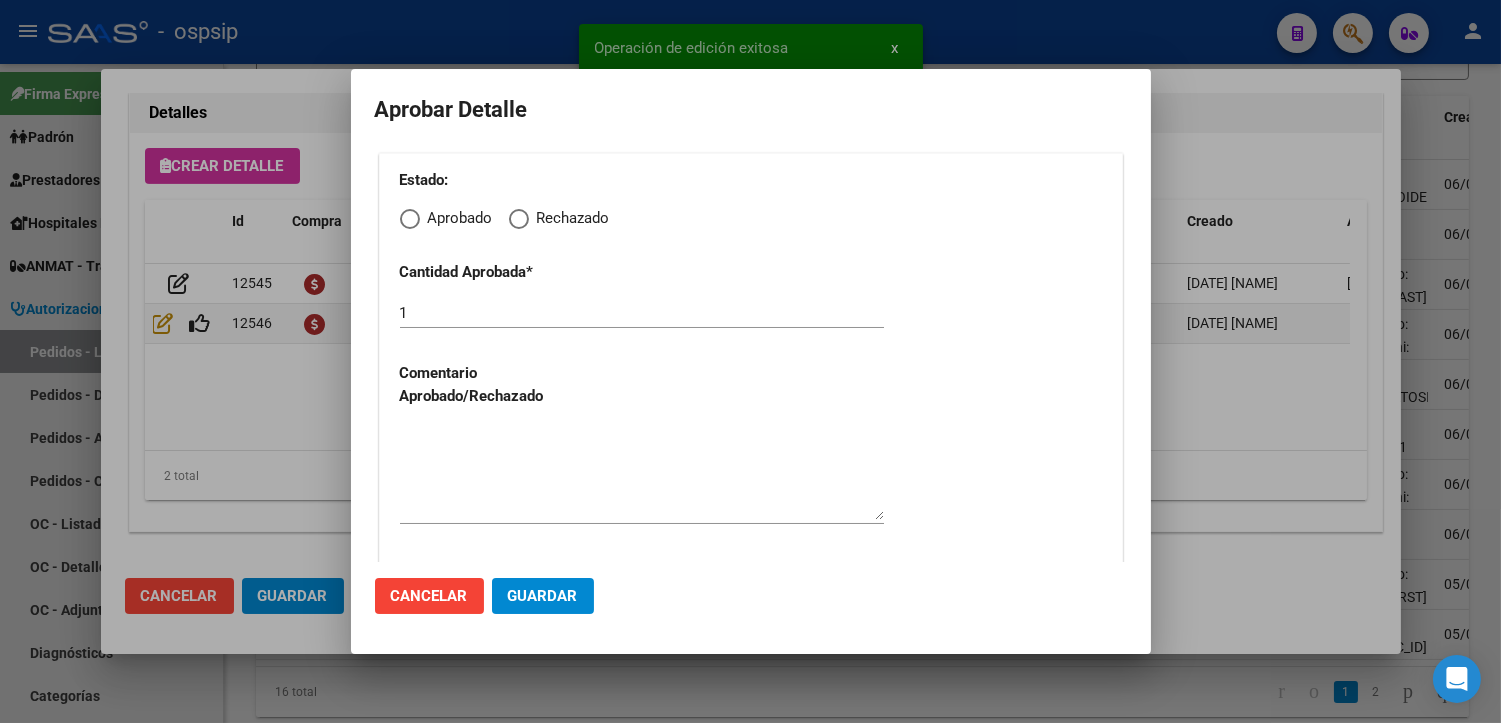 click at bounding box center (410, 219) 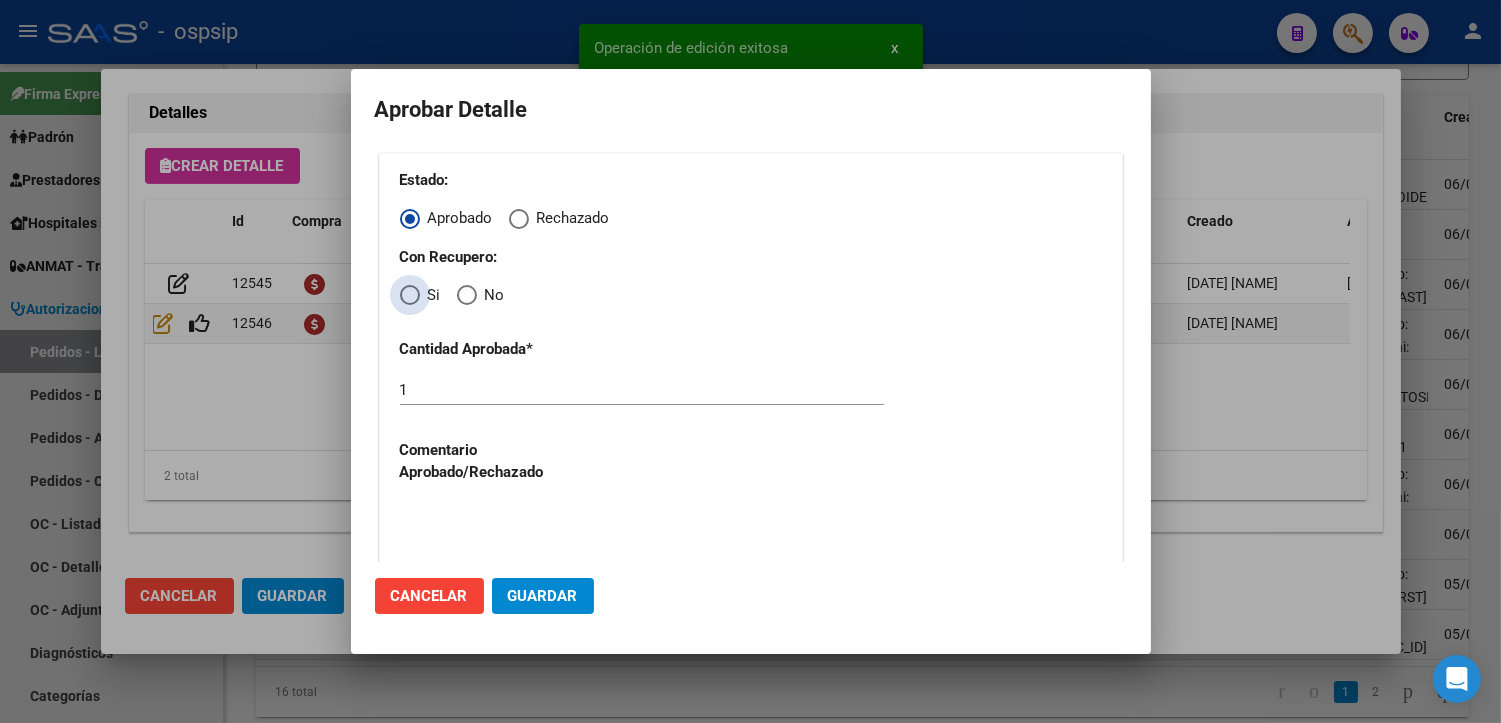 drag, startPoint x: 412, startPoint y: 292, endPoint x: 422, endPoint y: 344, distance: 52.95281 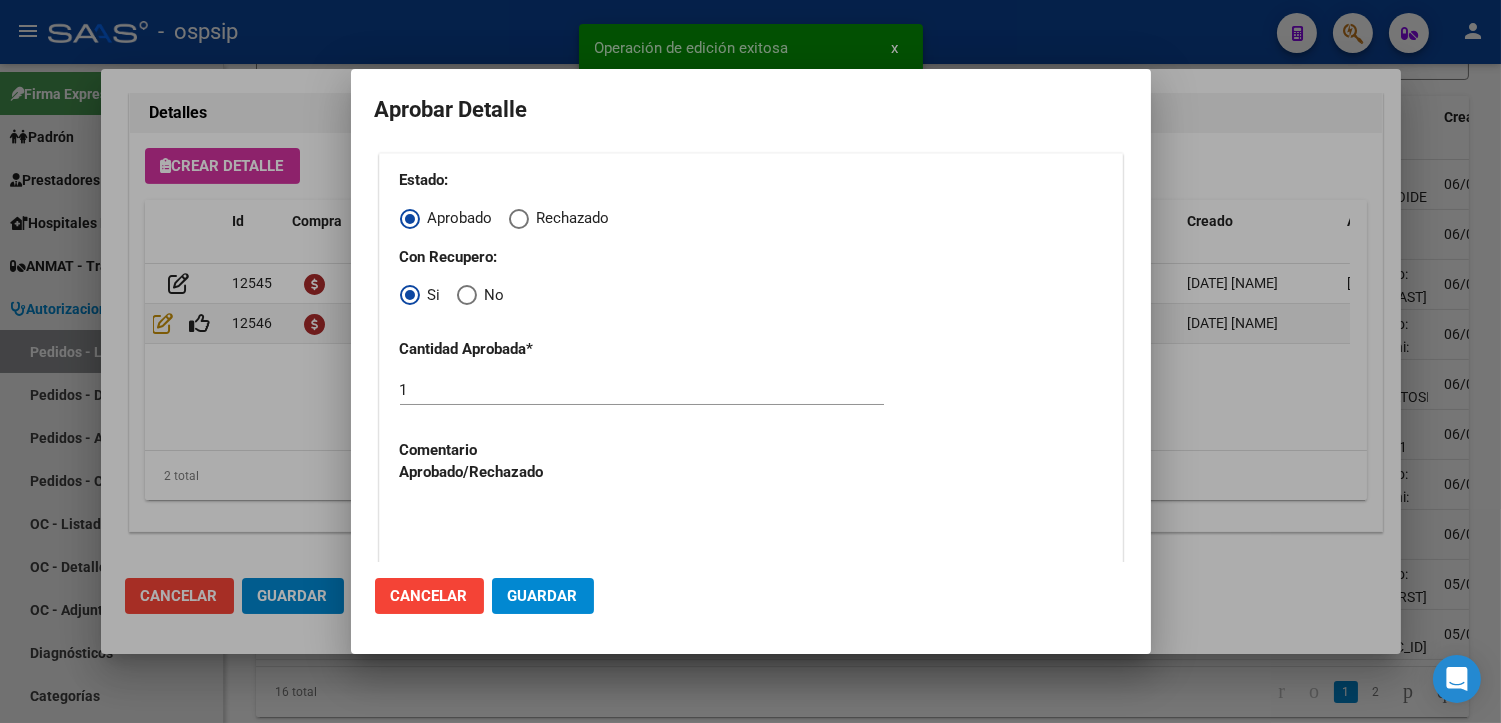 click at bounding box center (642, 550) 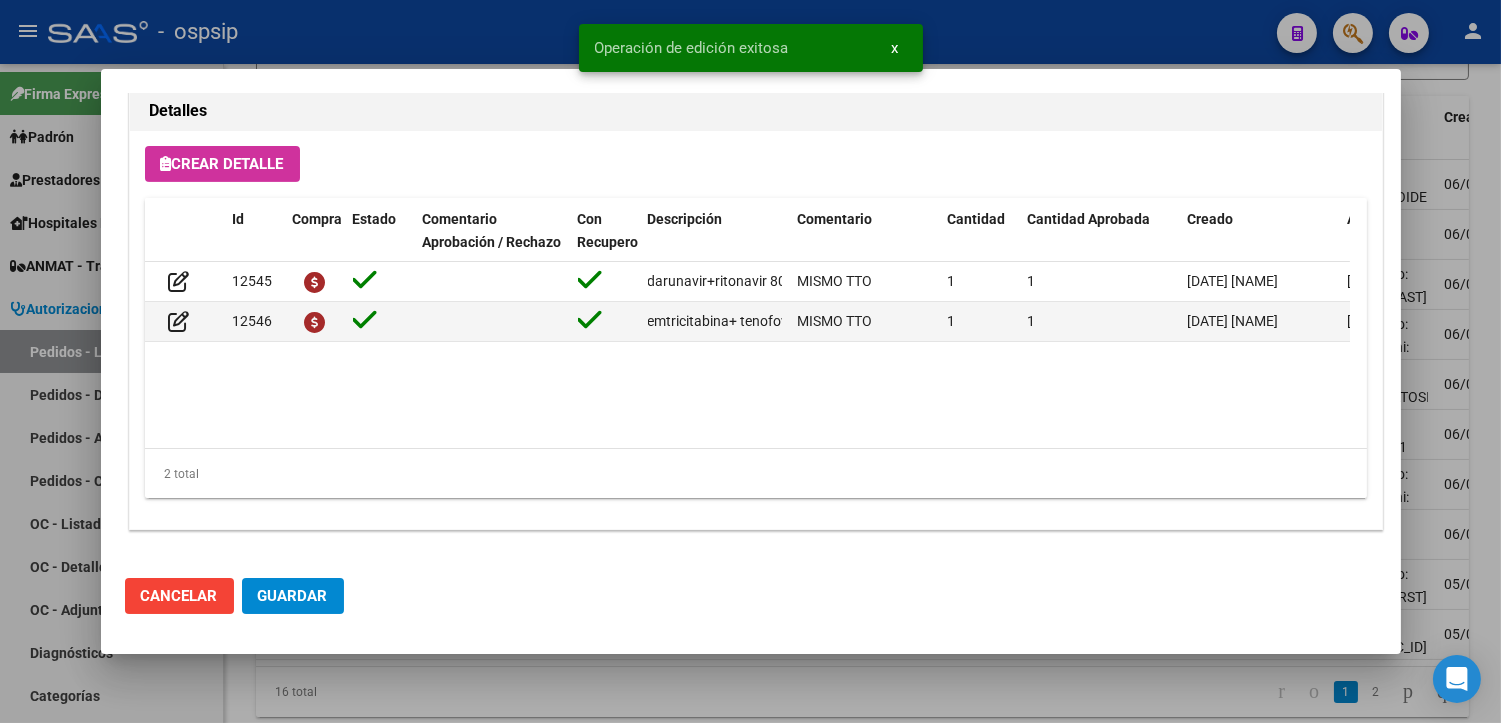scroll, scrollTop: 1426, scrollLeft: 0, axis: vertical 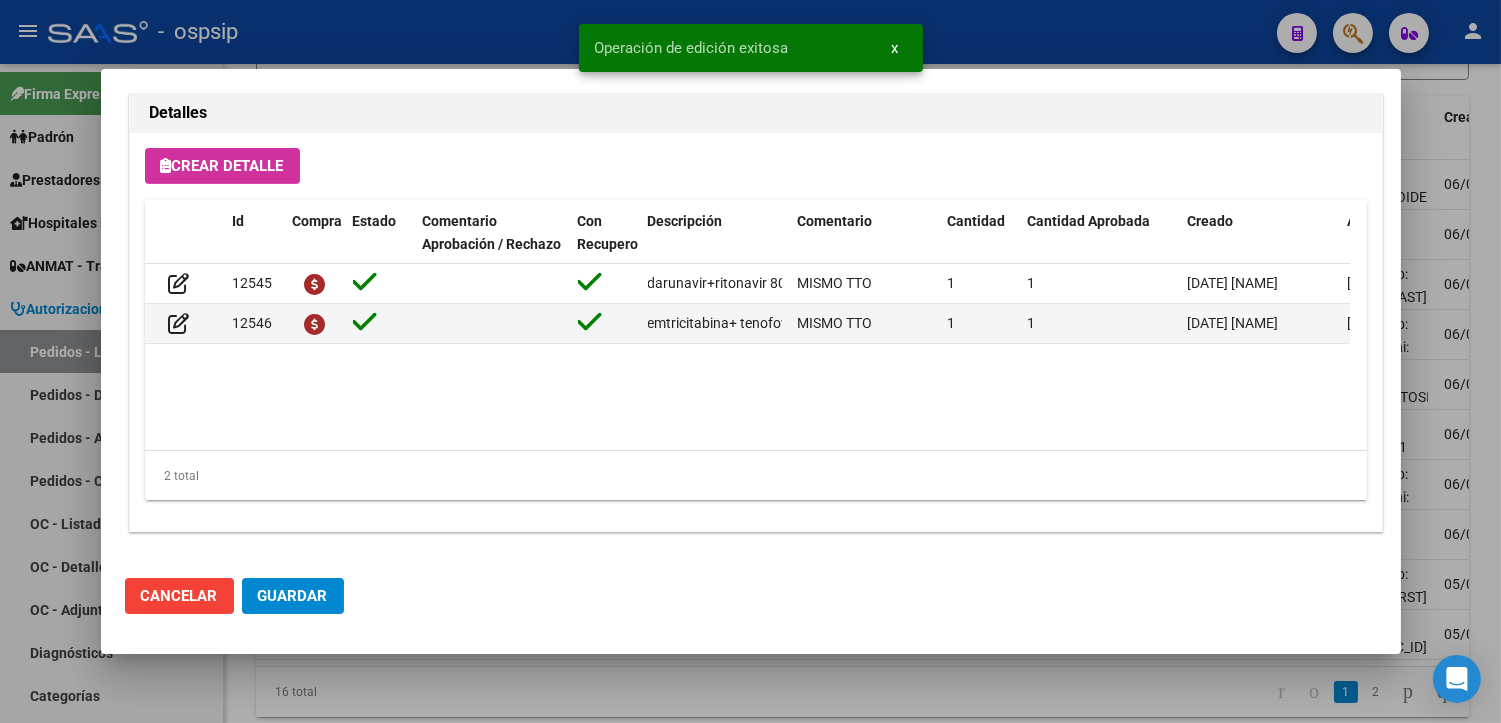 click on "Guardar" 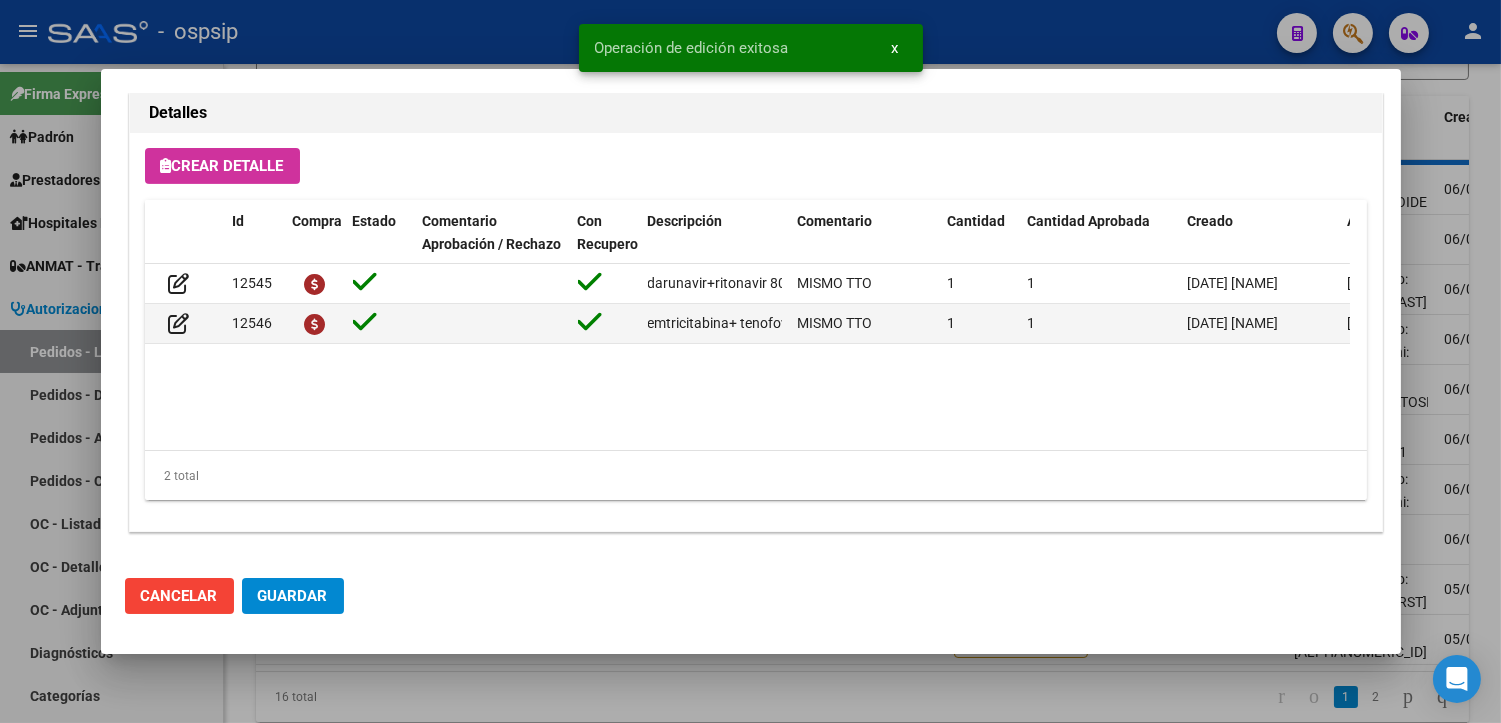 click at bounding box center [750, 361] 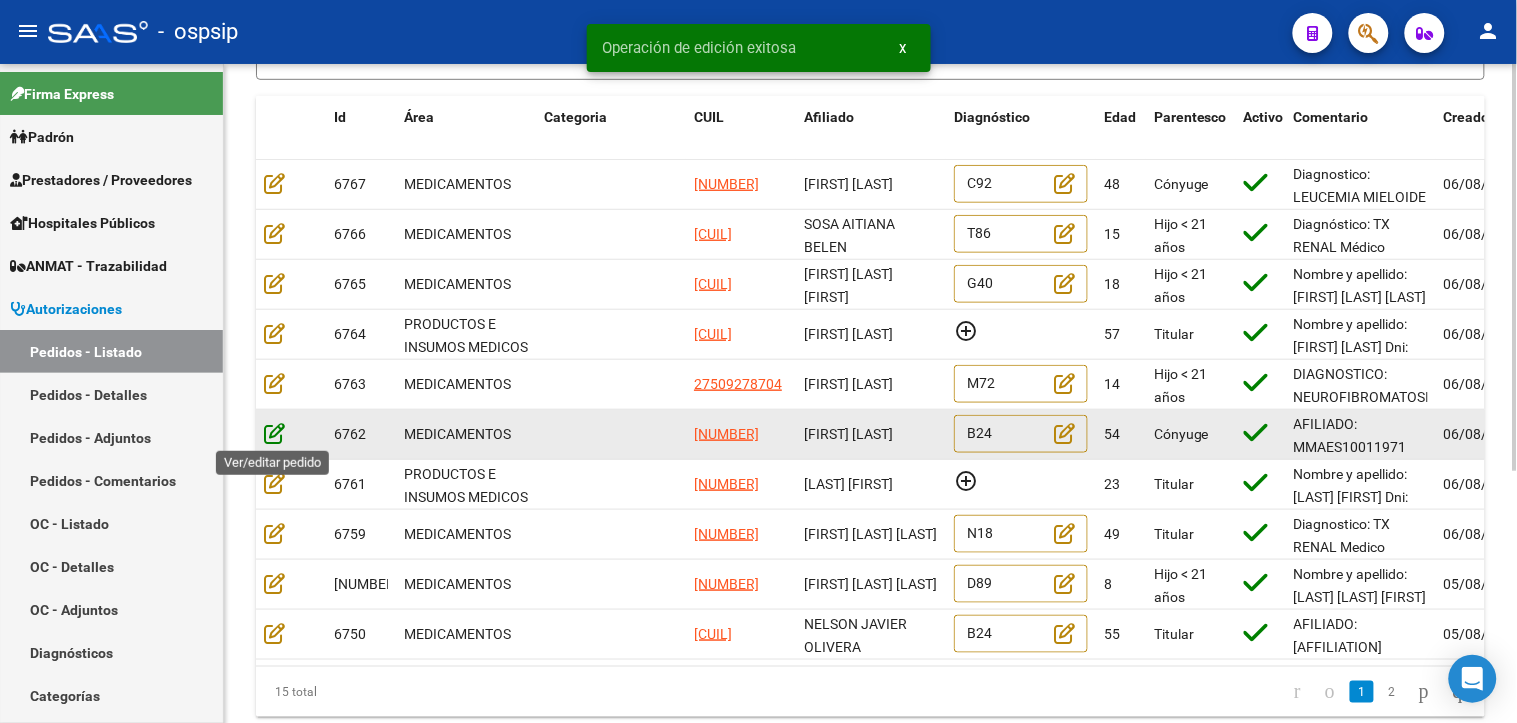 click 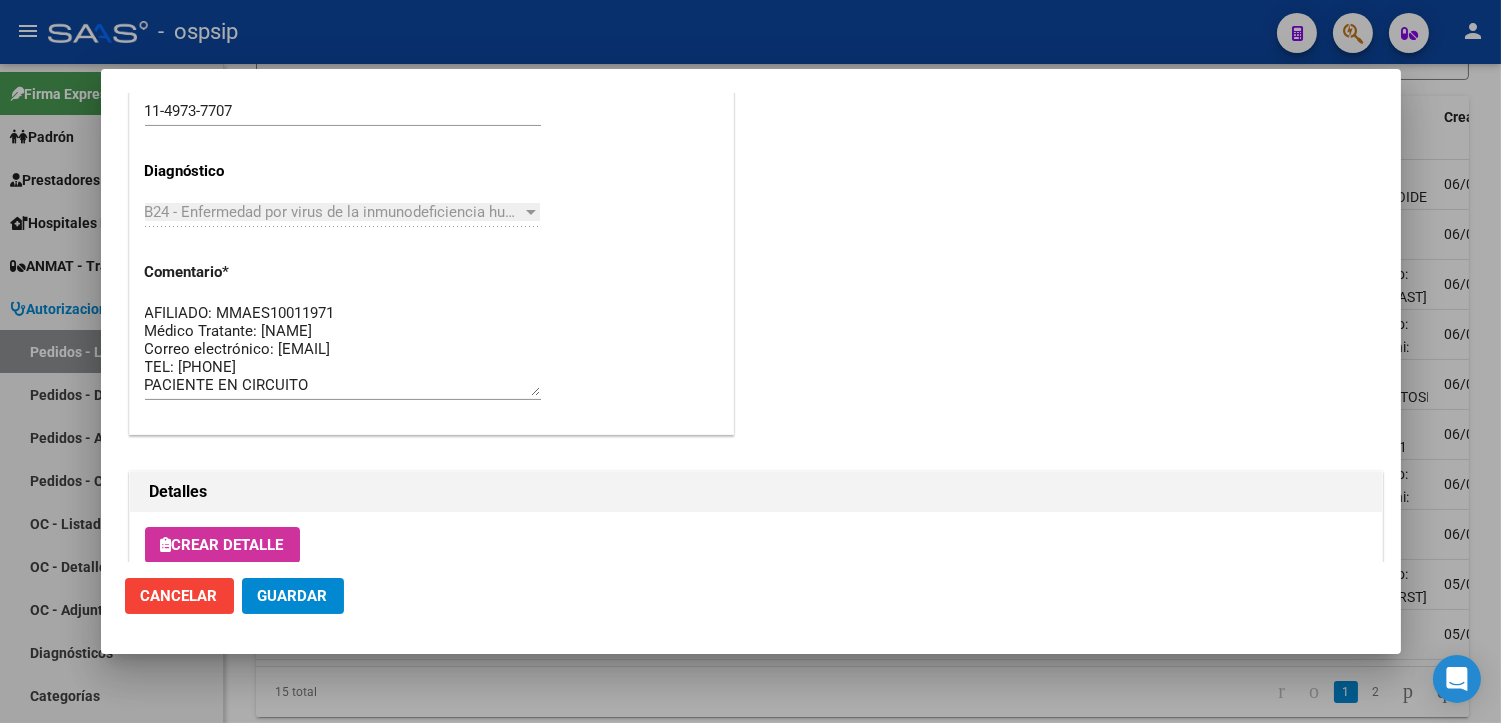 scroll, scrollTop: 1426, scrollLeft: 0, axis: vertical 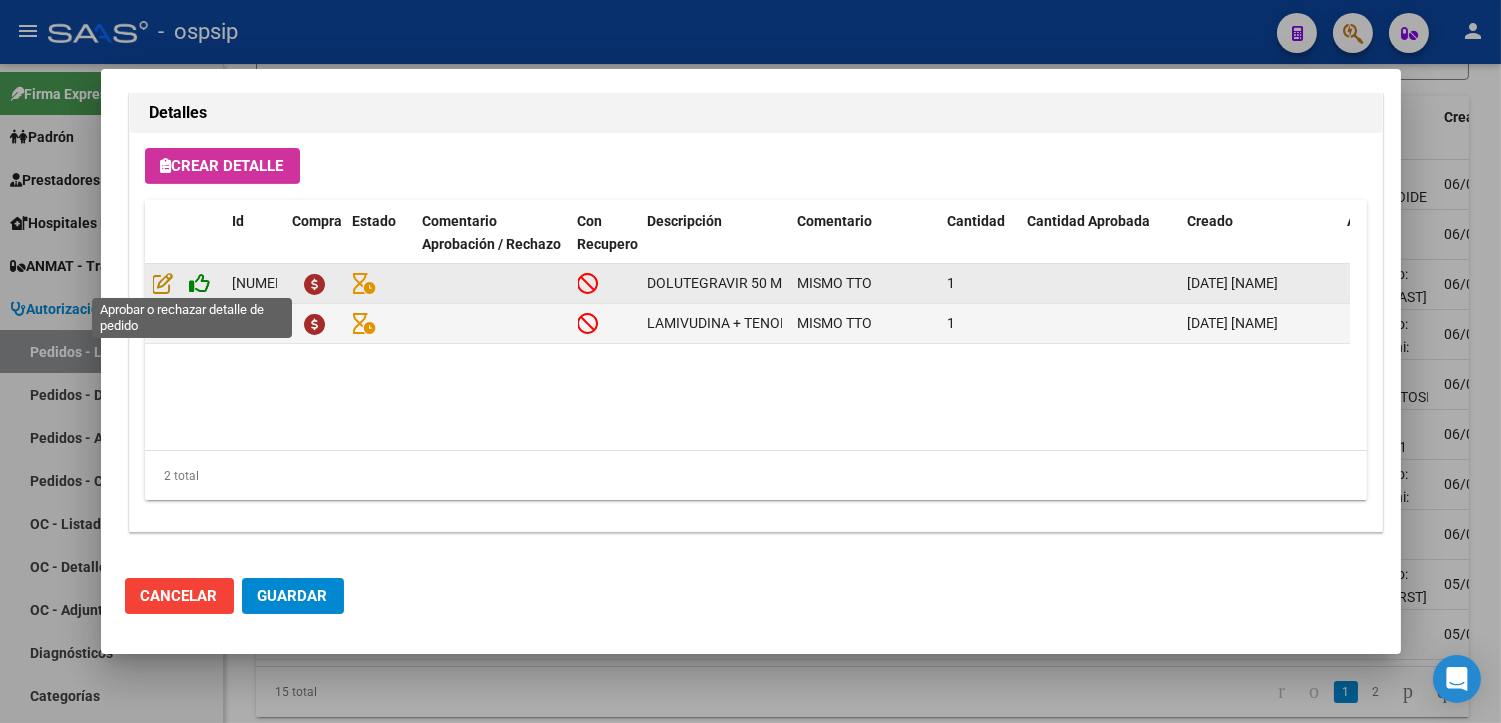 click 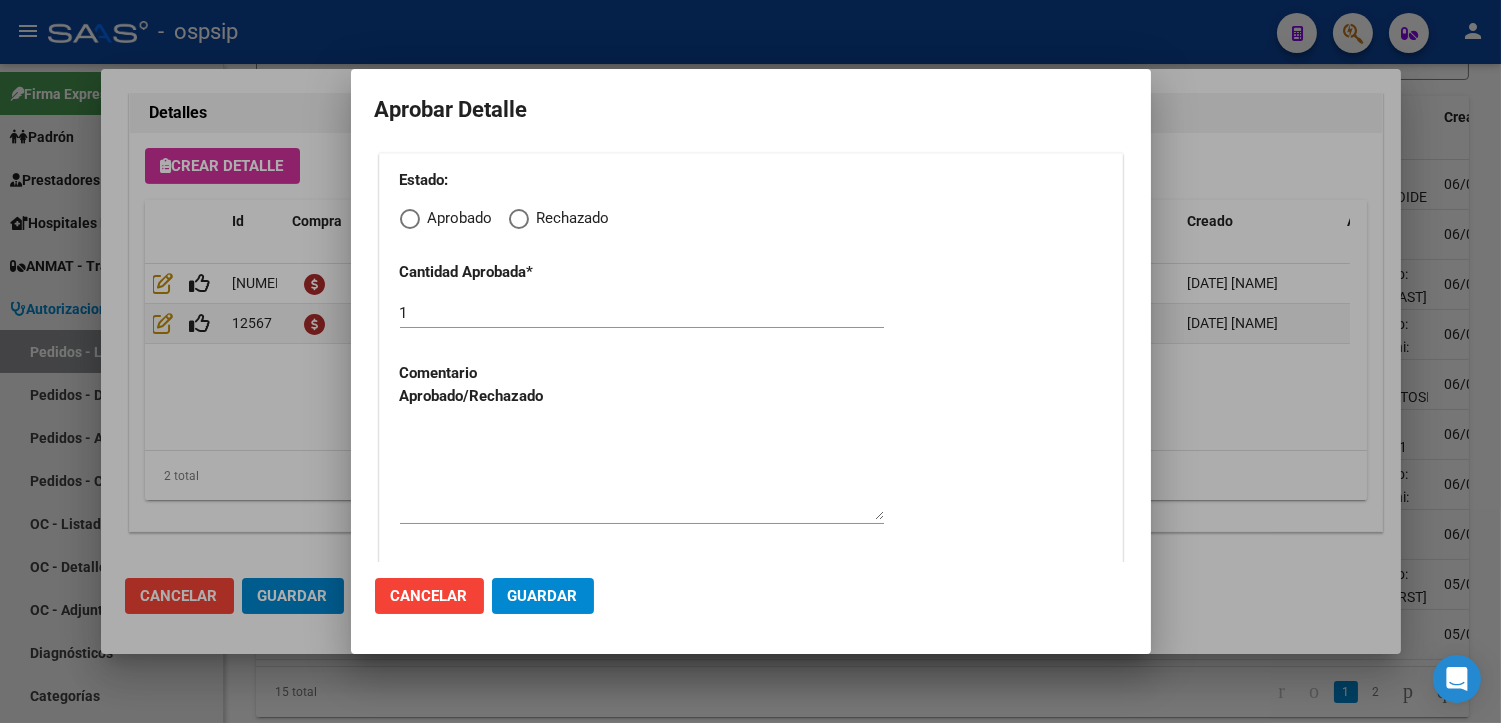 click at bounding box center [410, 219] 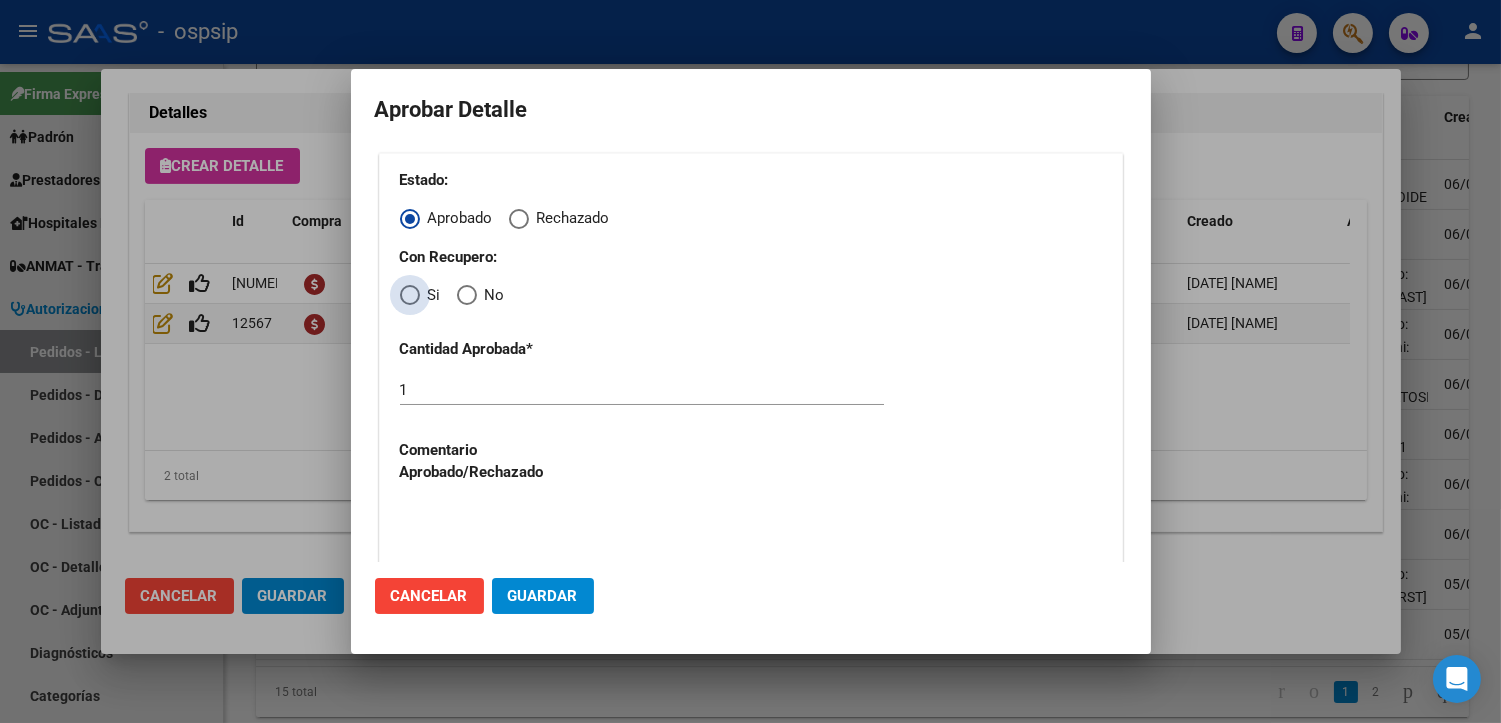 click at bounding box center (410, 295) 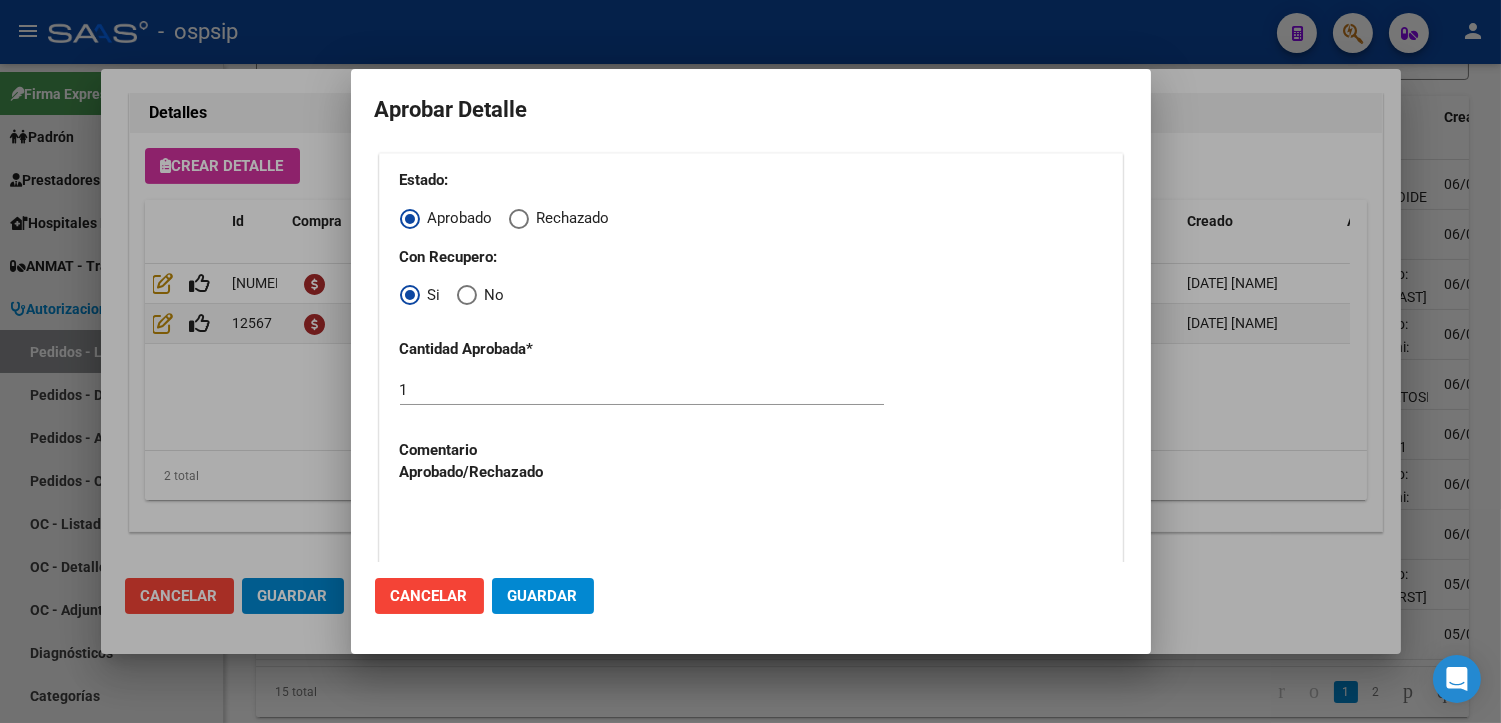 click at bounding box center (642, 550) 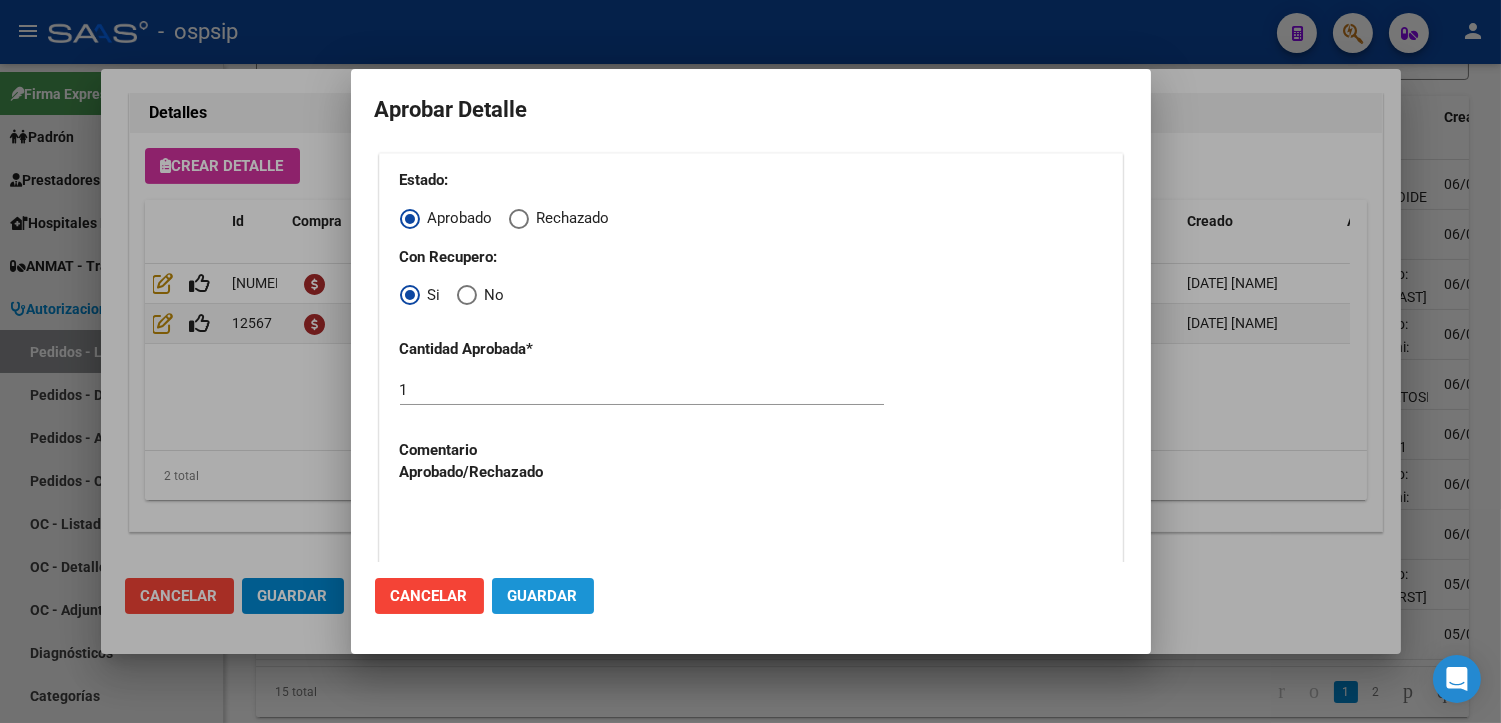 click on "Guardar" 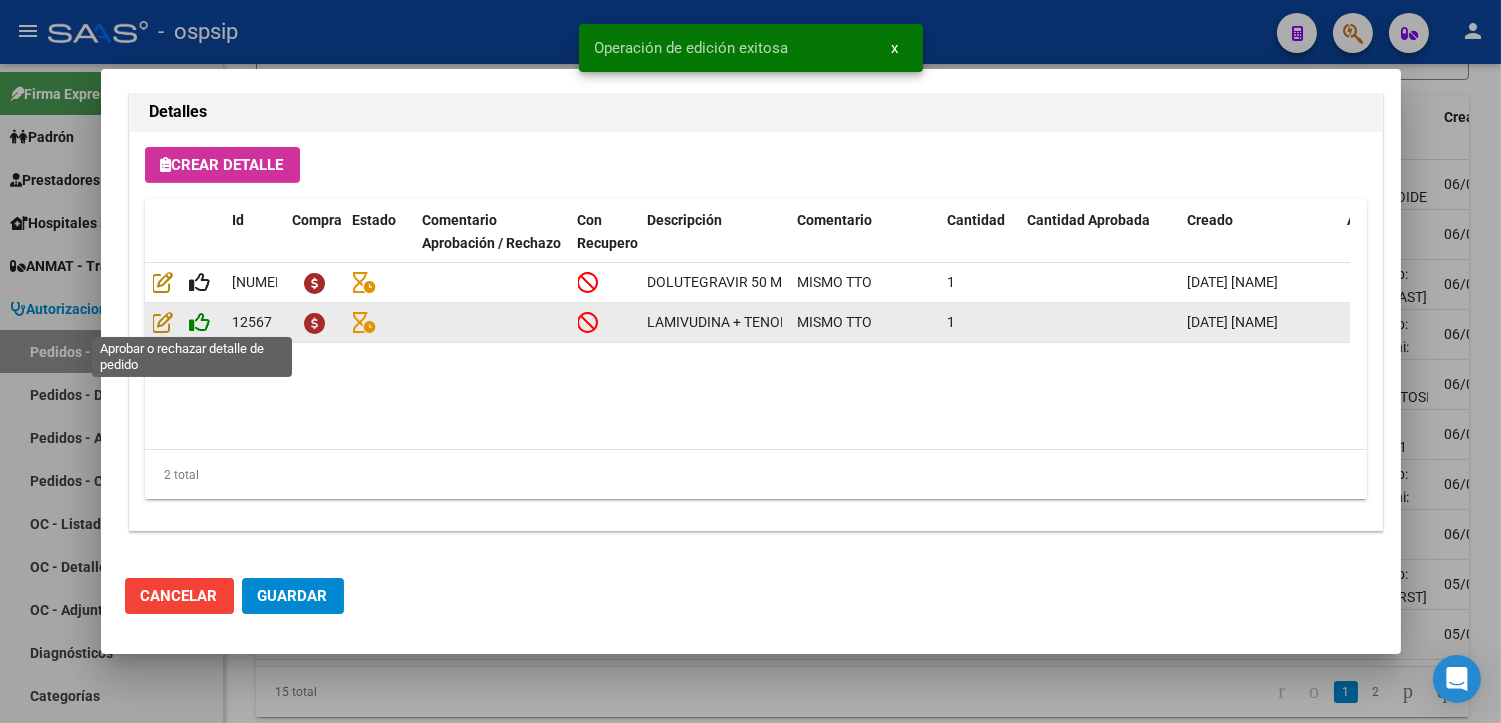 scroll, scrollTop: 1426, scrollLeft: 0, axis: vertical 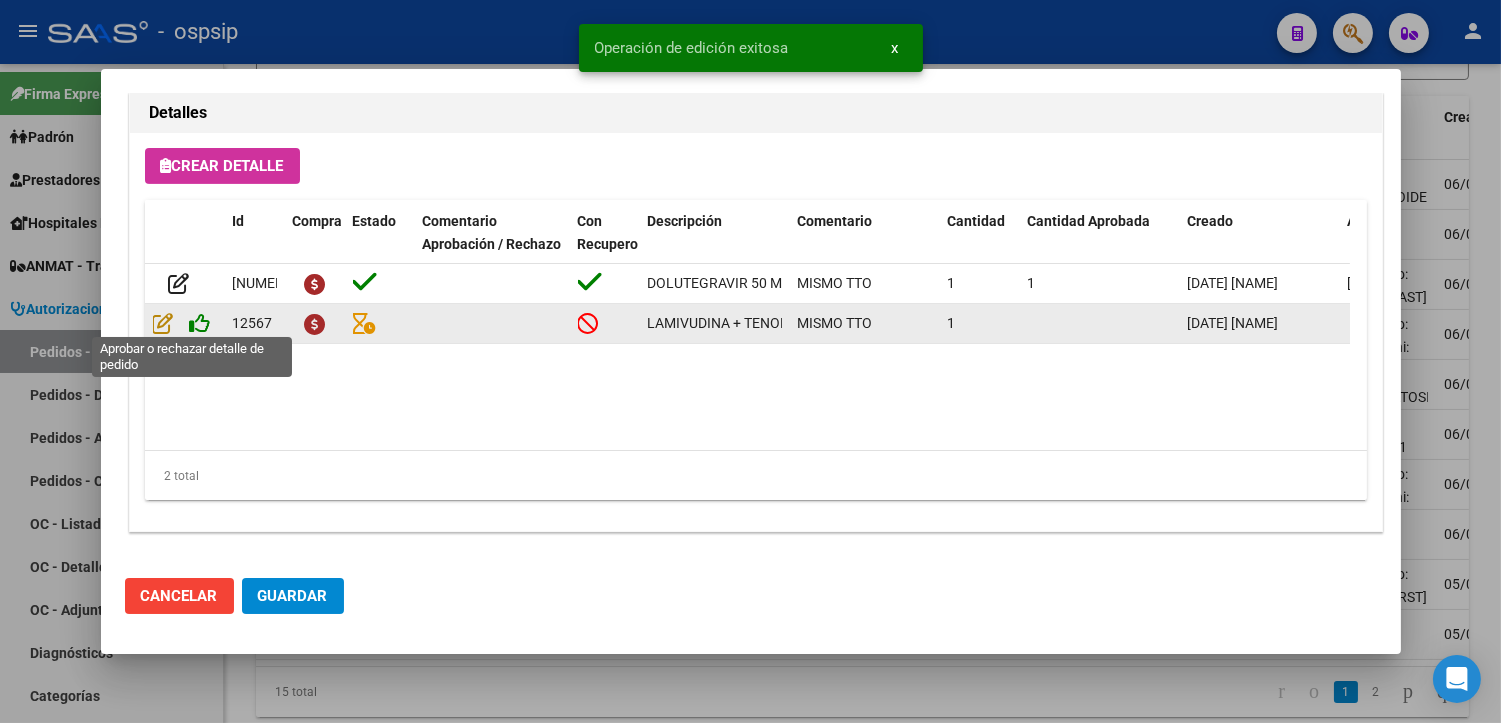 click 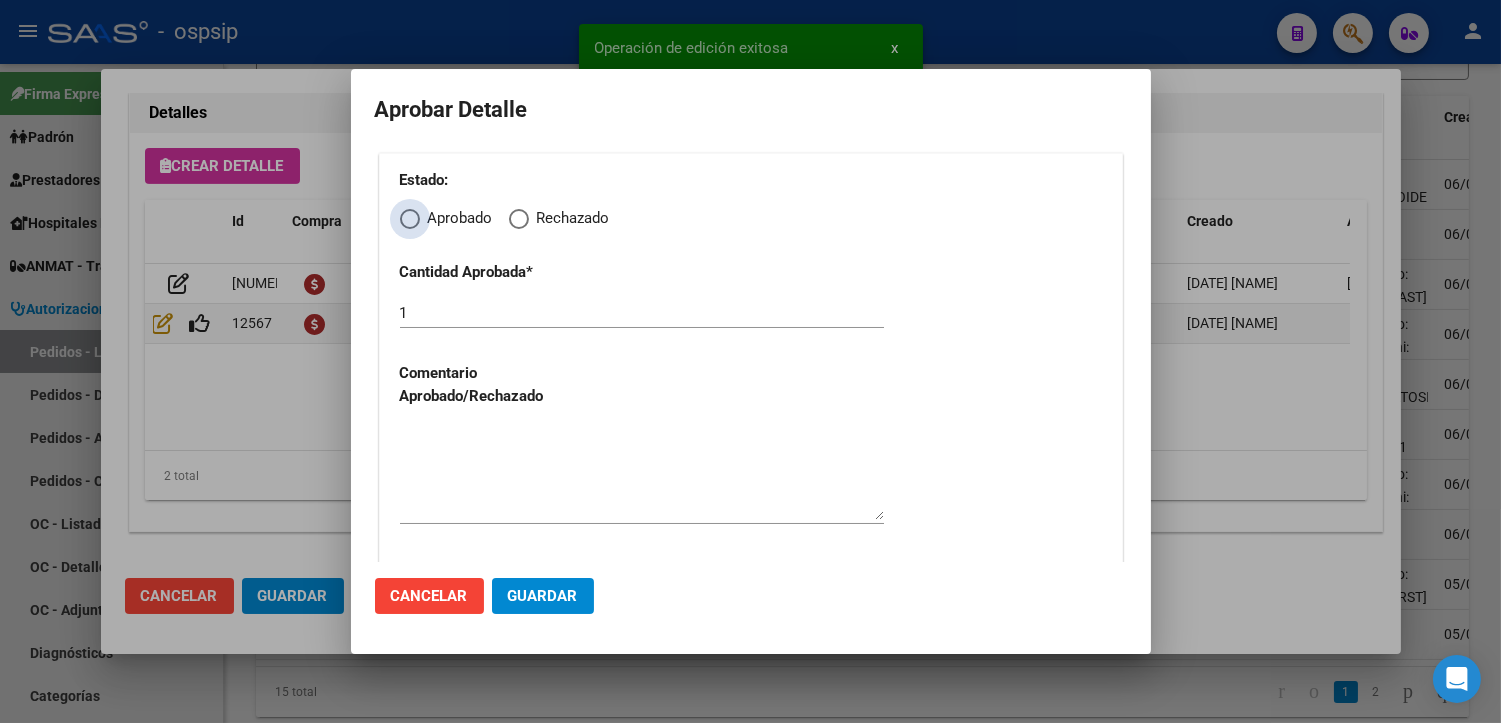 click at bounding box center [410, 219] 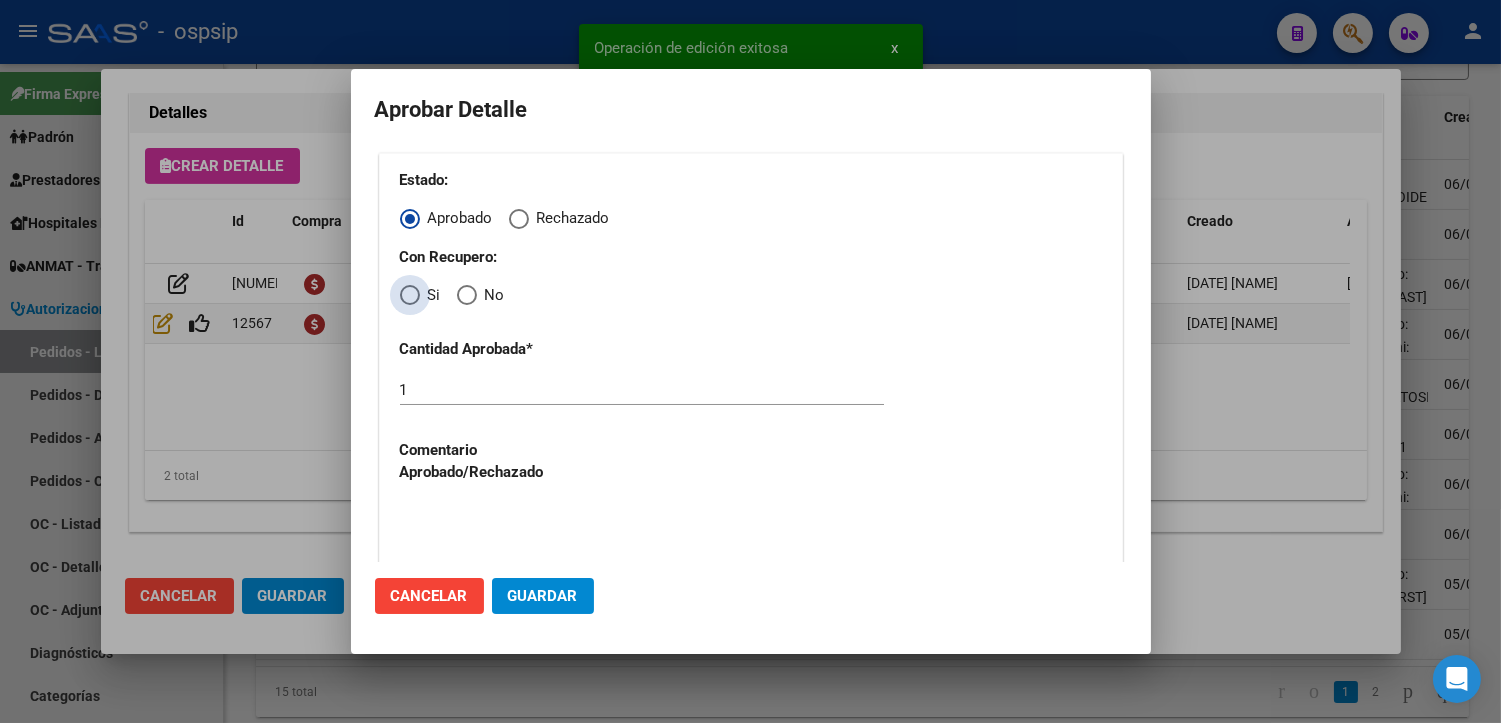 drag, startPoint x: 403, startPoint y: 296, endPoint x: 408, endPoint y: 325, distance: 29.427877 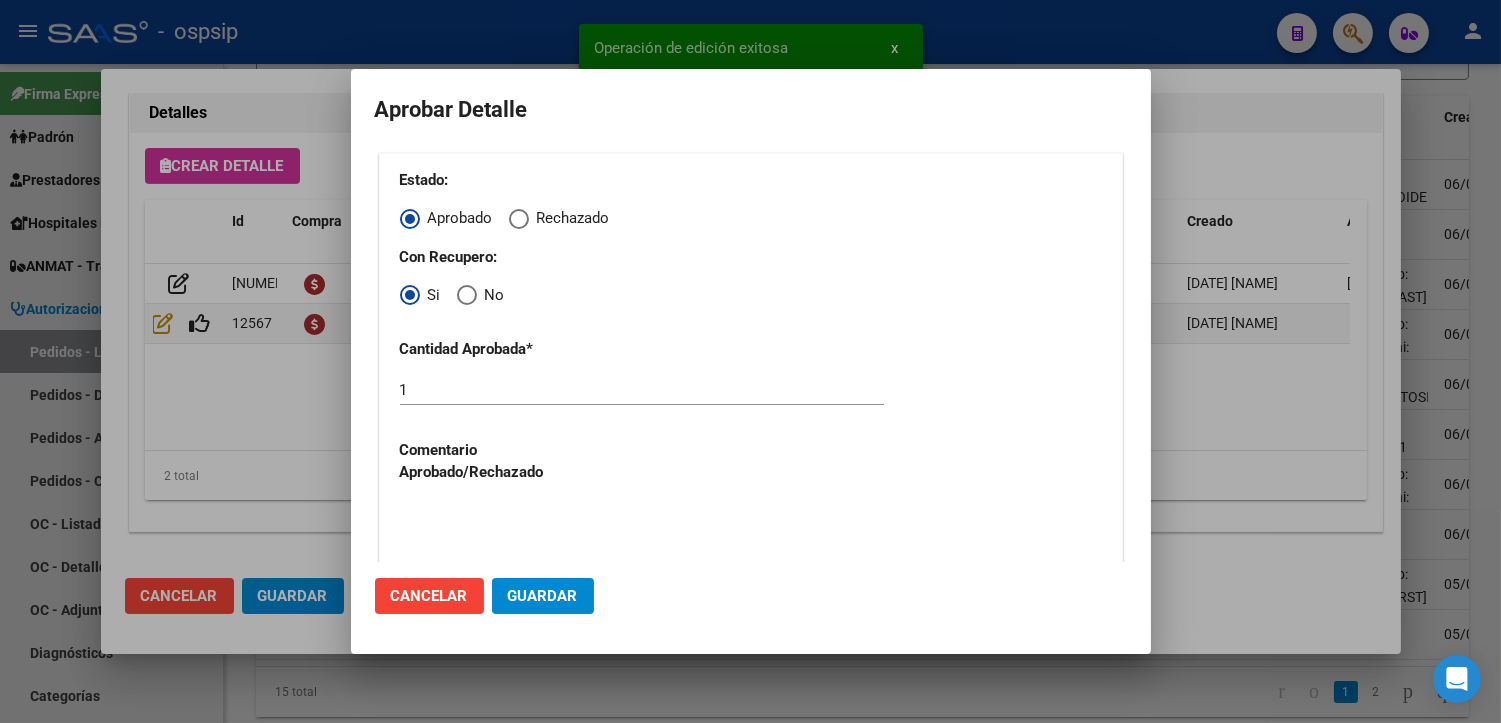 click at bounding box center (642, 550) 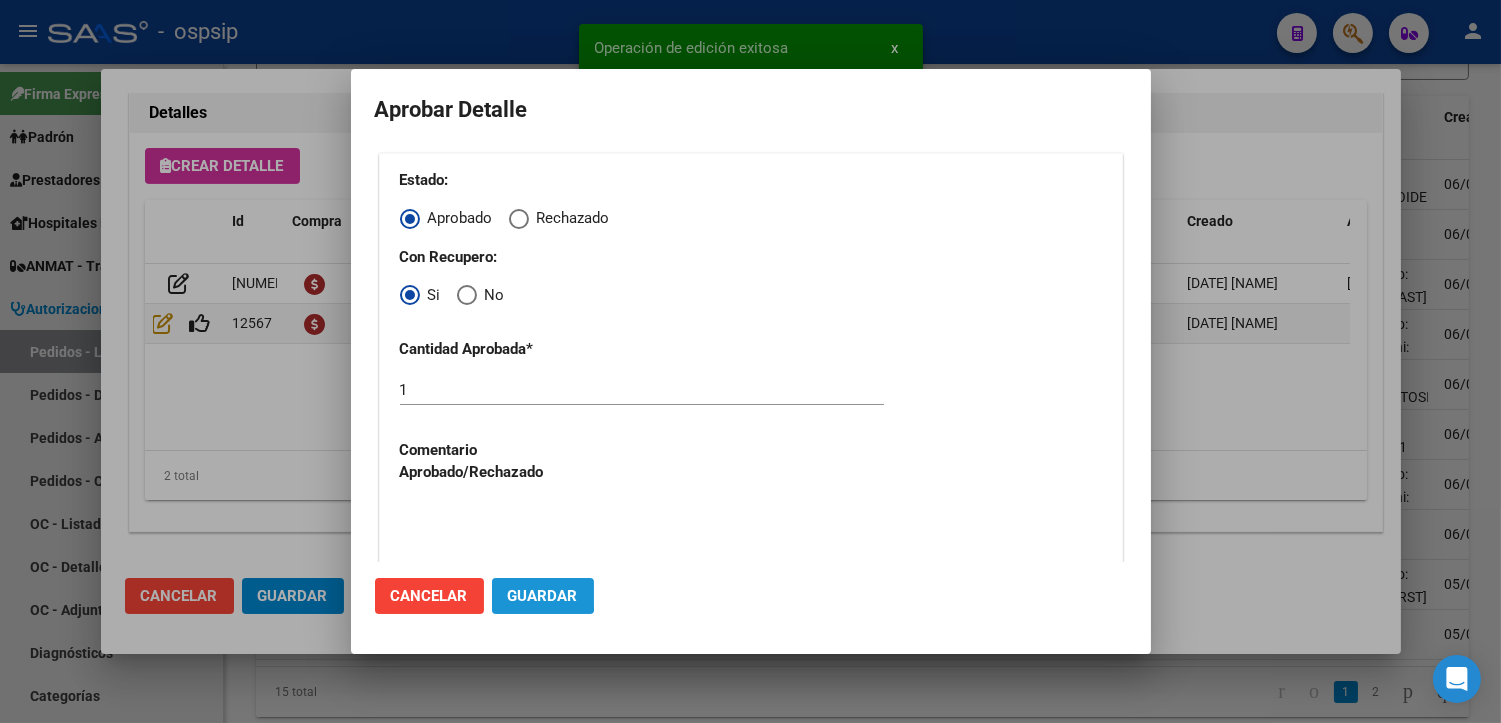 click on "Guardar" 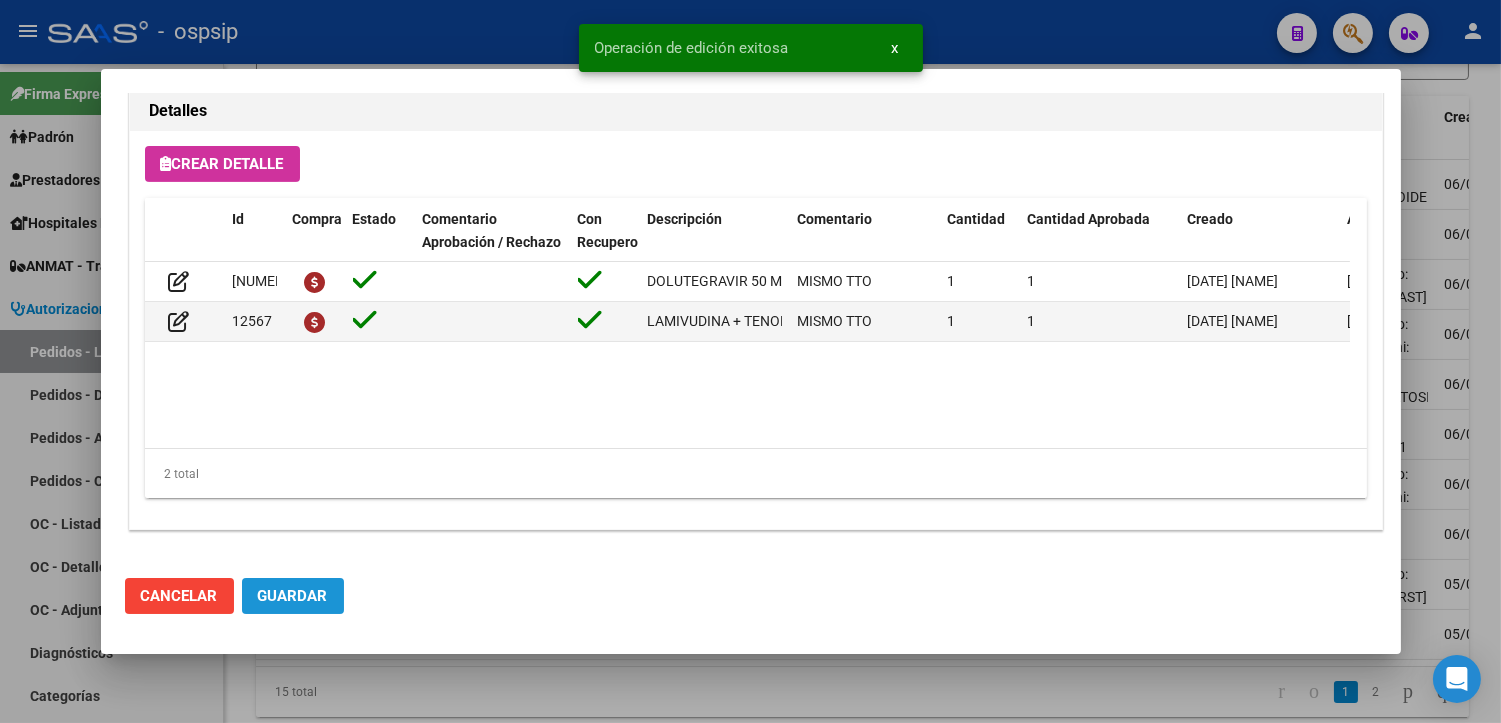 click on "Guardar" 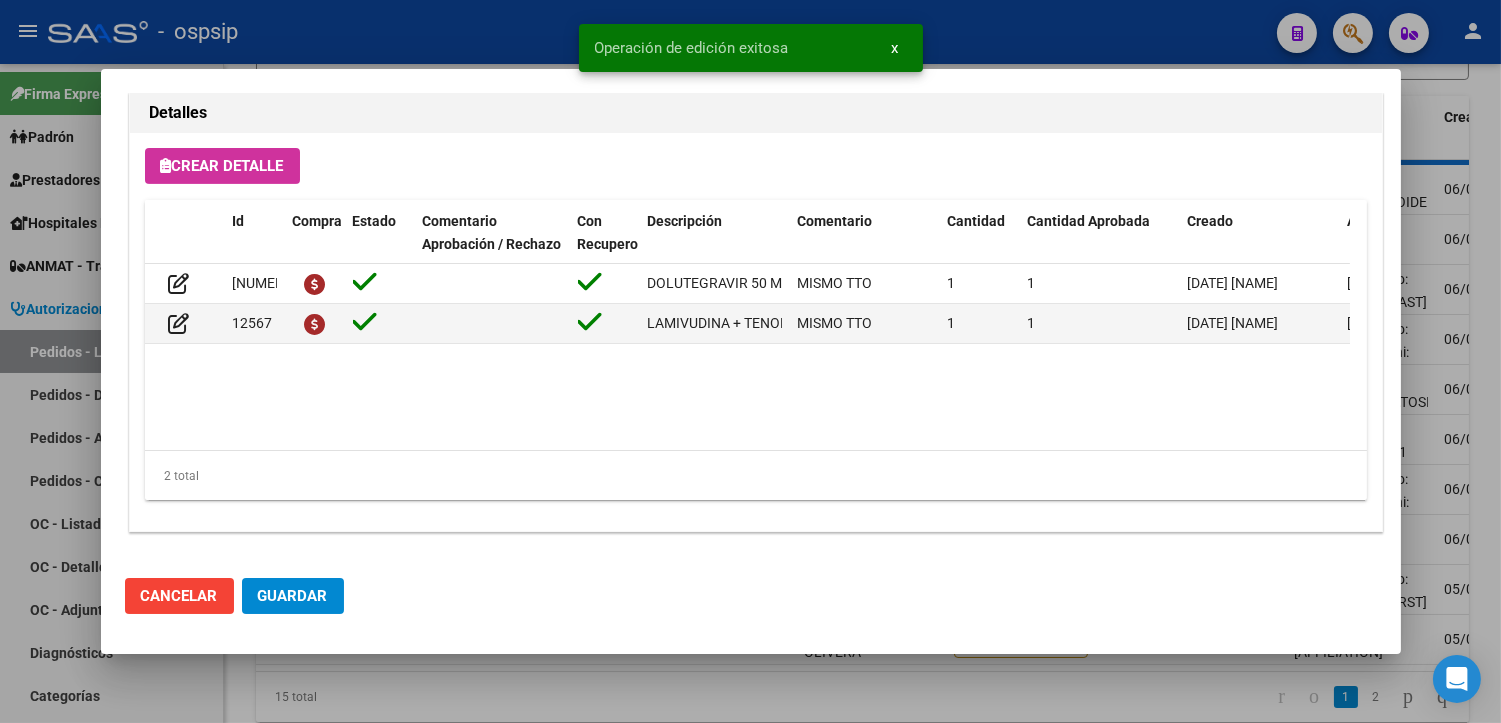 click at bounding box center (750, 361) 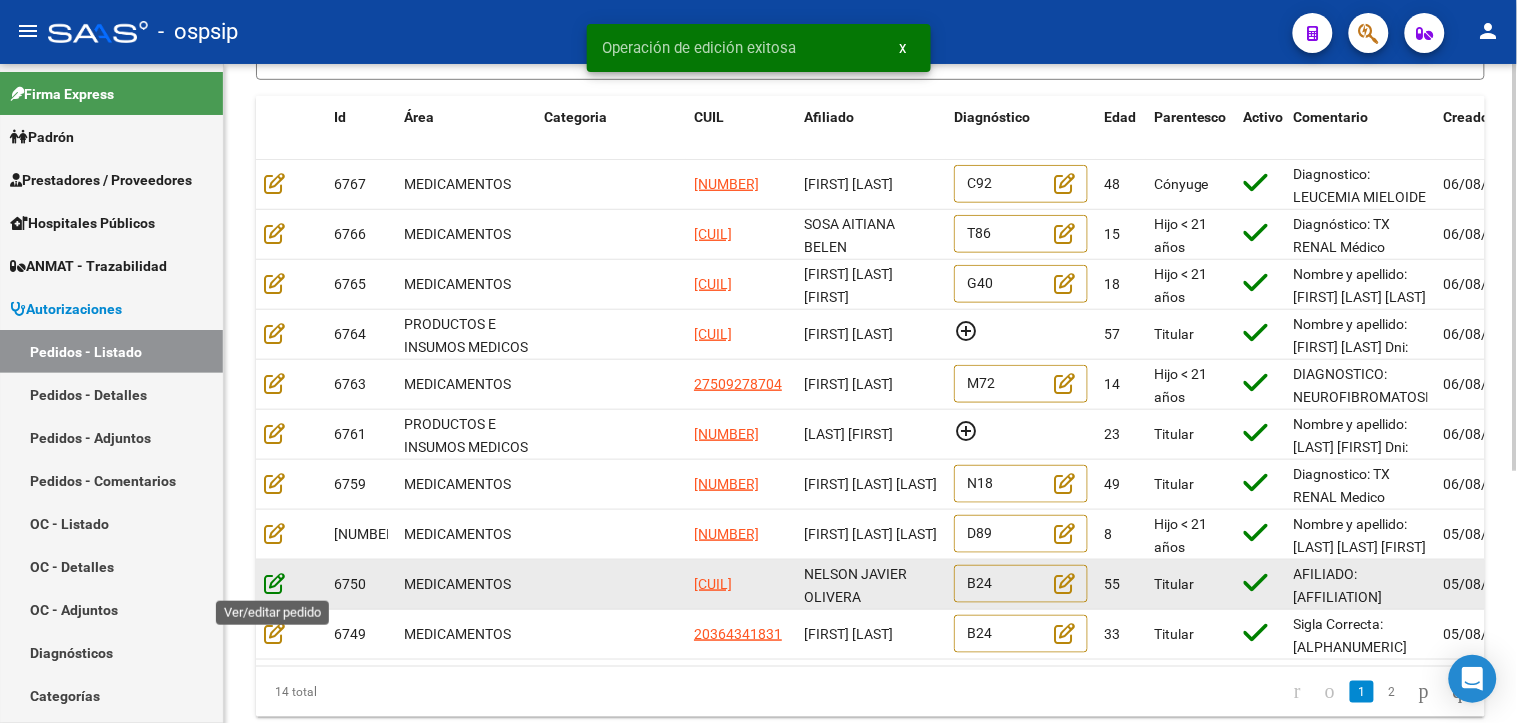click 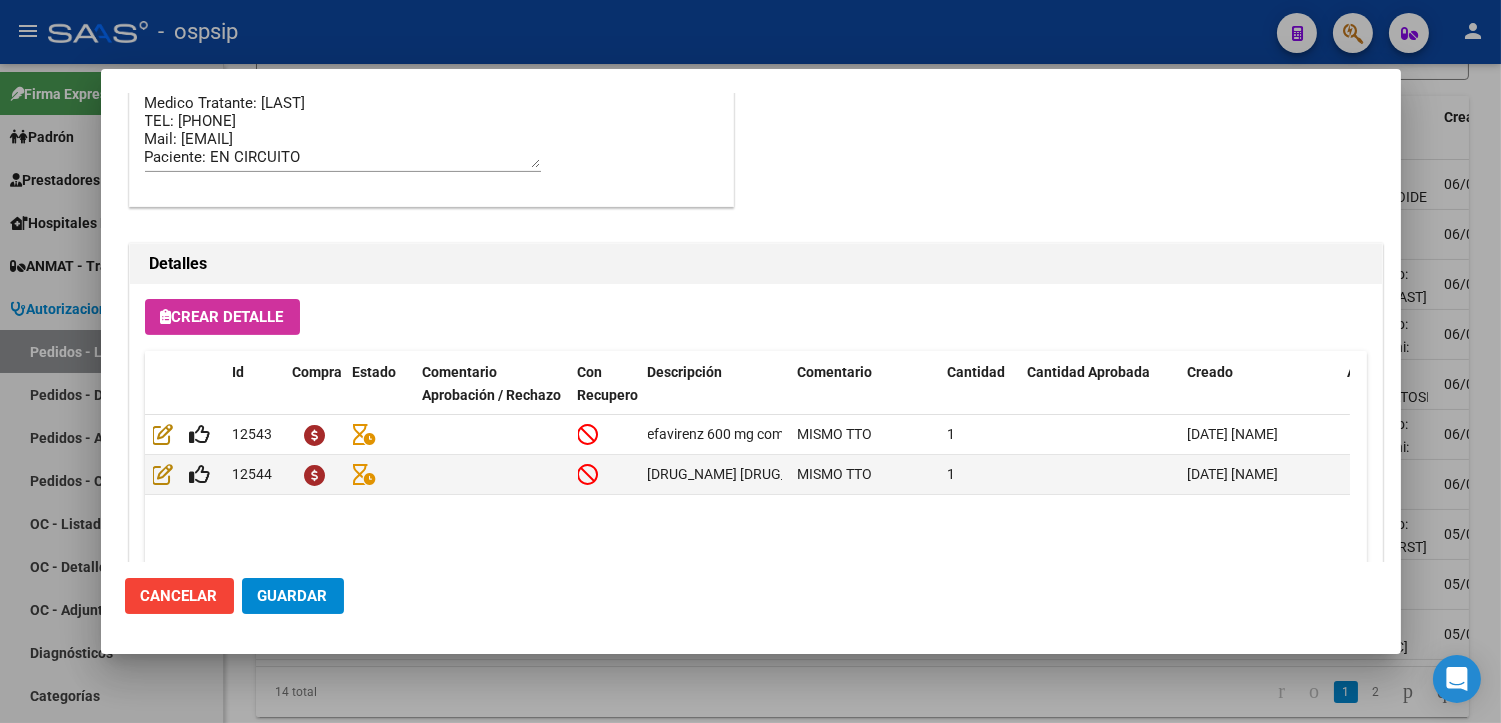scroll, scrollTop: 1426, scrollLeft: 0, axis: vertical 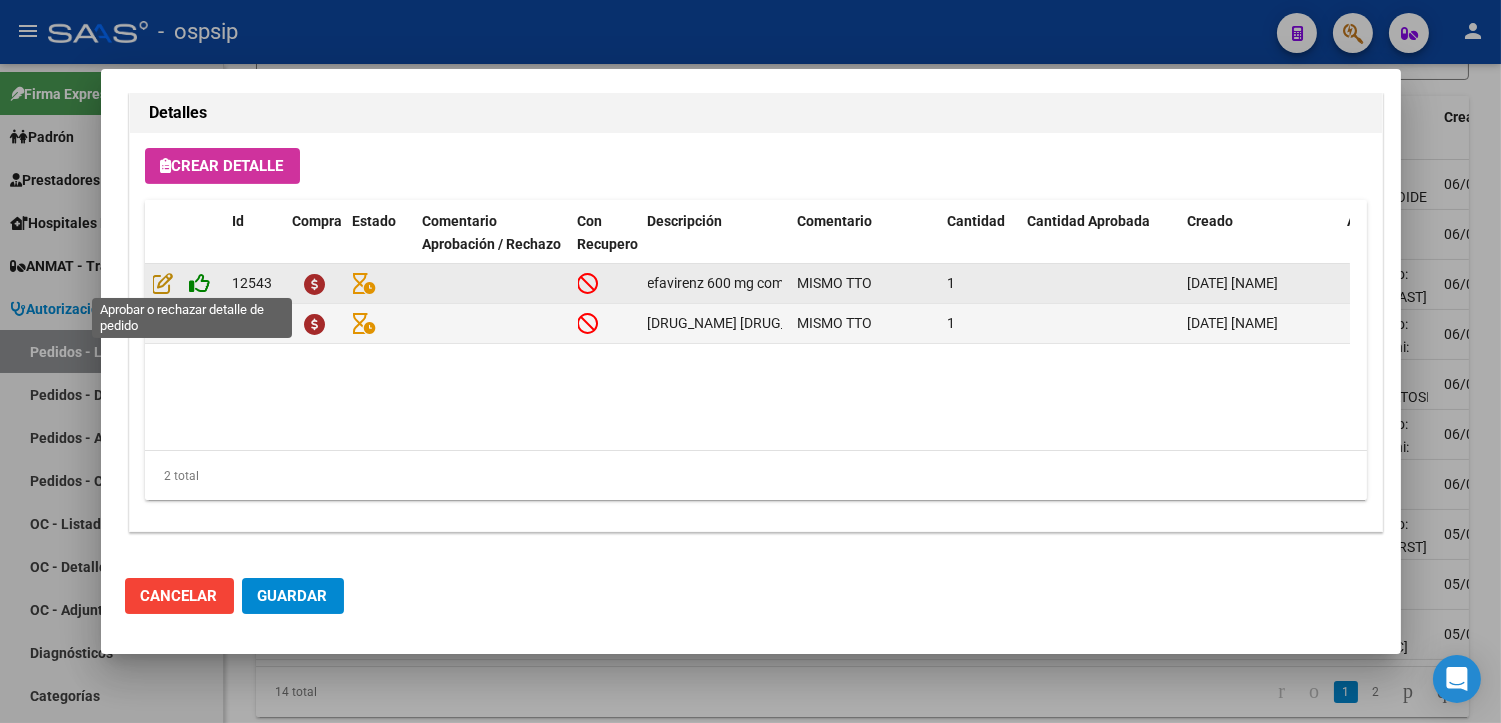 click 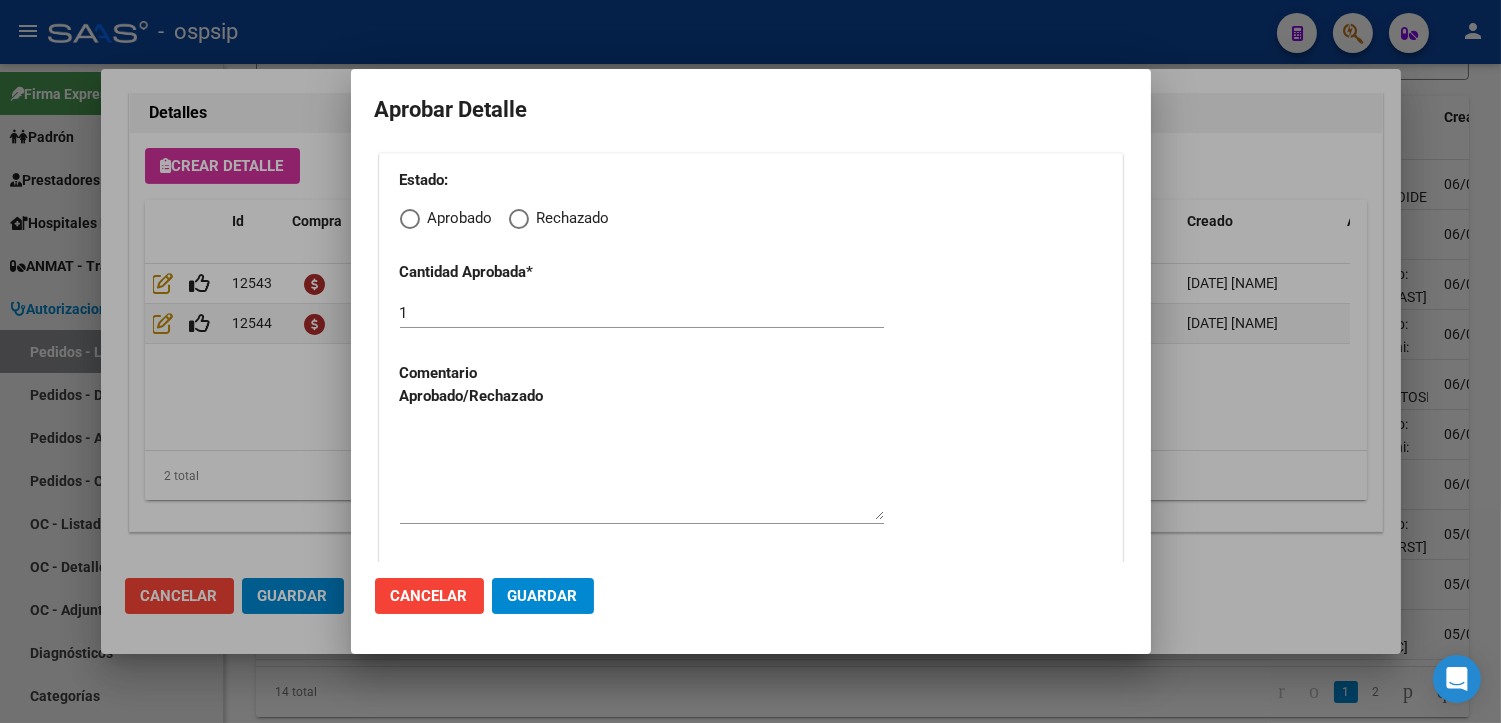click at bounding box center [410, 219] 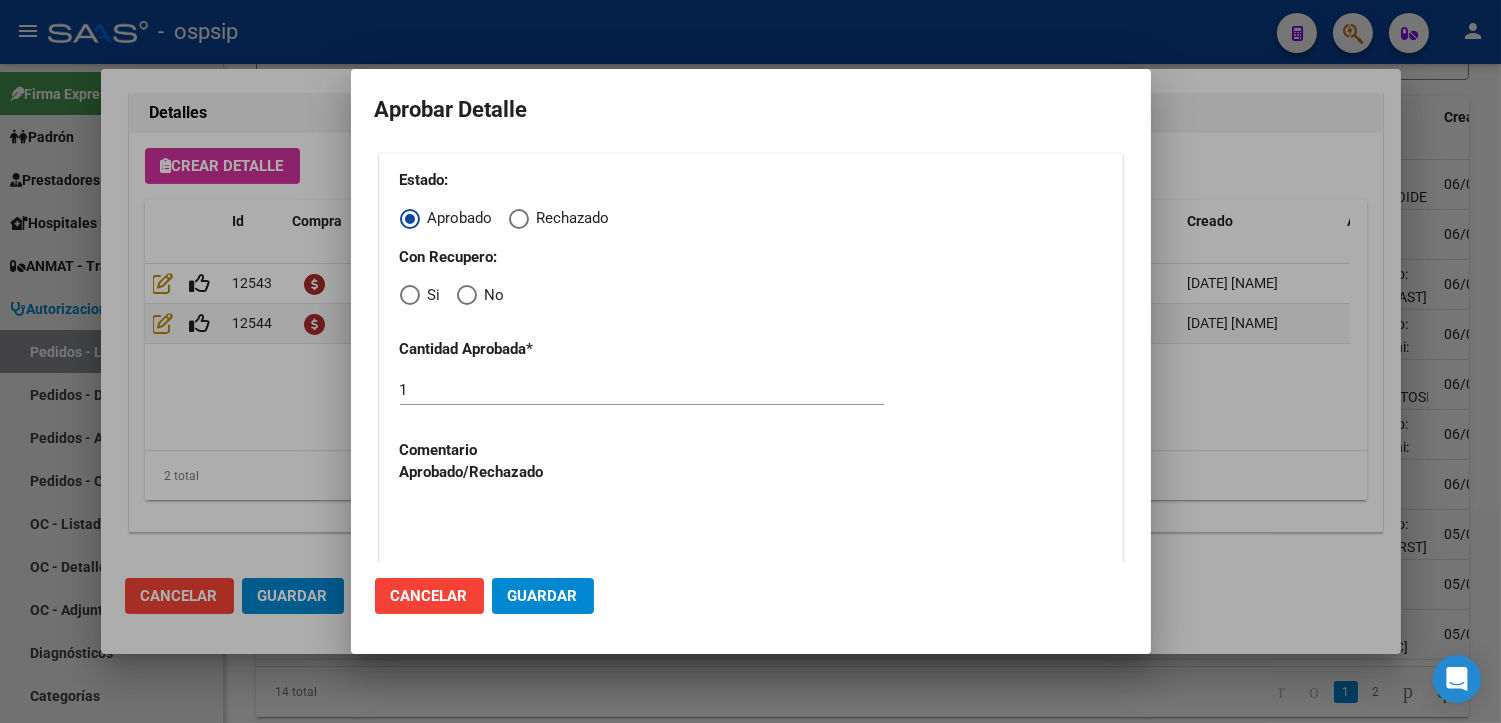 drag, startPoint x: 407, startPoint y: 298, endPoint x: 407, endPoint y: 312, distance: 14 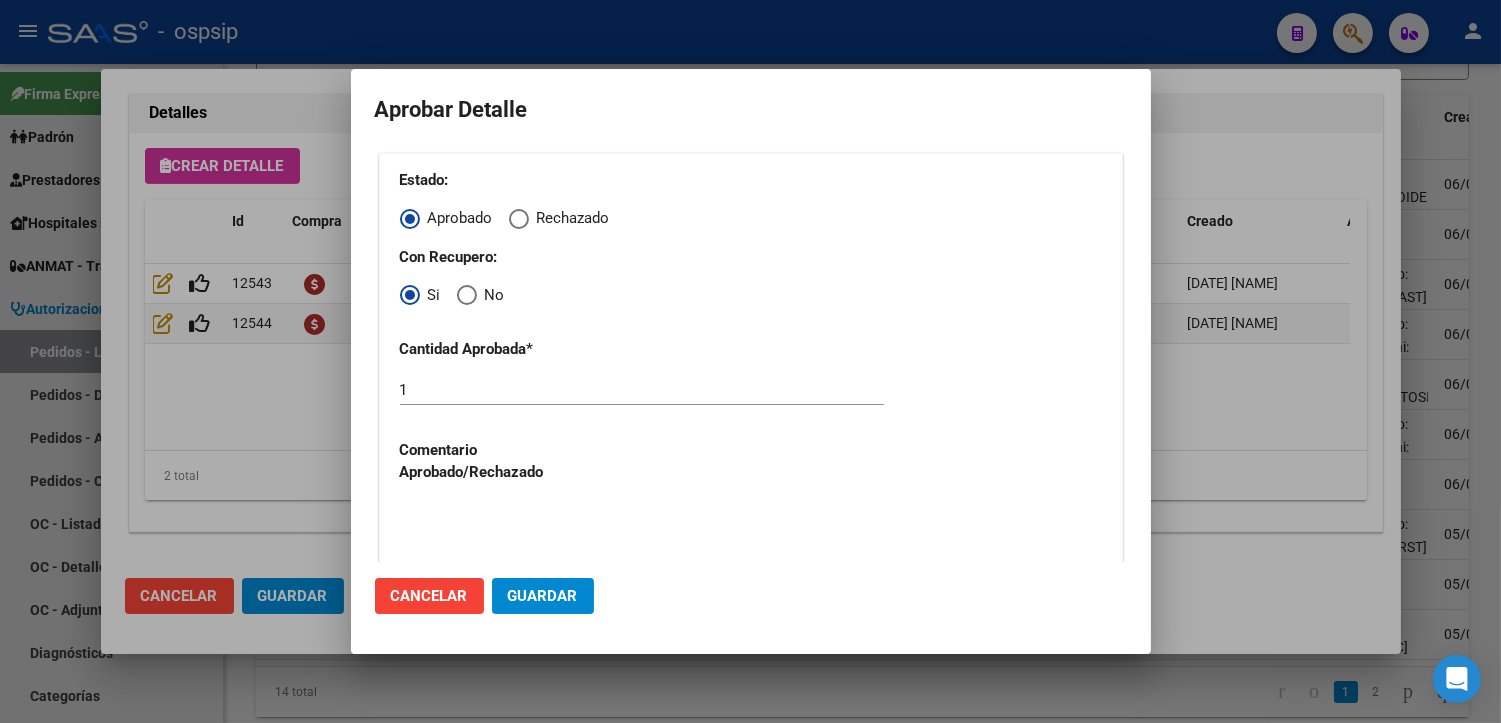 click at bounding box center (642, 550) 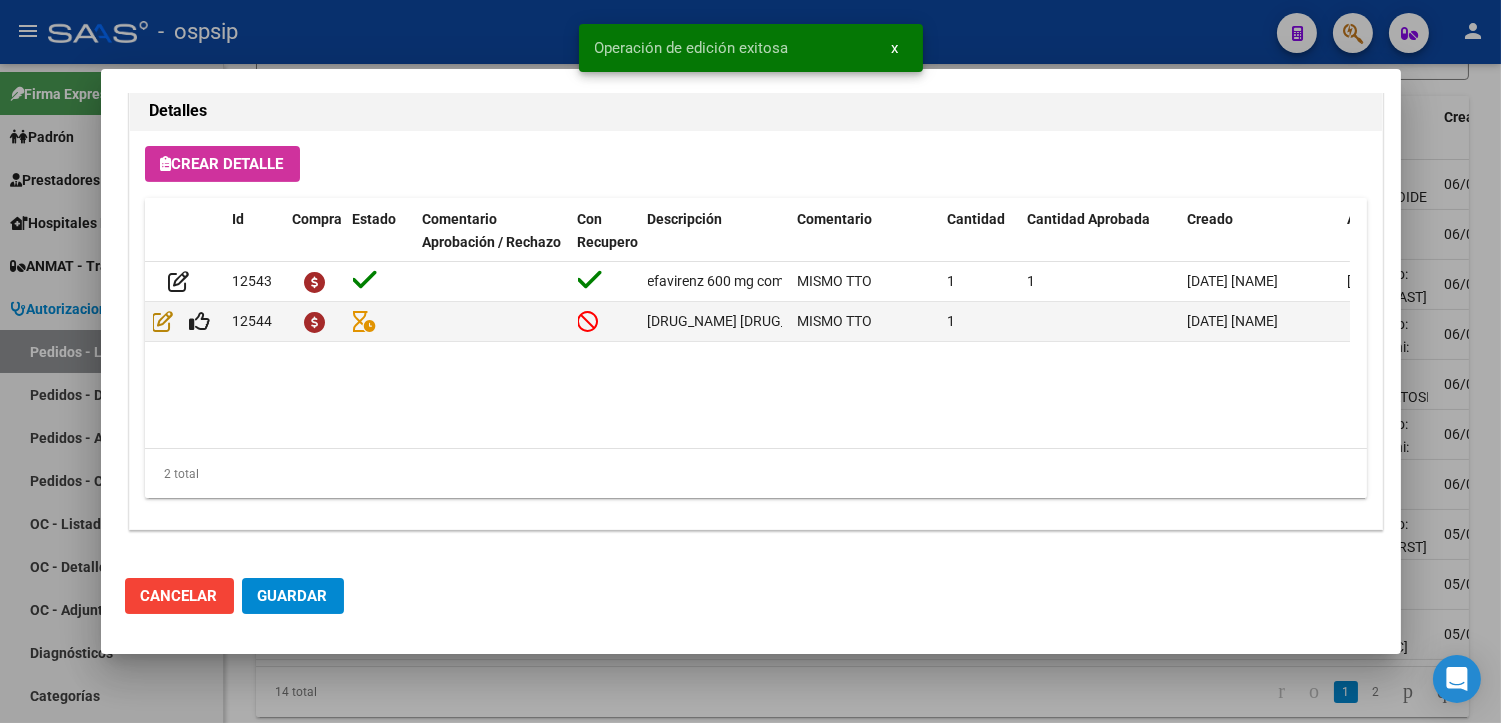 scroll, scrollTop: 1426, scrollLeft: 0, axis: vertical 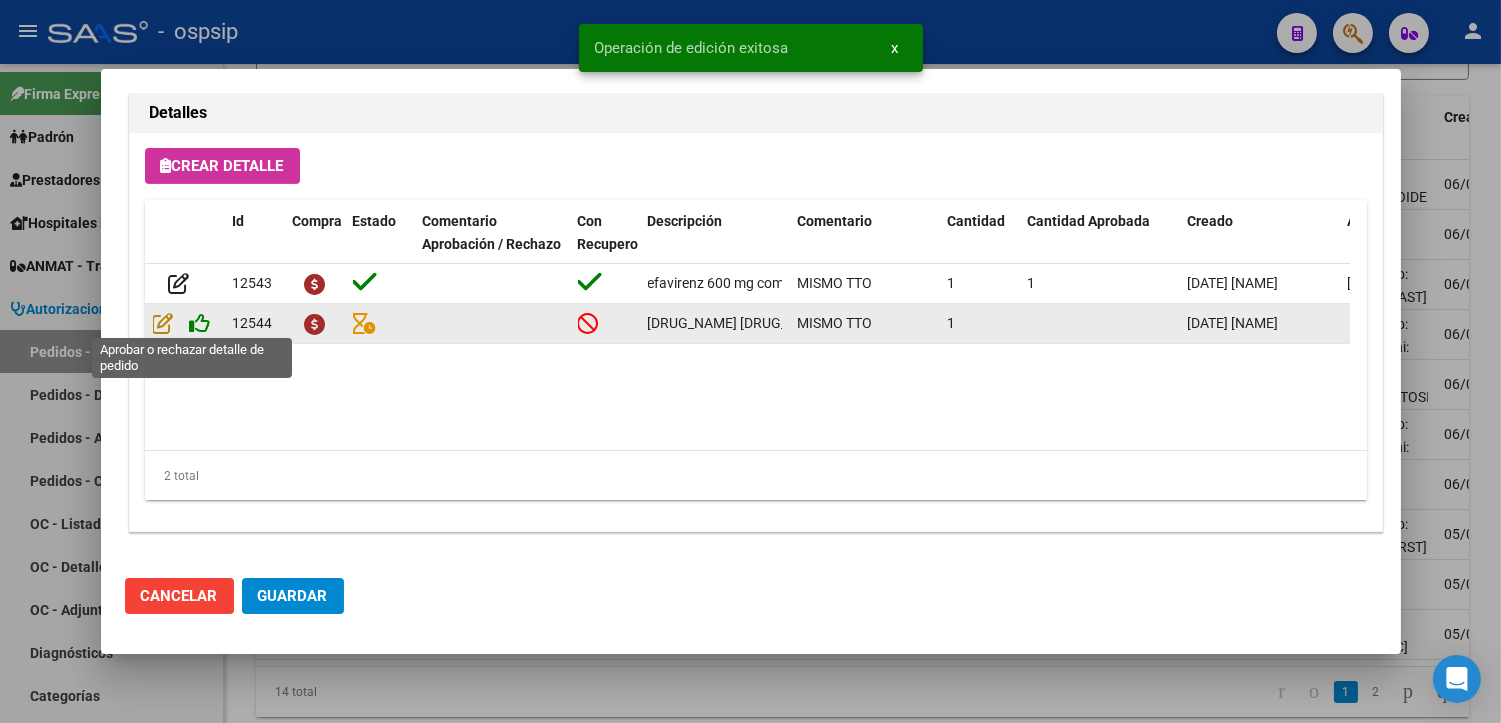 click 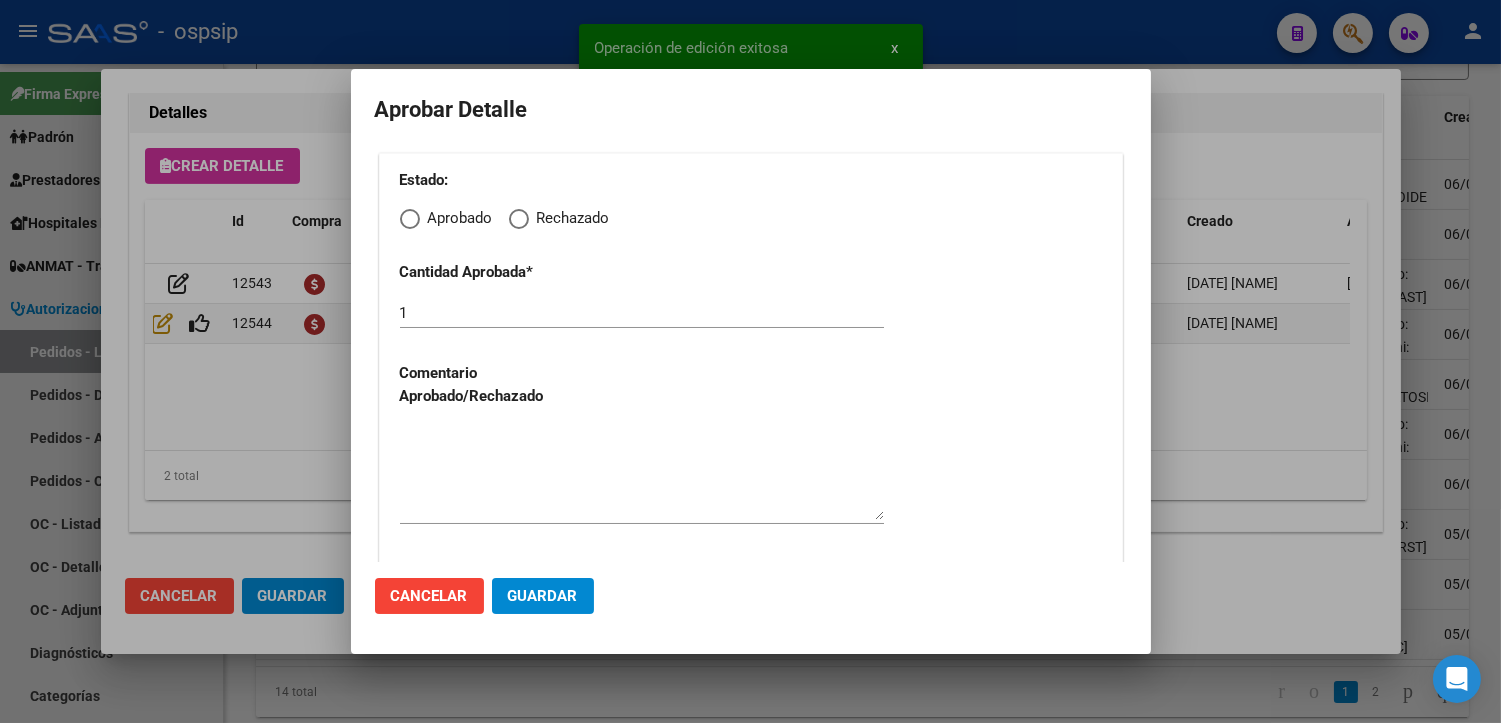 click at bounding box center [410, 219] 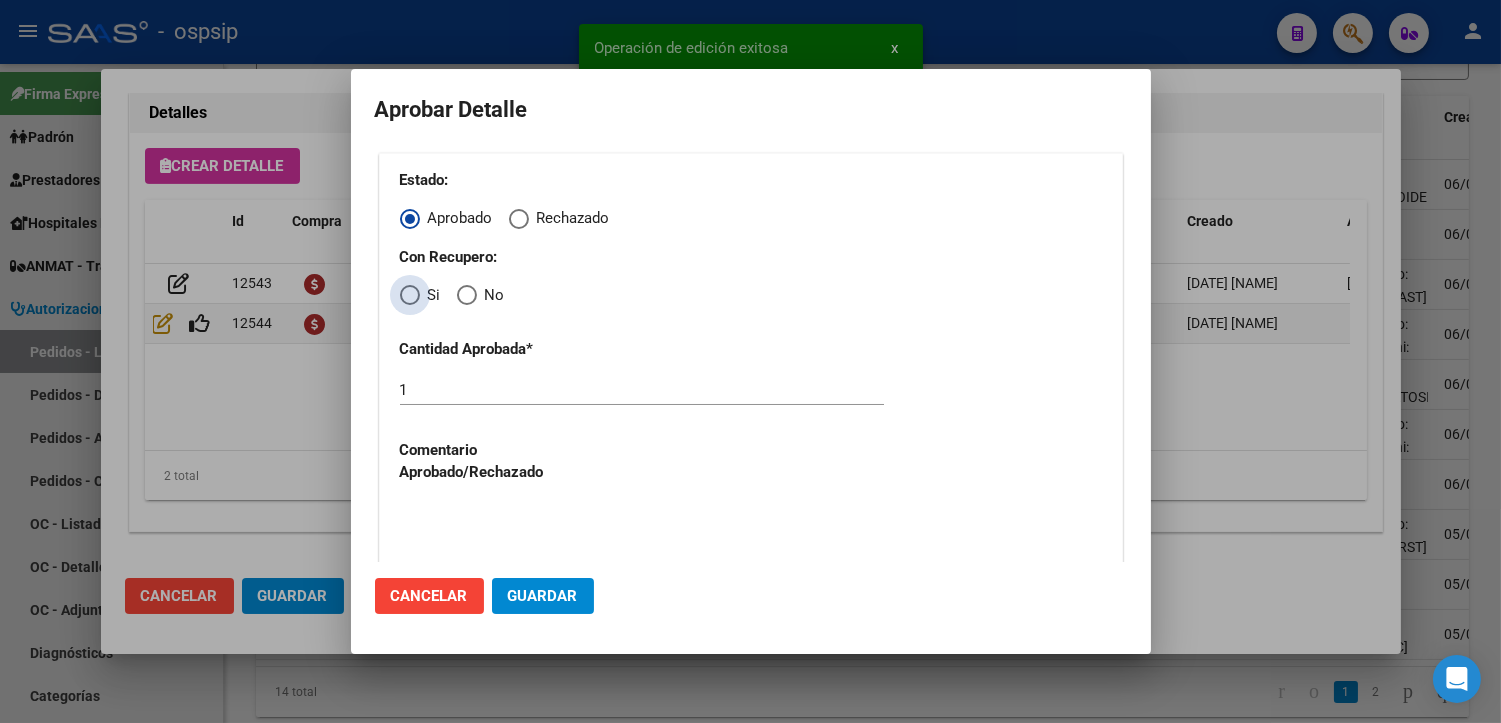drag, startPoint x: 413, startPoint y: 291, endPoint x: 414, endPoint y: 328, distance: 37.01351 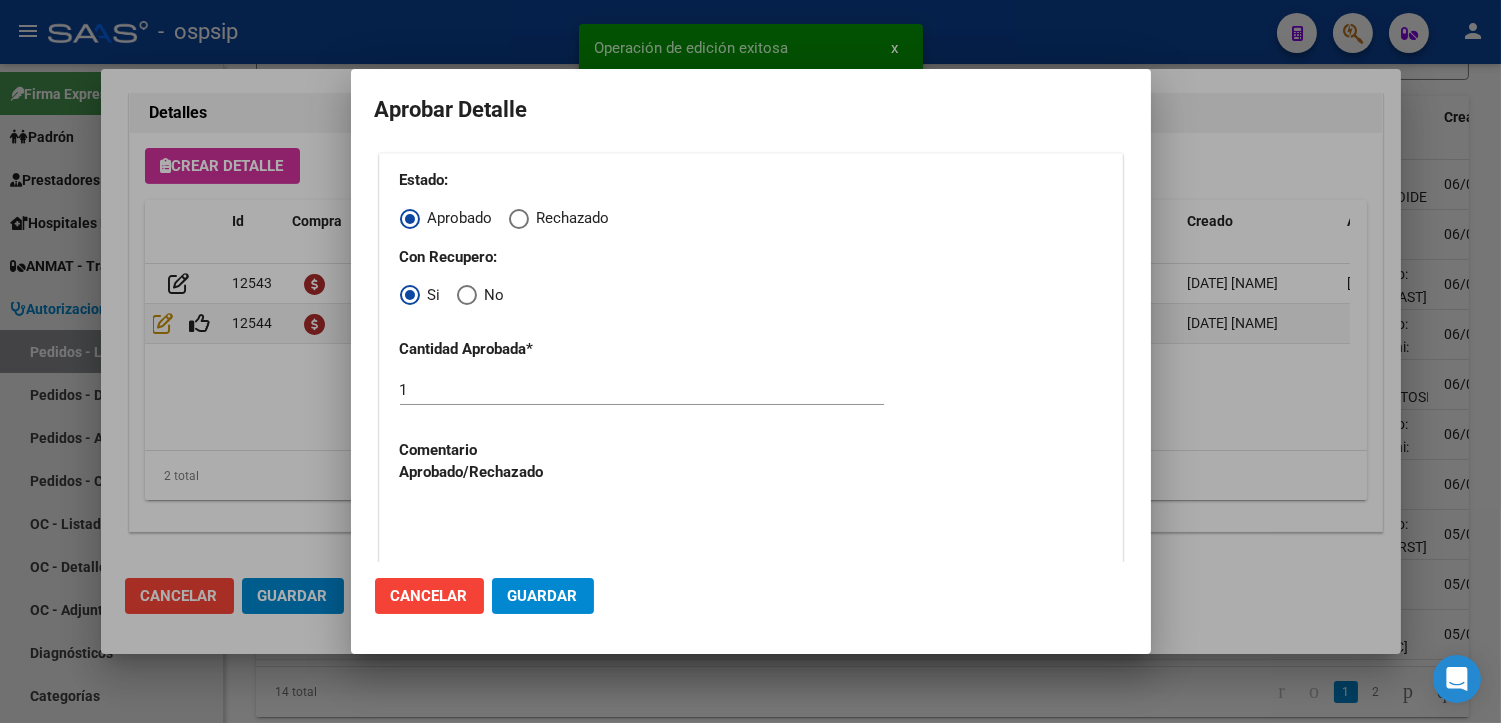 click at bounding box center [642, 550] 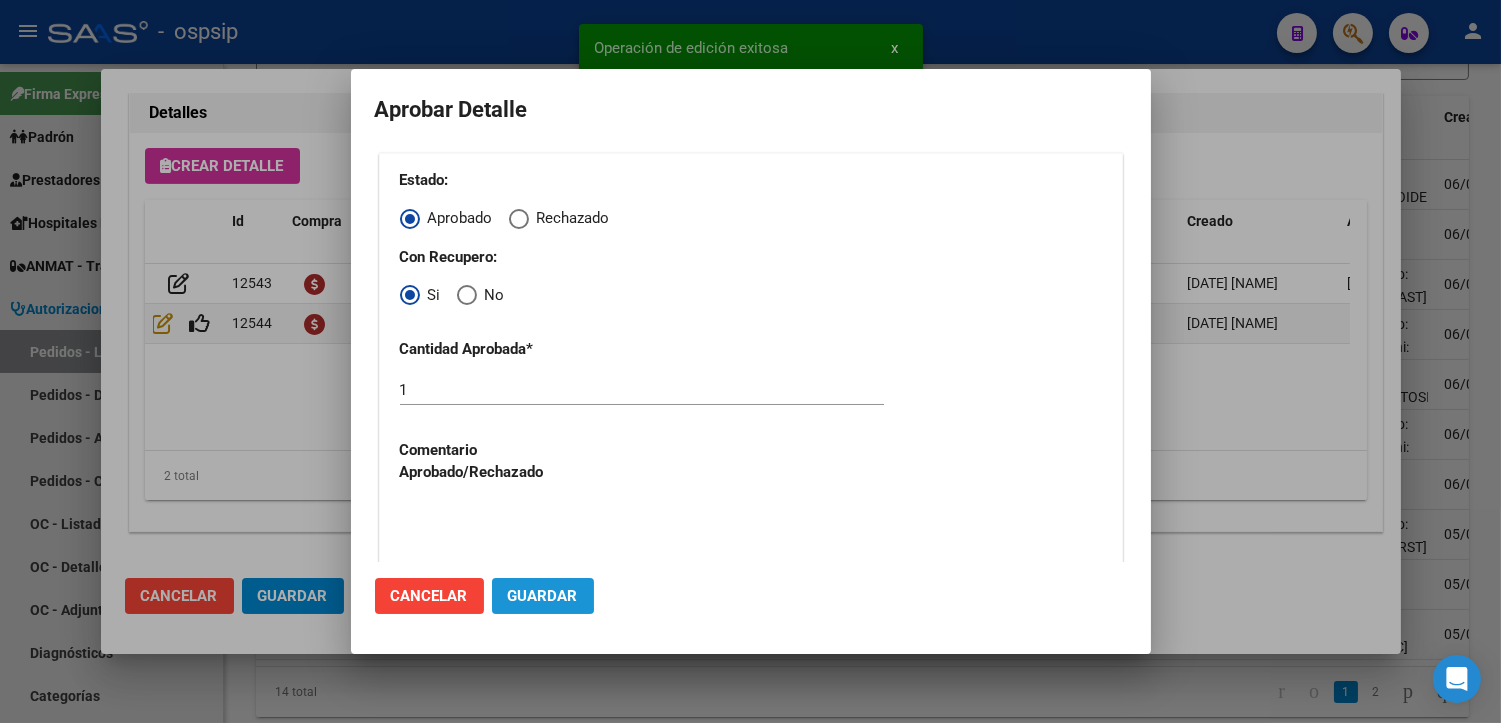 click on "Guardar" 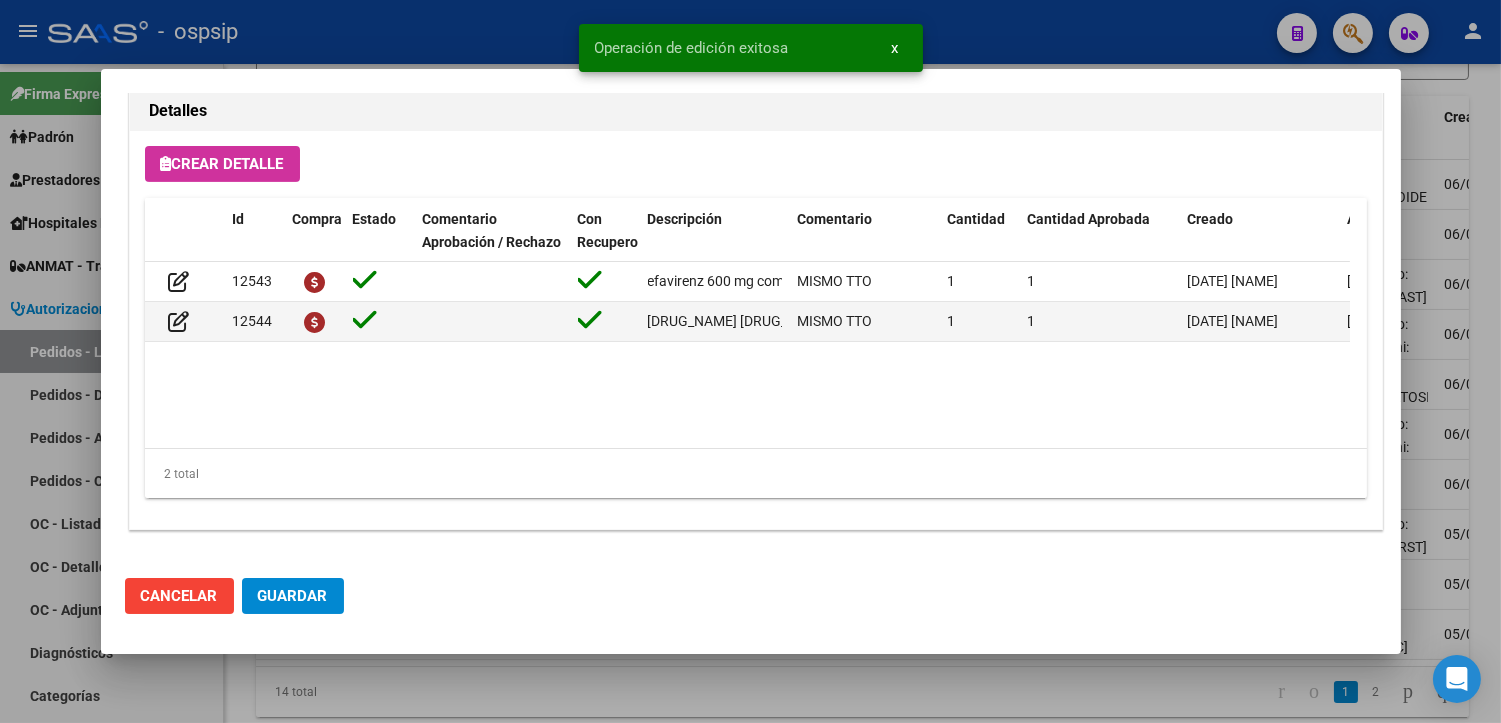 scroll, scrollTop: 1426, scrollLeft: 0, axis: vertical 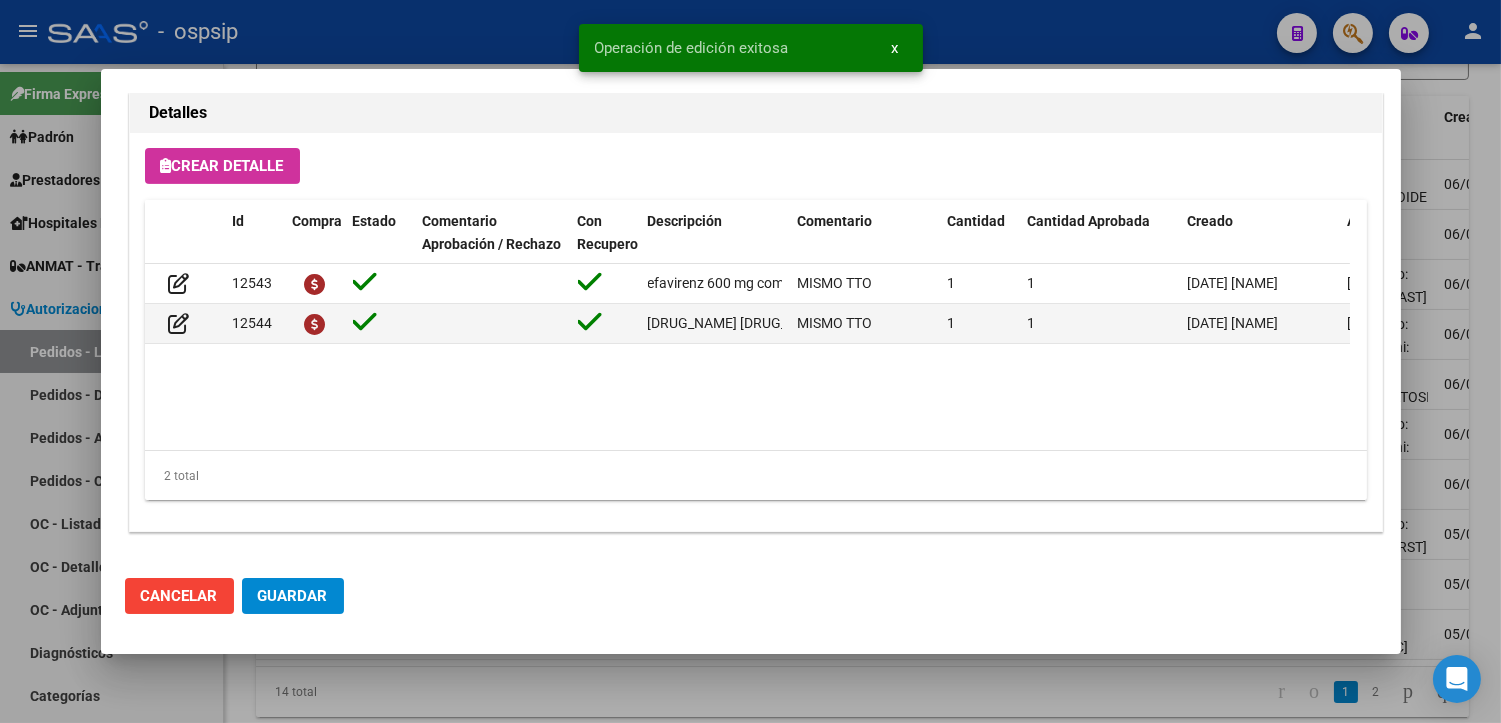 click on "Guardar" 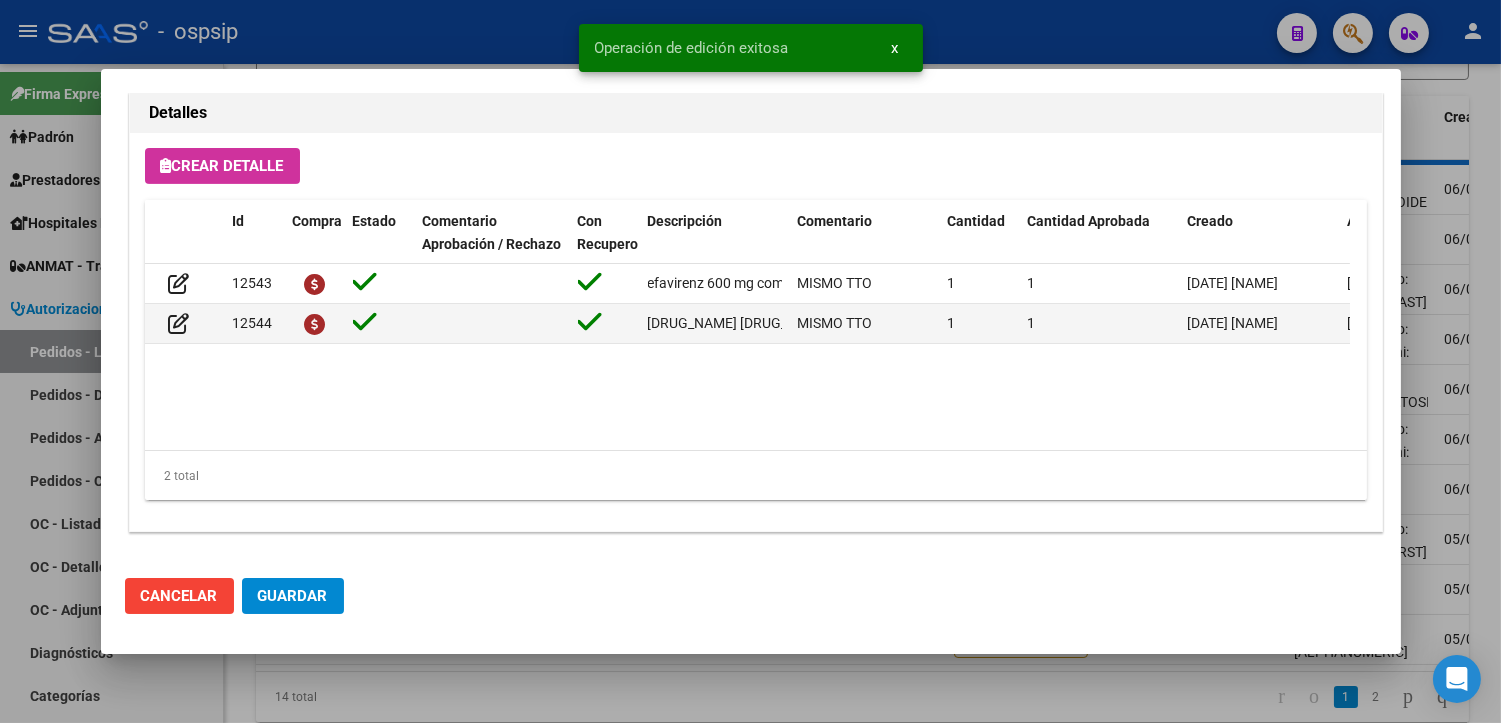 click at bounding box center (750, 361) 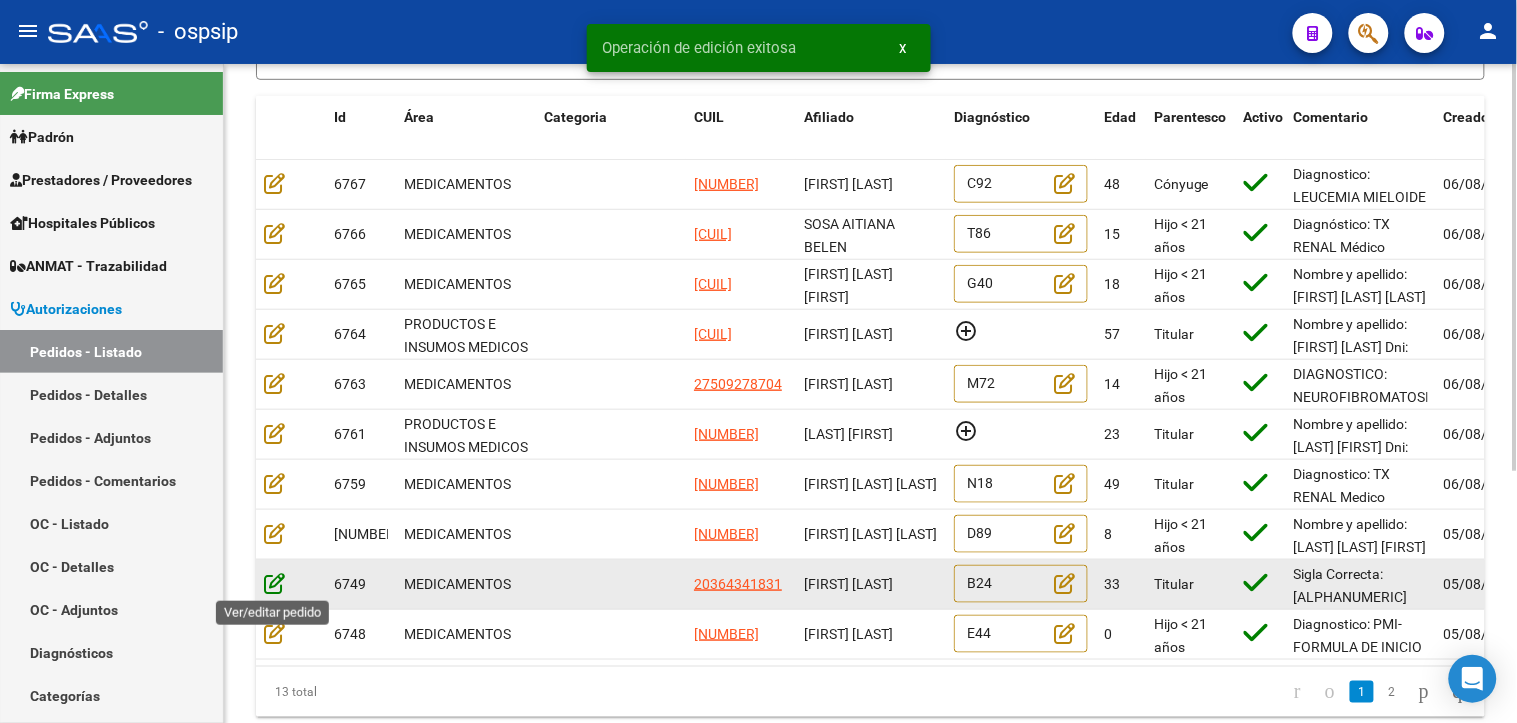 click 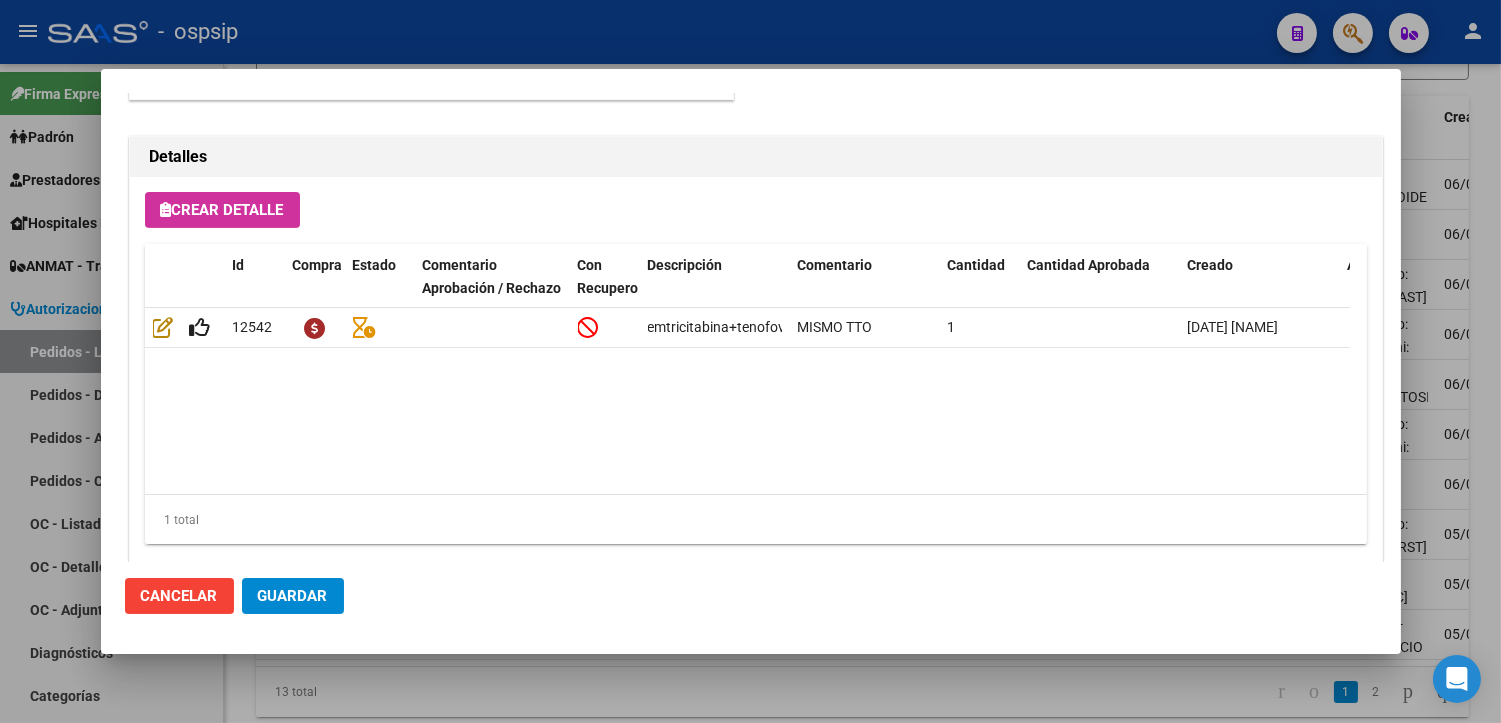 scroll, scrollTop: 1426, scrollLeft: 0, axis: vertical 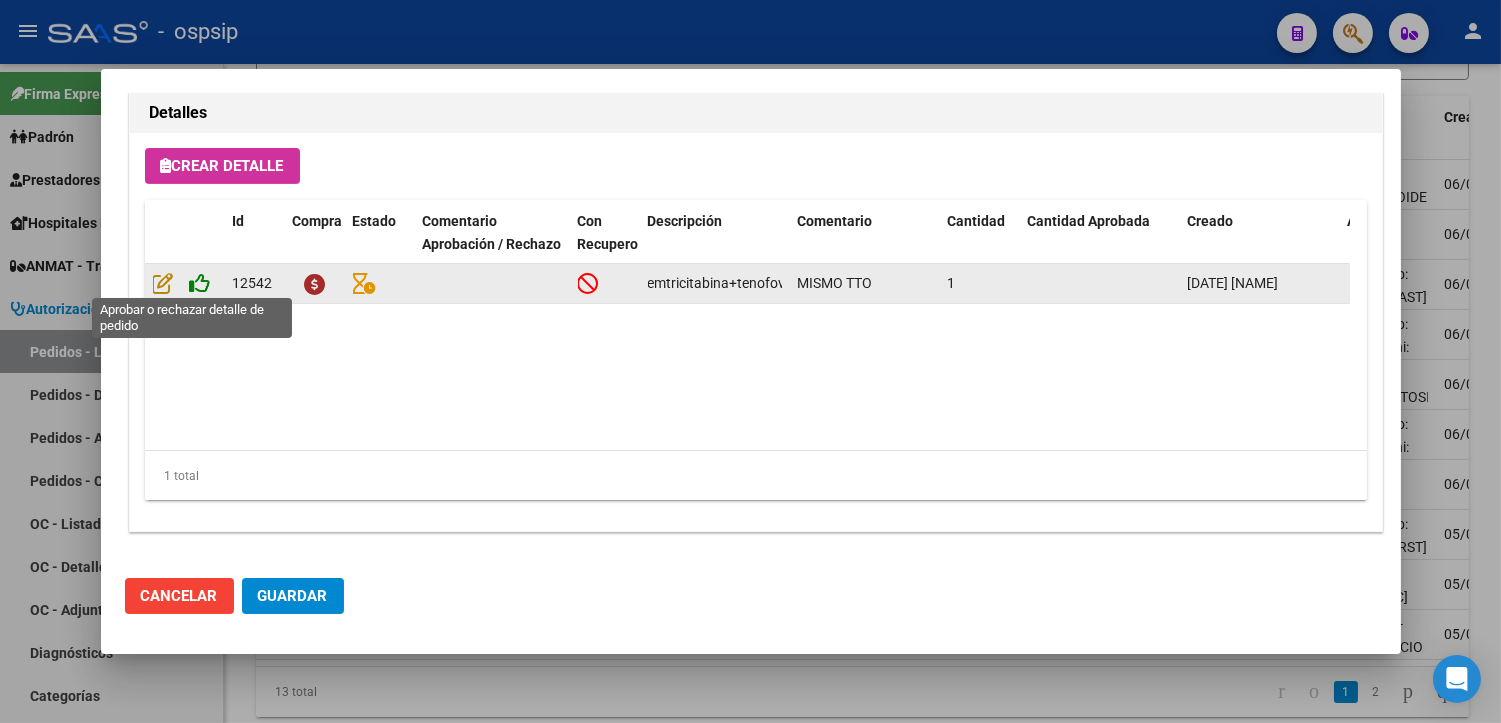 click 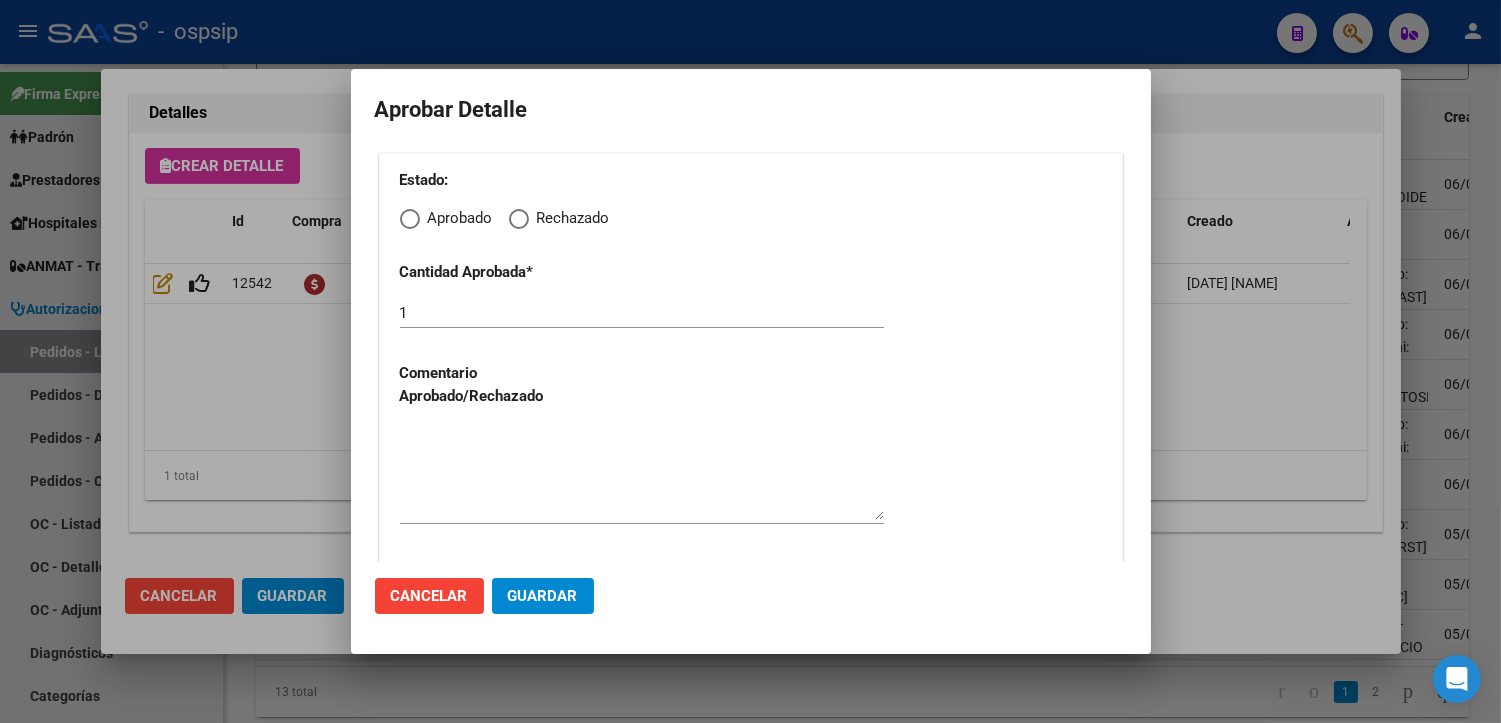 click at bounding box center (410, 219) 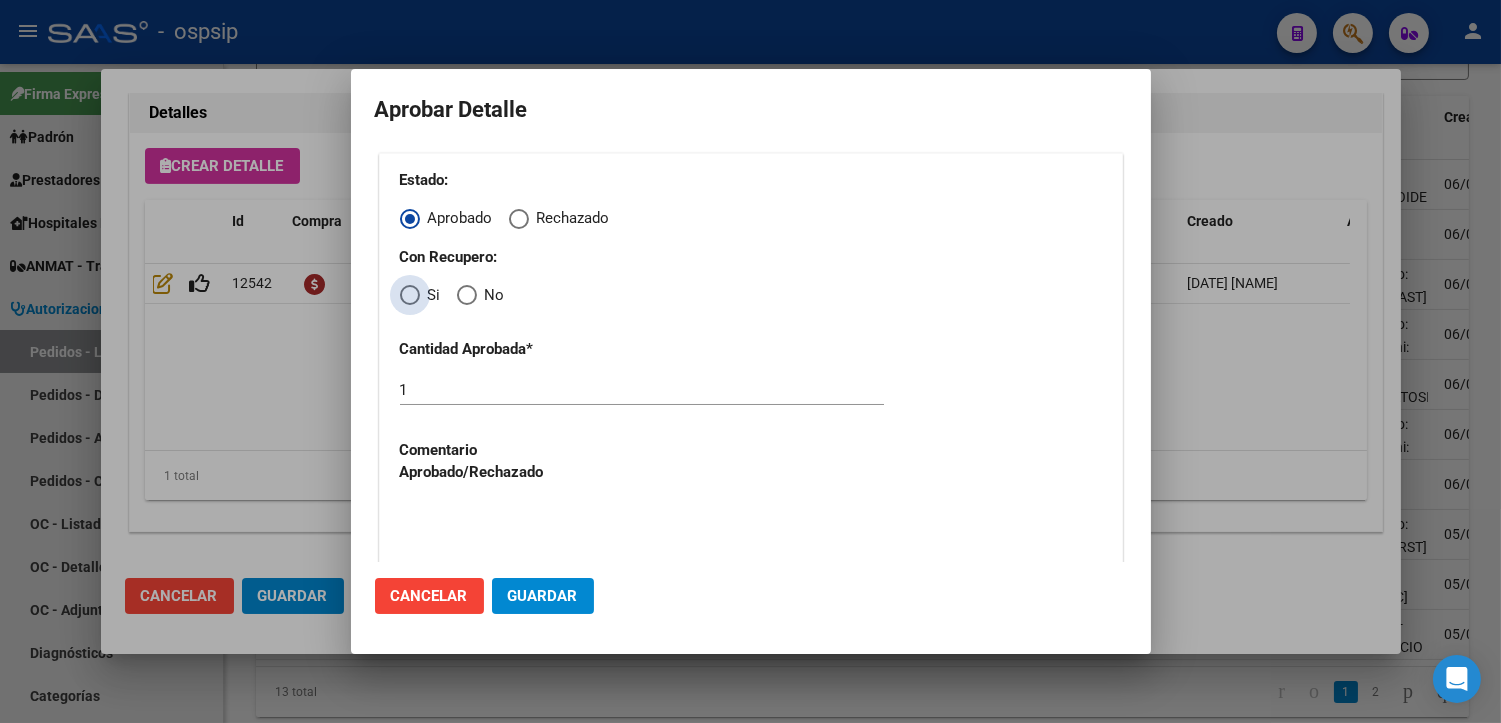 drag, startPoint x: 405, startPoint y: 292, endPoint x: 435, endPoint y: 375, distance: 88.25531 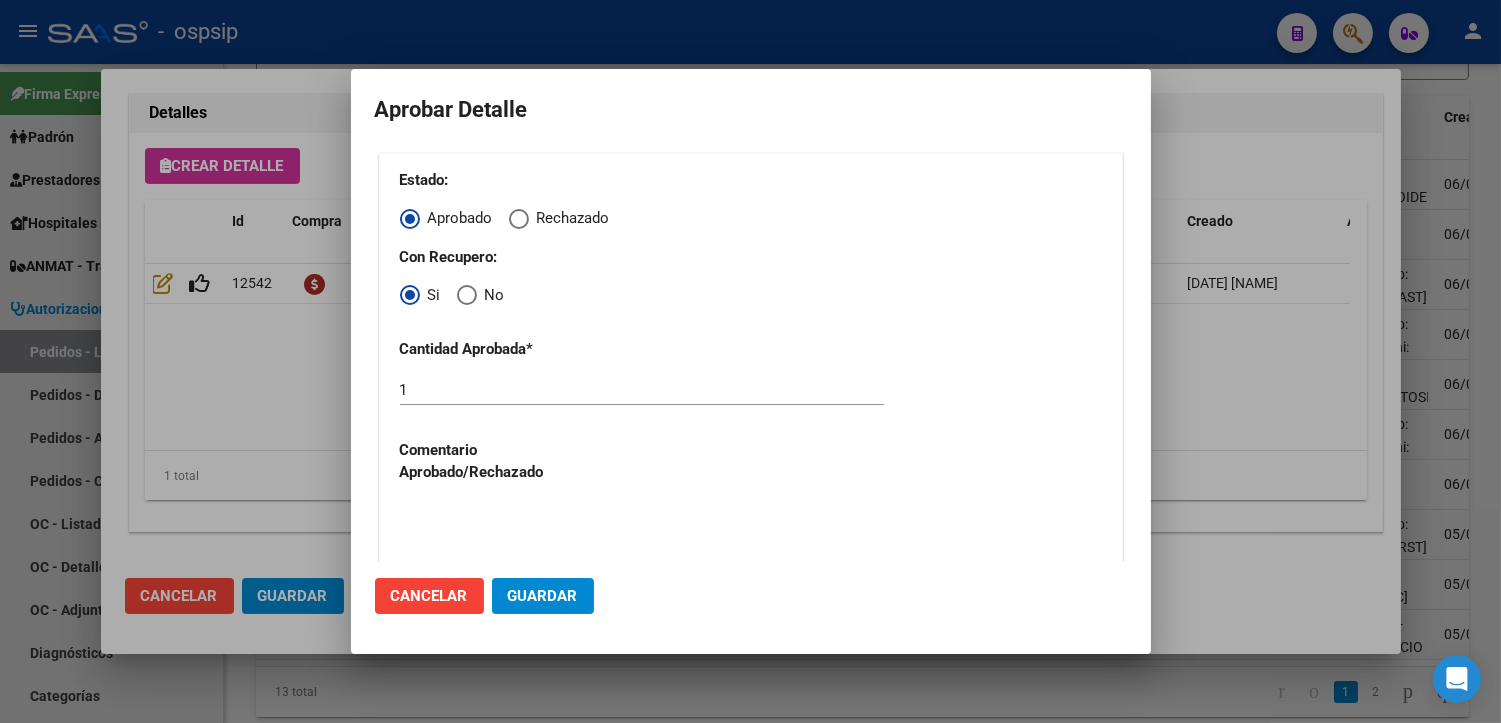 click at bounding box center [642, 550] 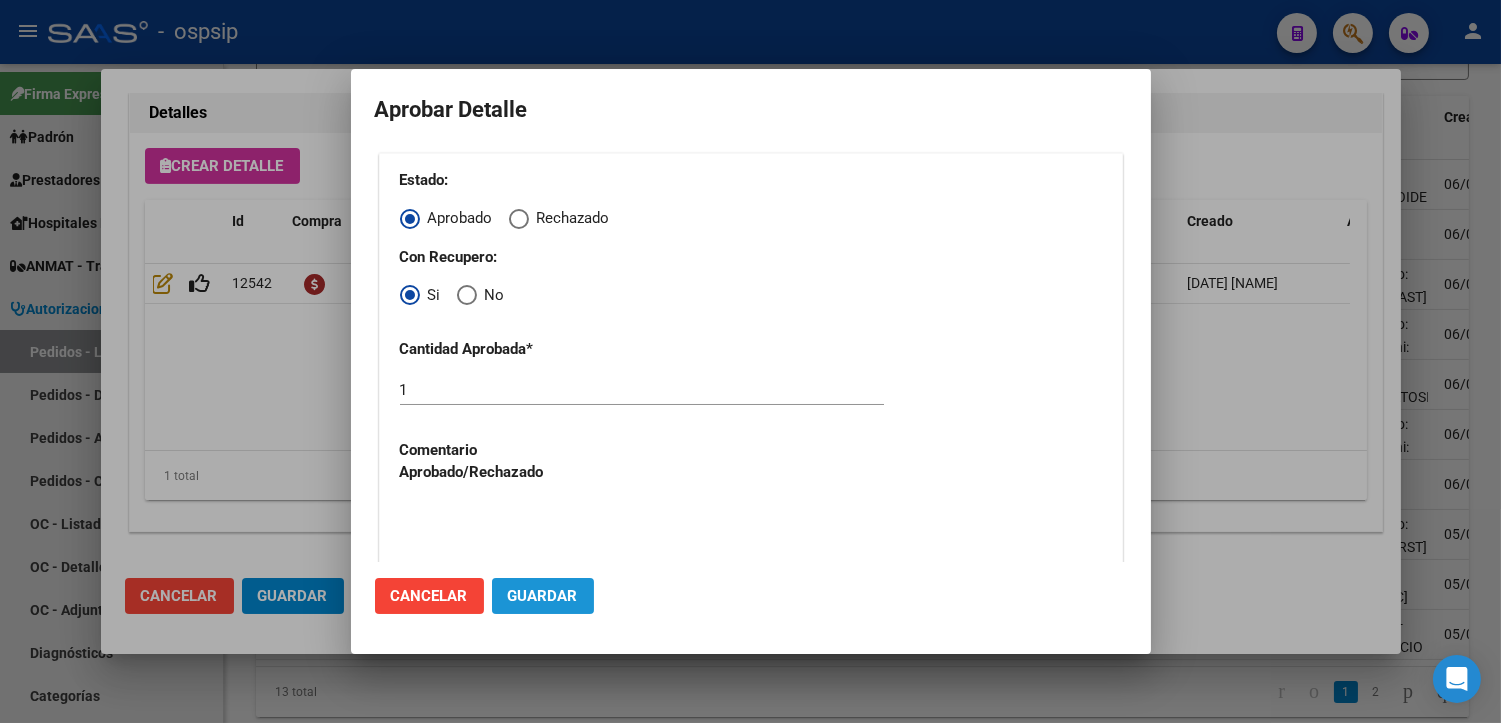 click on "Guardar" 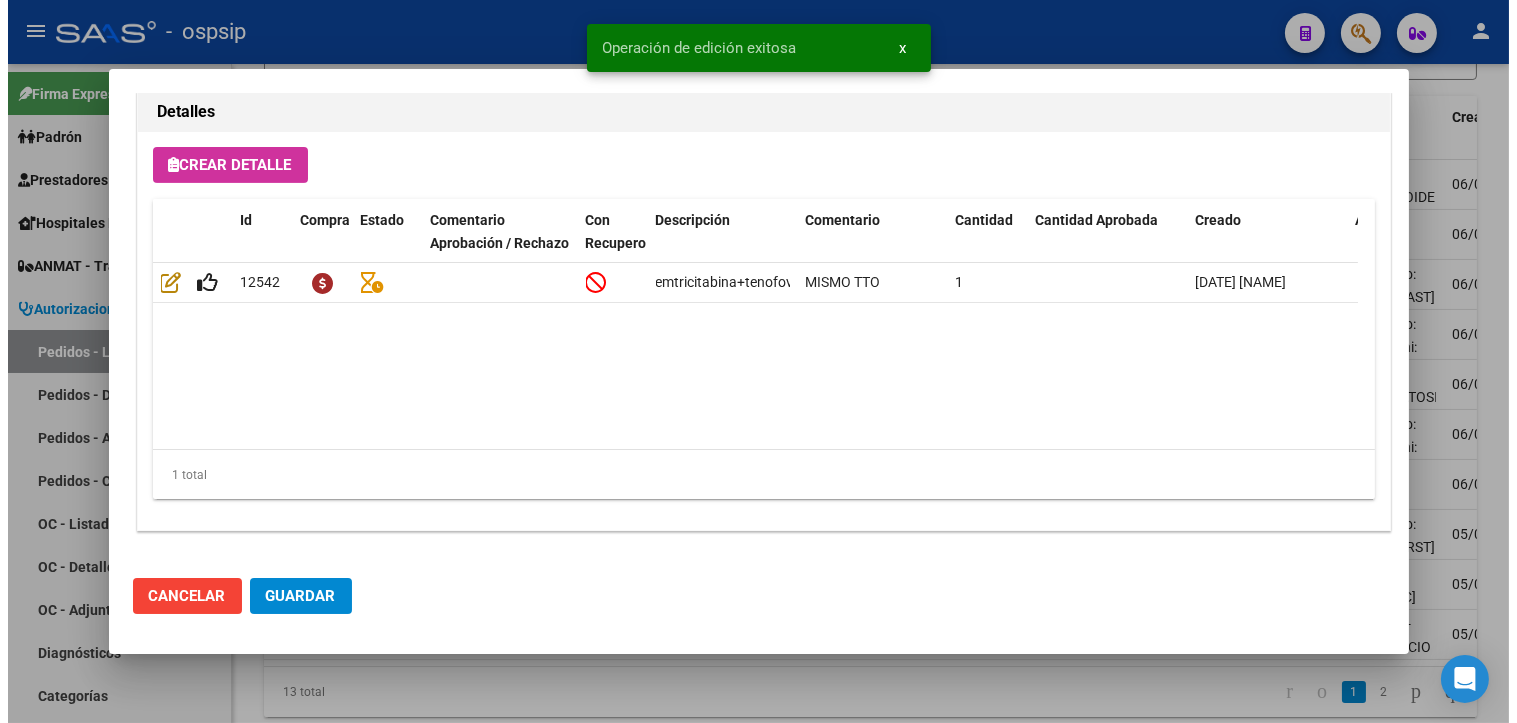 scroll, scrollTop: 1426, scrollLeft: 0, axis: vertical 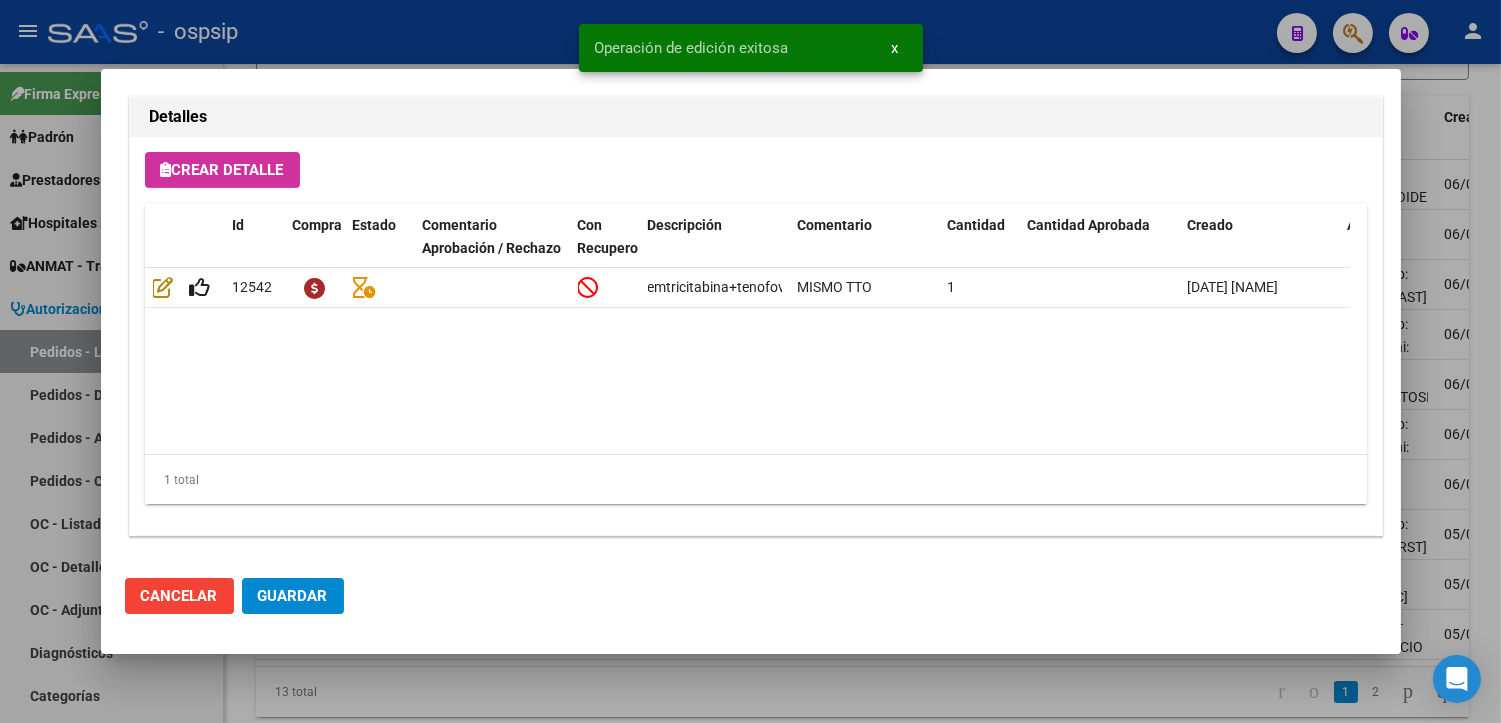 click on "Guardar" 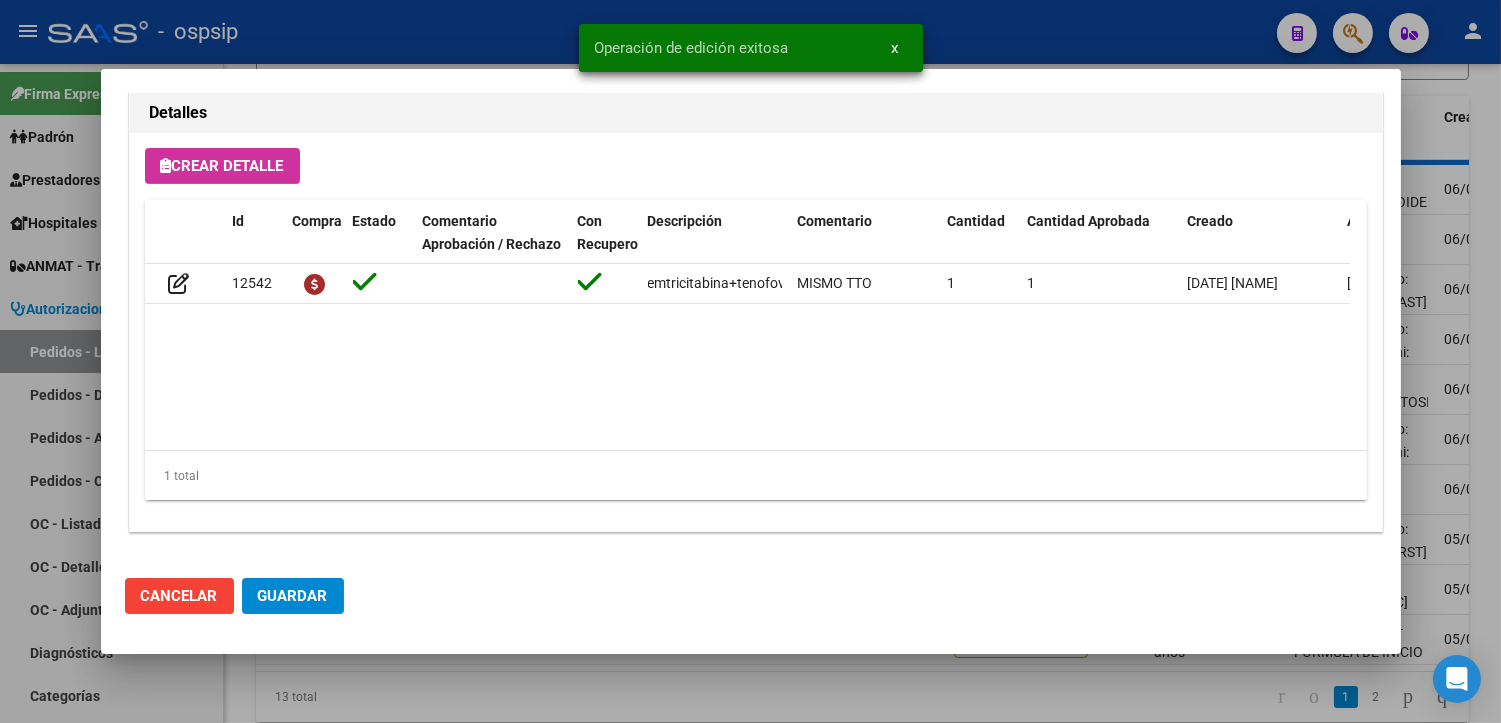 click at bounding box center [750, 361] 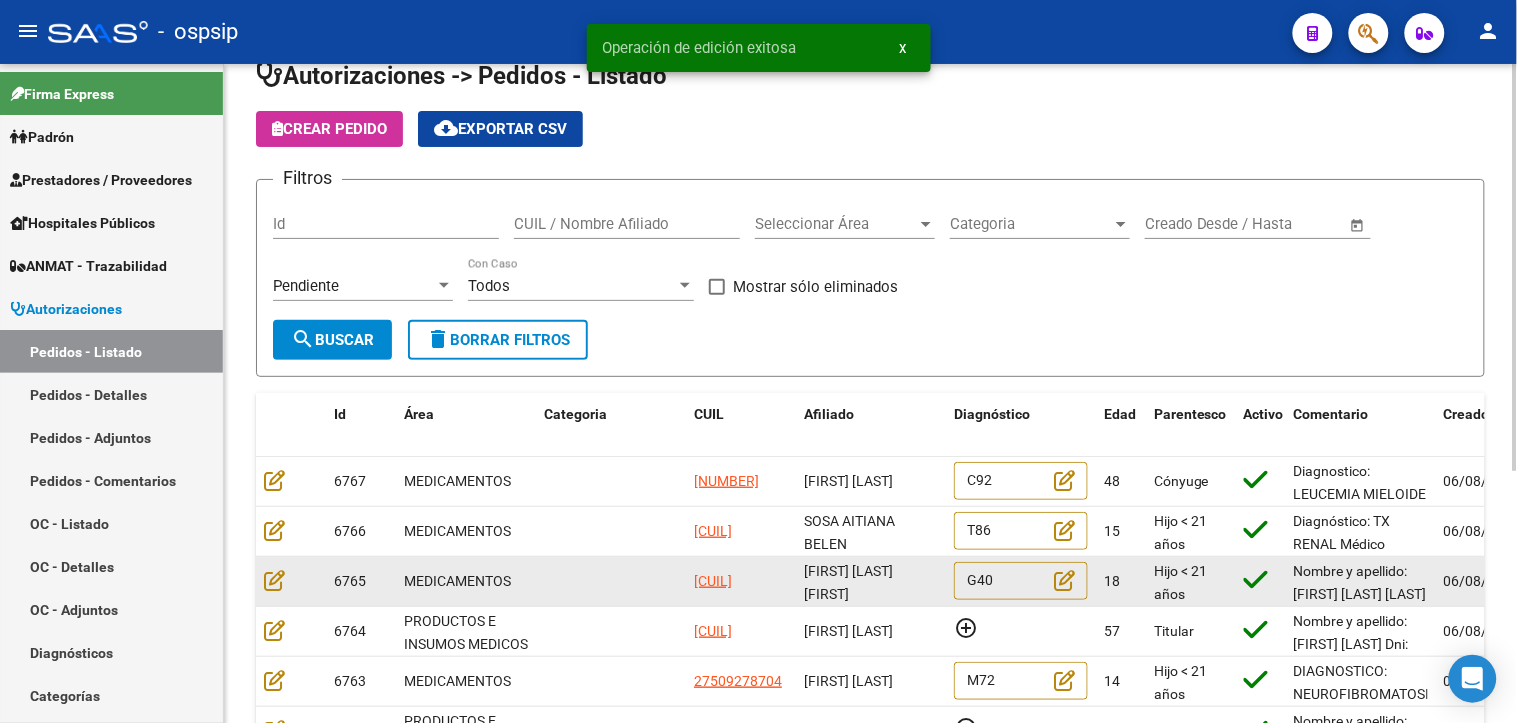 scroll, scrollTop: 0, scrollLeft: 0, axis: both 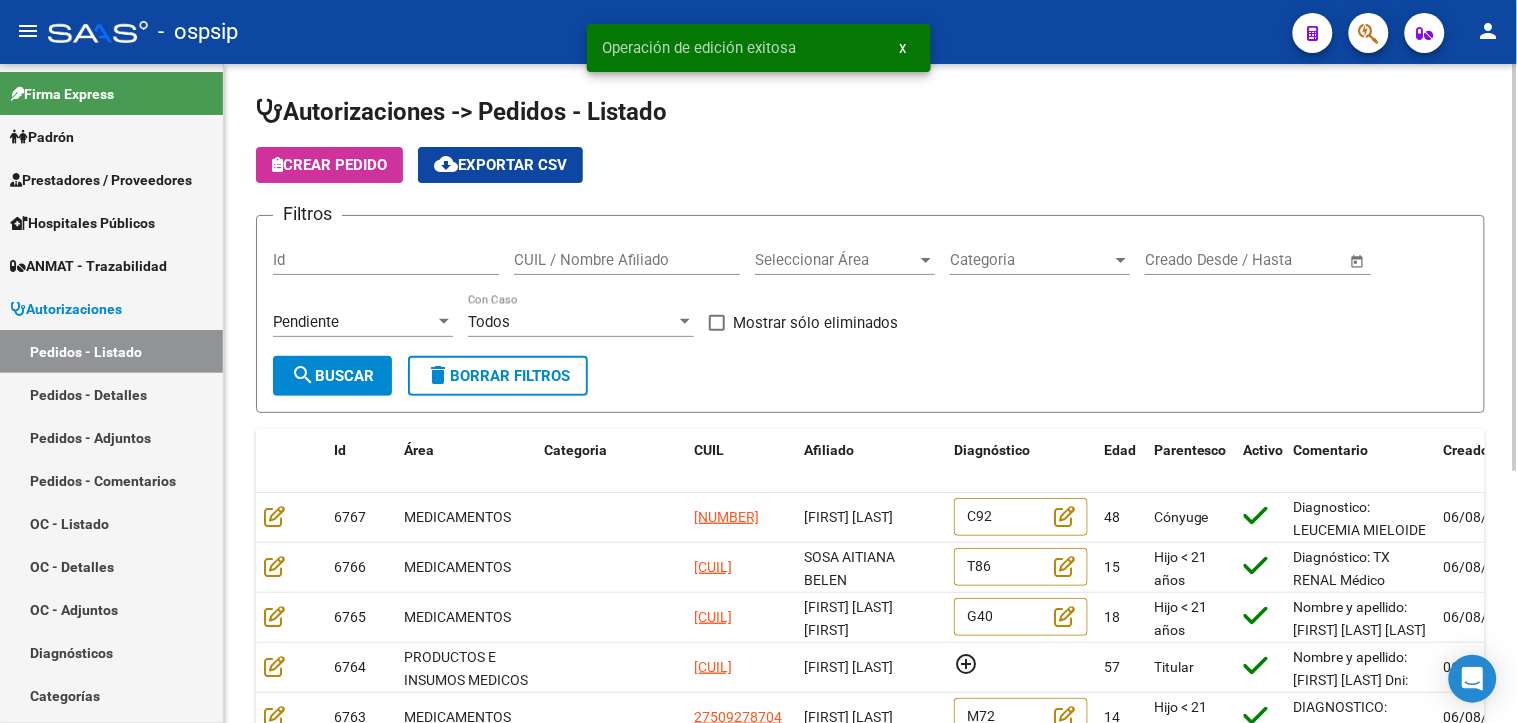 click at bounding box center [1121, 260] 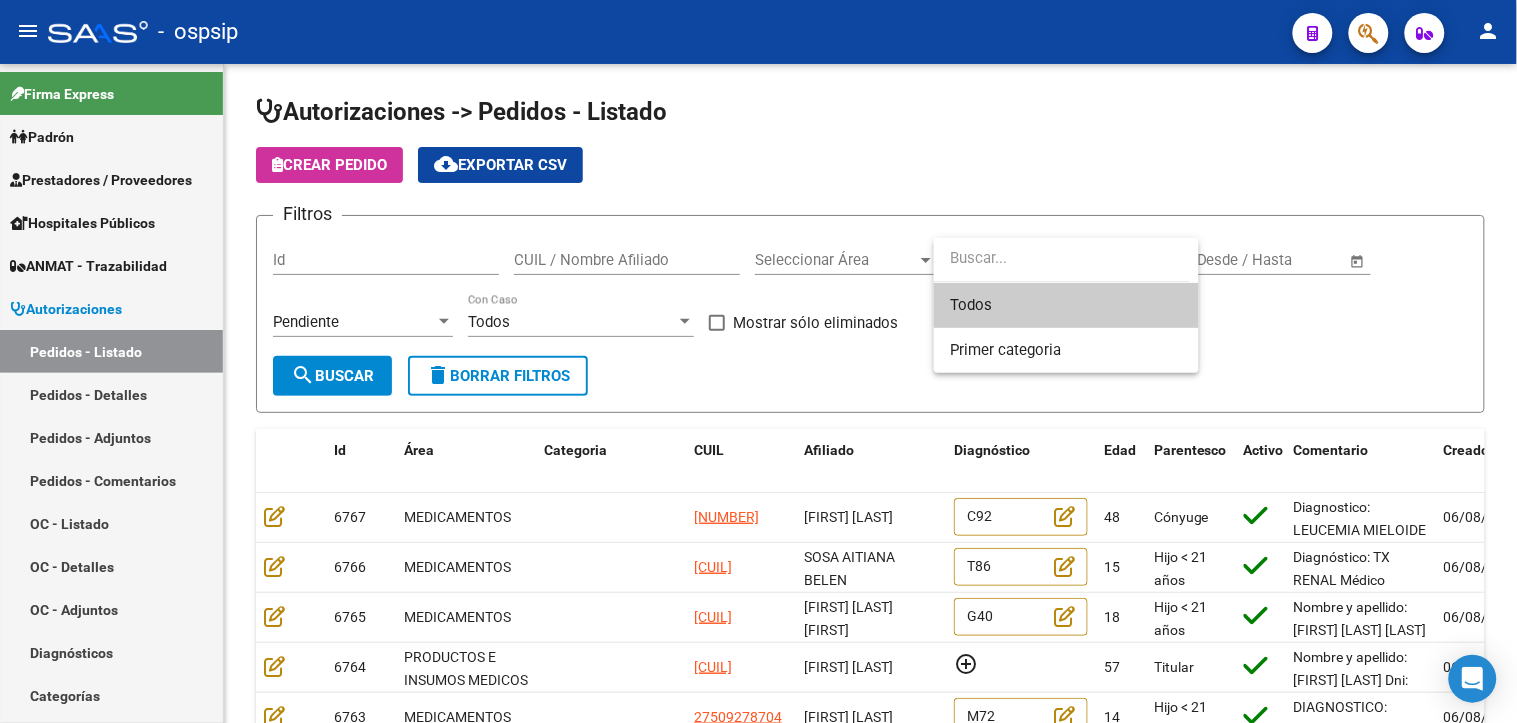 click at bounding box center (758, 361) 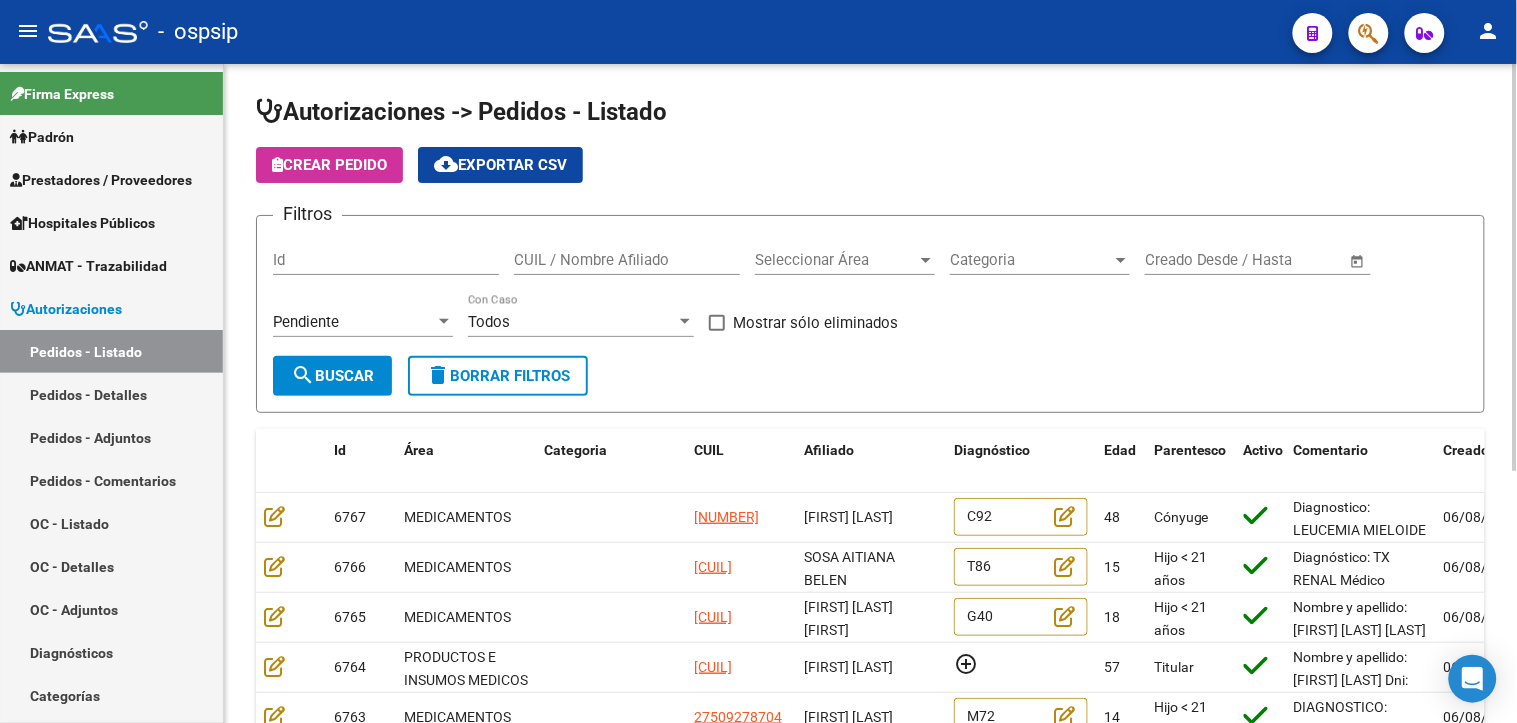 click on "Seleccionar Área" at bounding box center (836, 260) 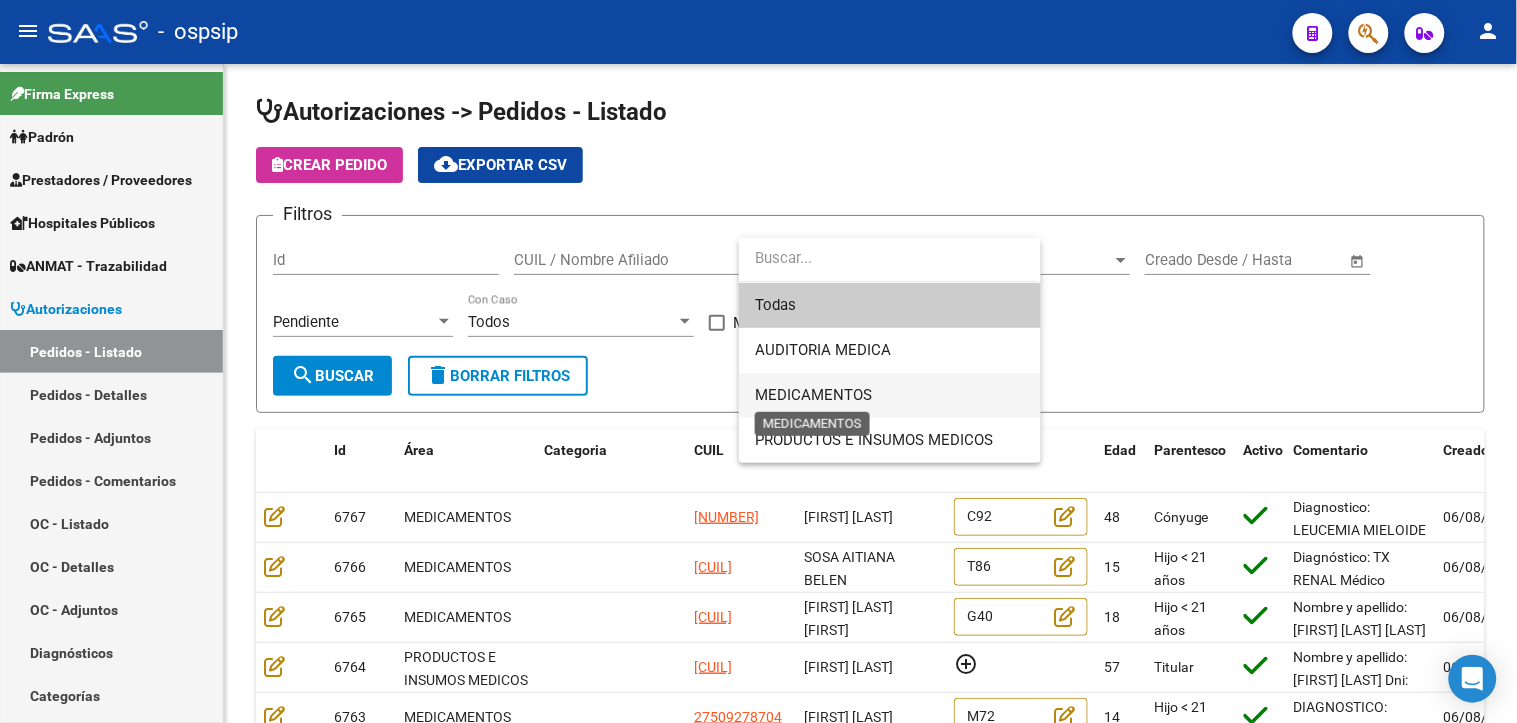click on "MEDICAMENTOS" at bounding box center [813, 395] 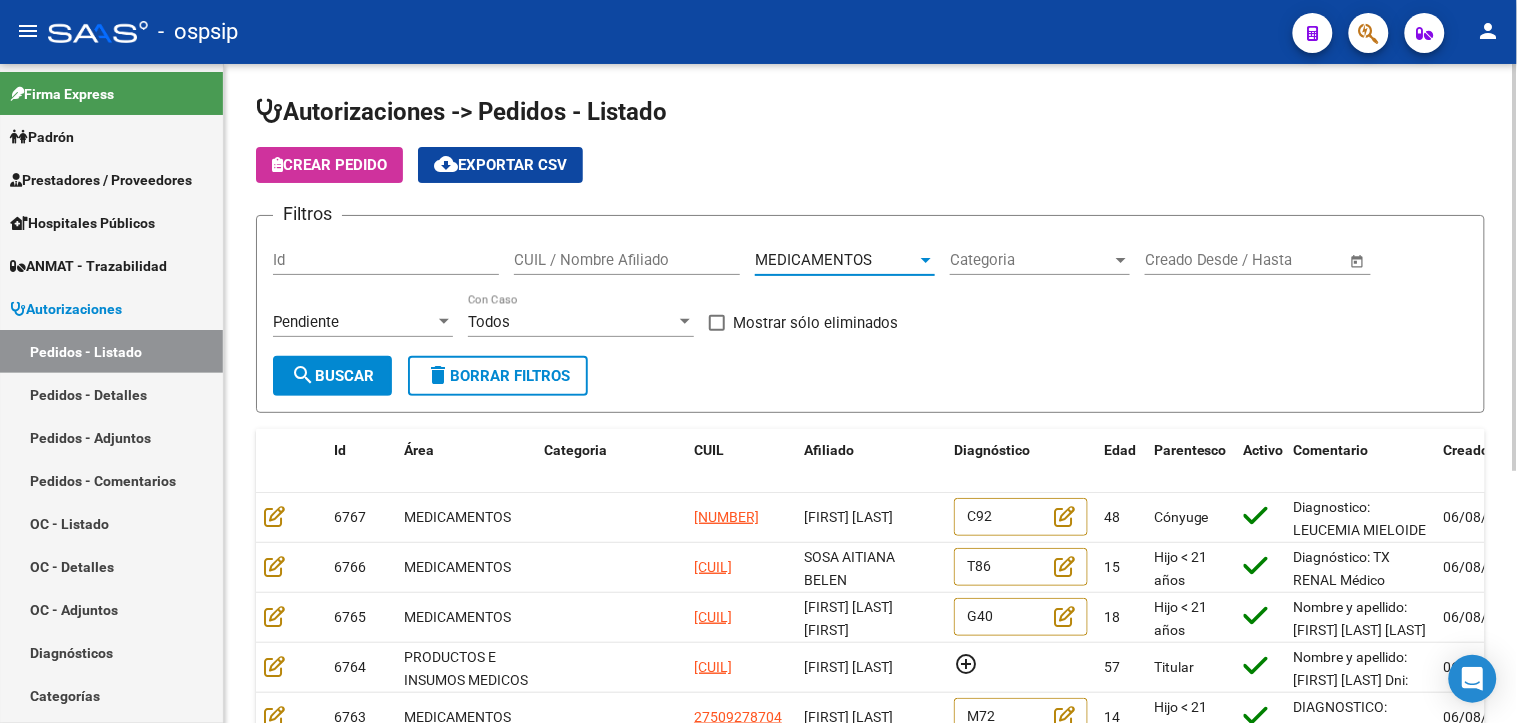 click on "search  Buscar" 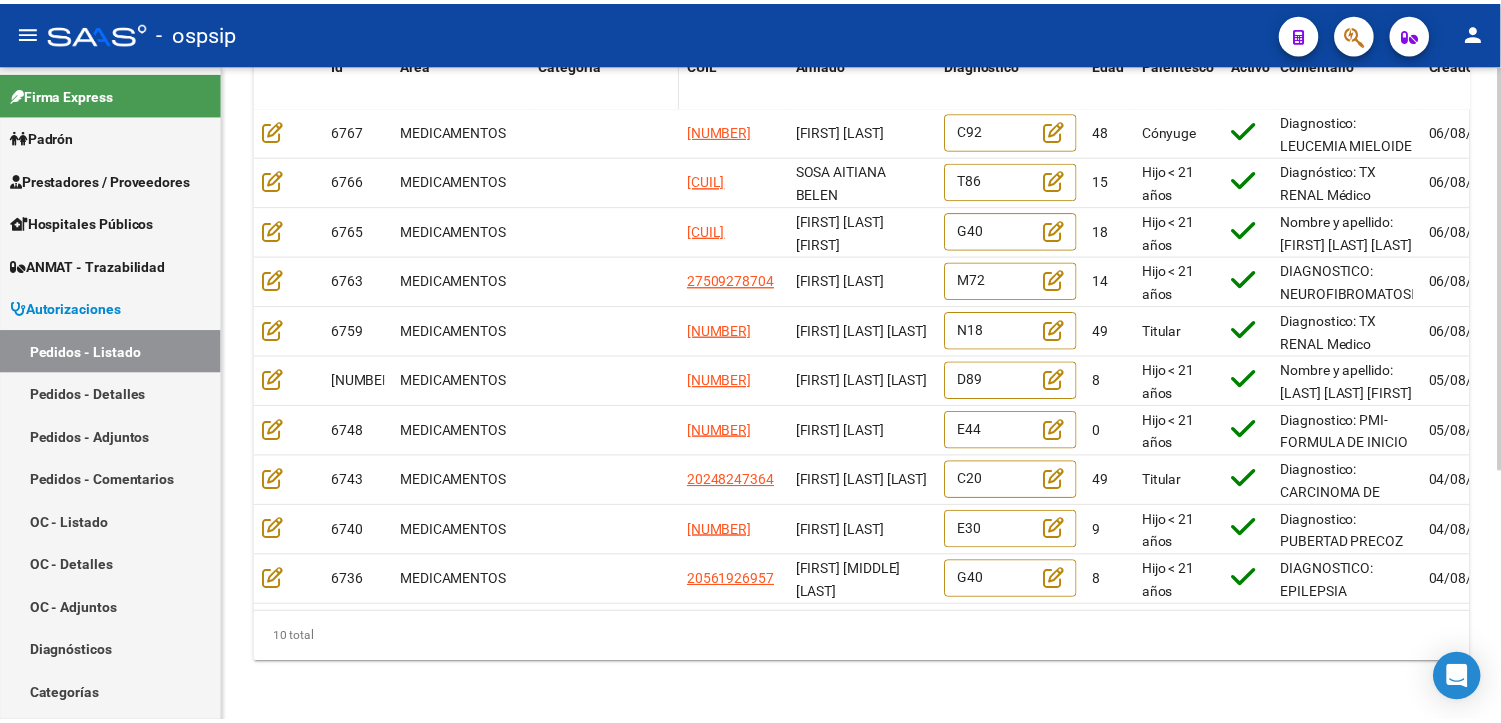 scroll, scrollTop: 406, scrollLeft: 0, axis: vertical 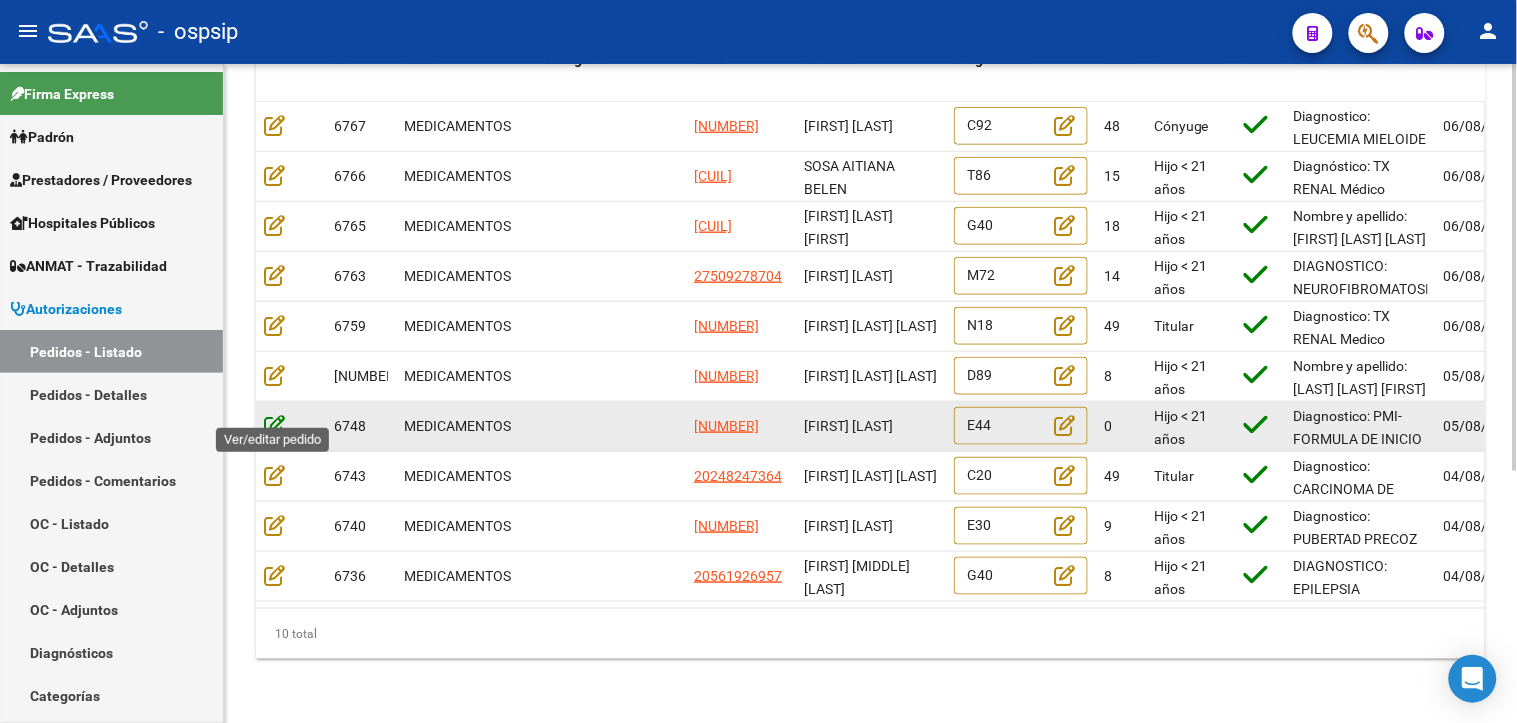 click 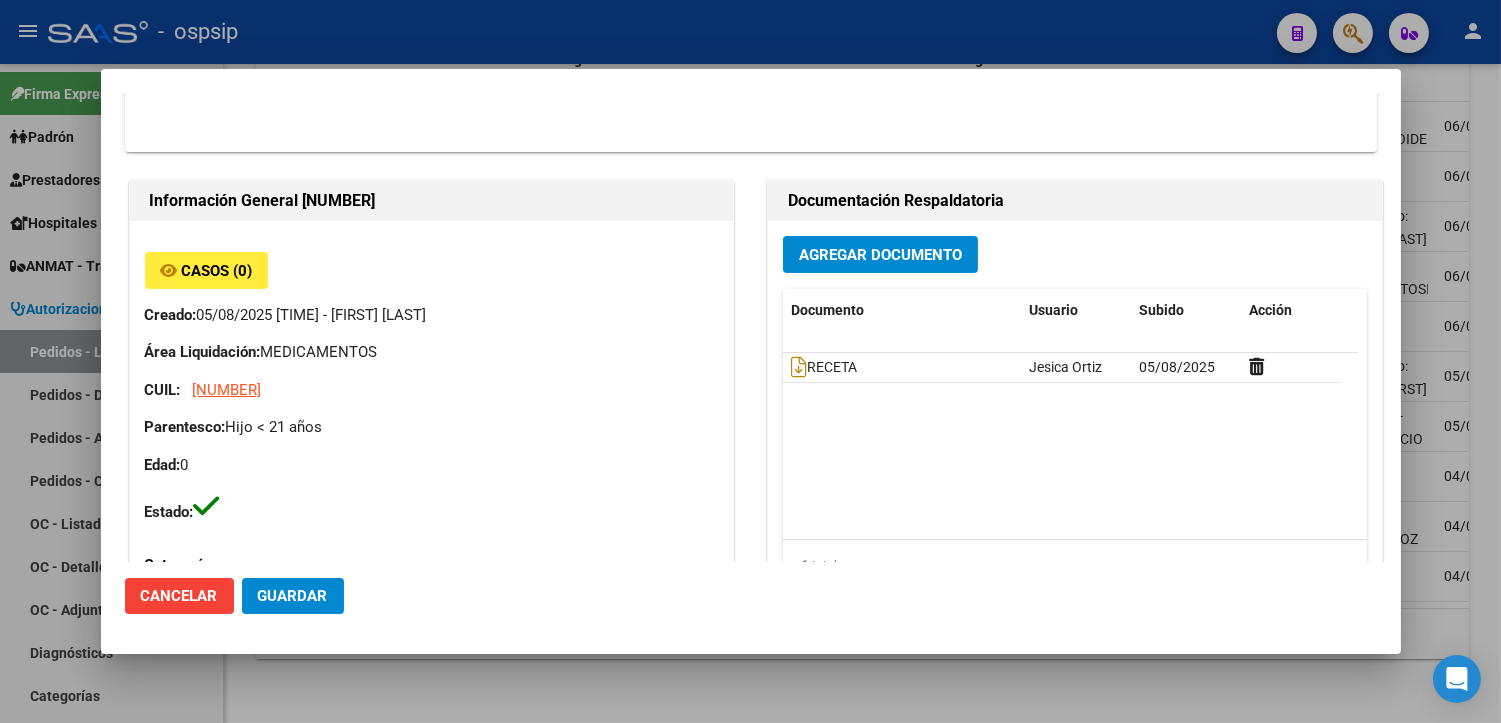 scroll, scrollTop: 402, scrollLeft: 0, axis: vertical 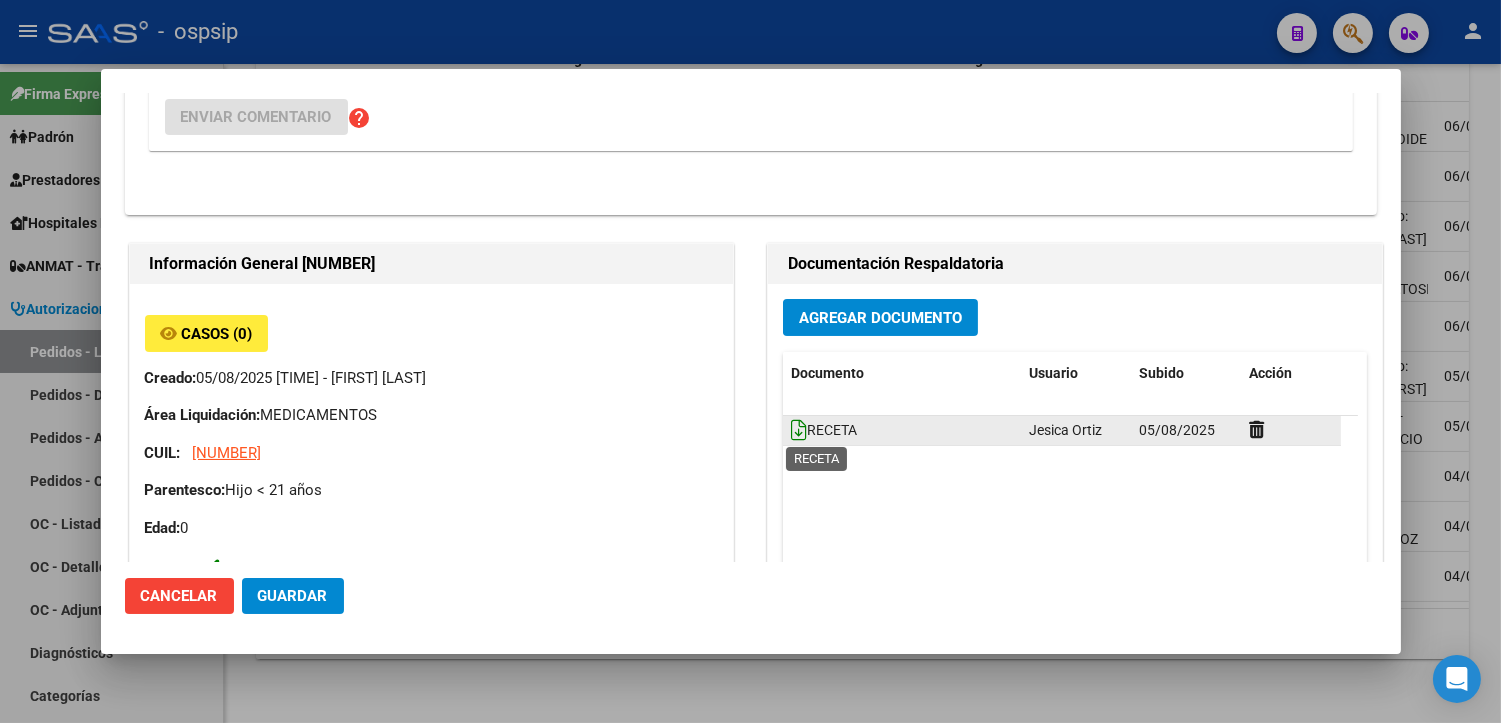 click 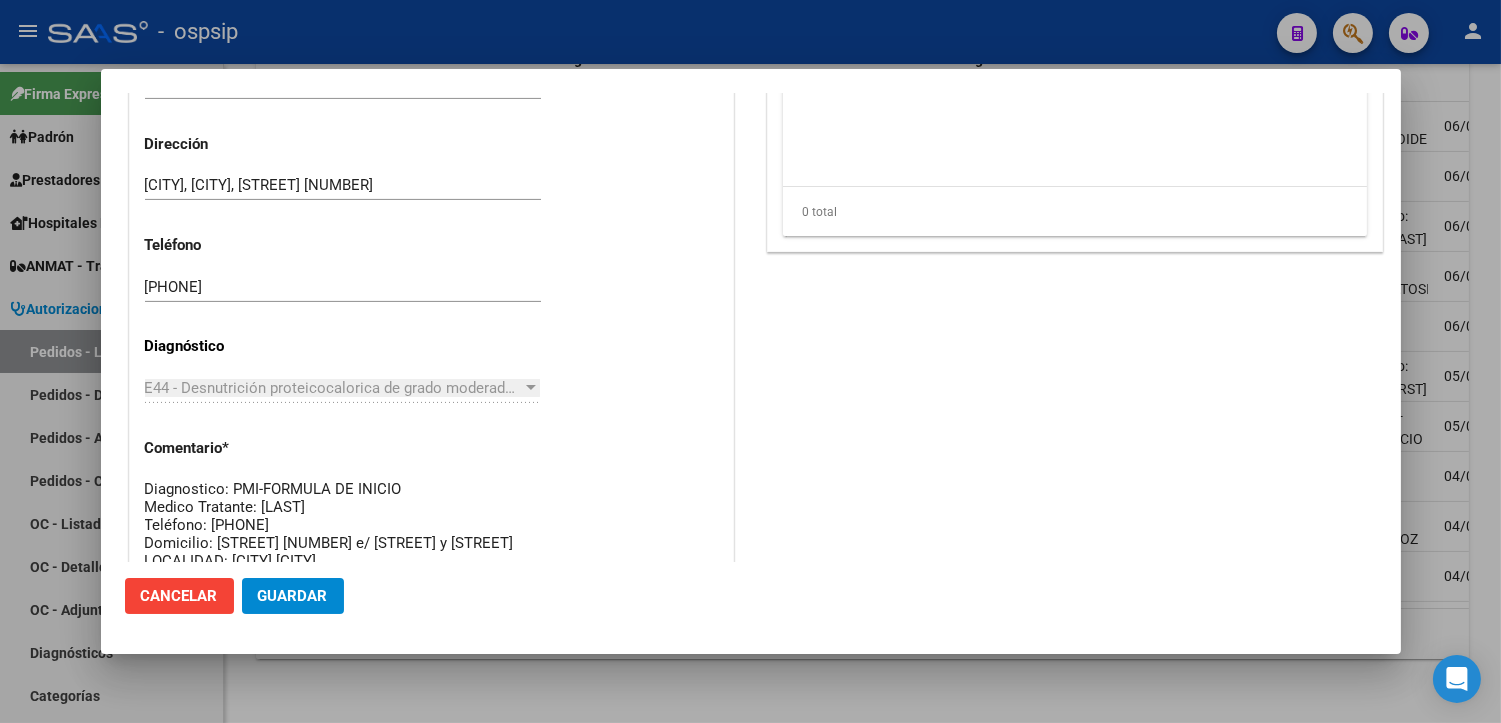 scroll, scrollTop: 1846, scrollLeft: 0, axis: vertical 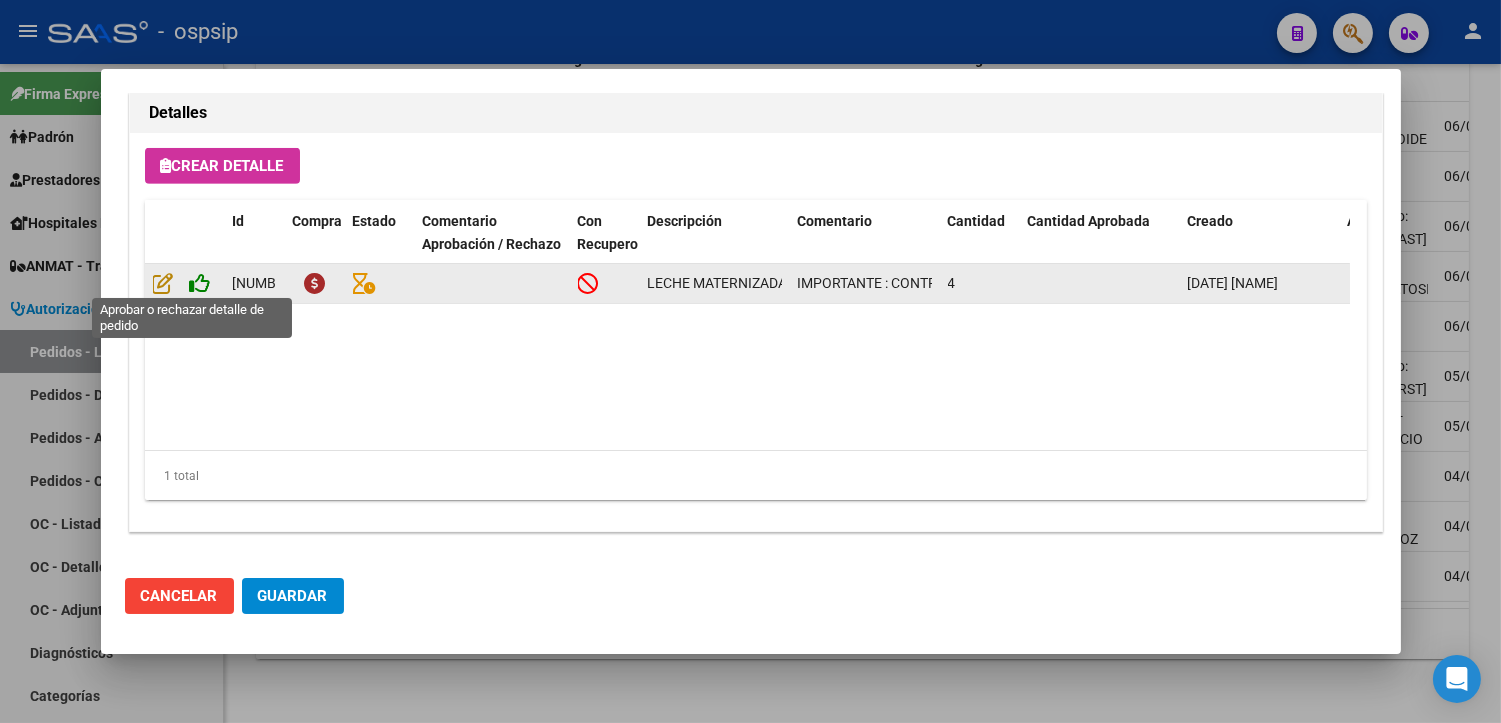 click 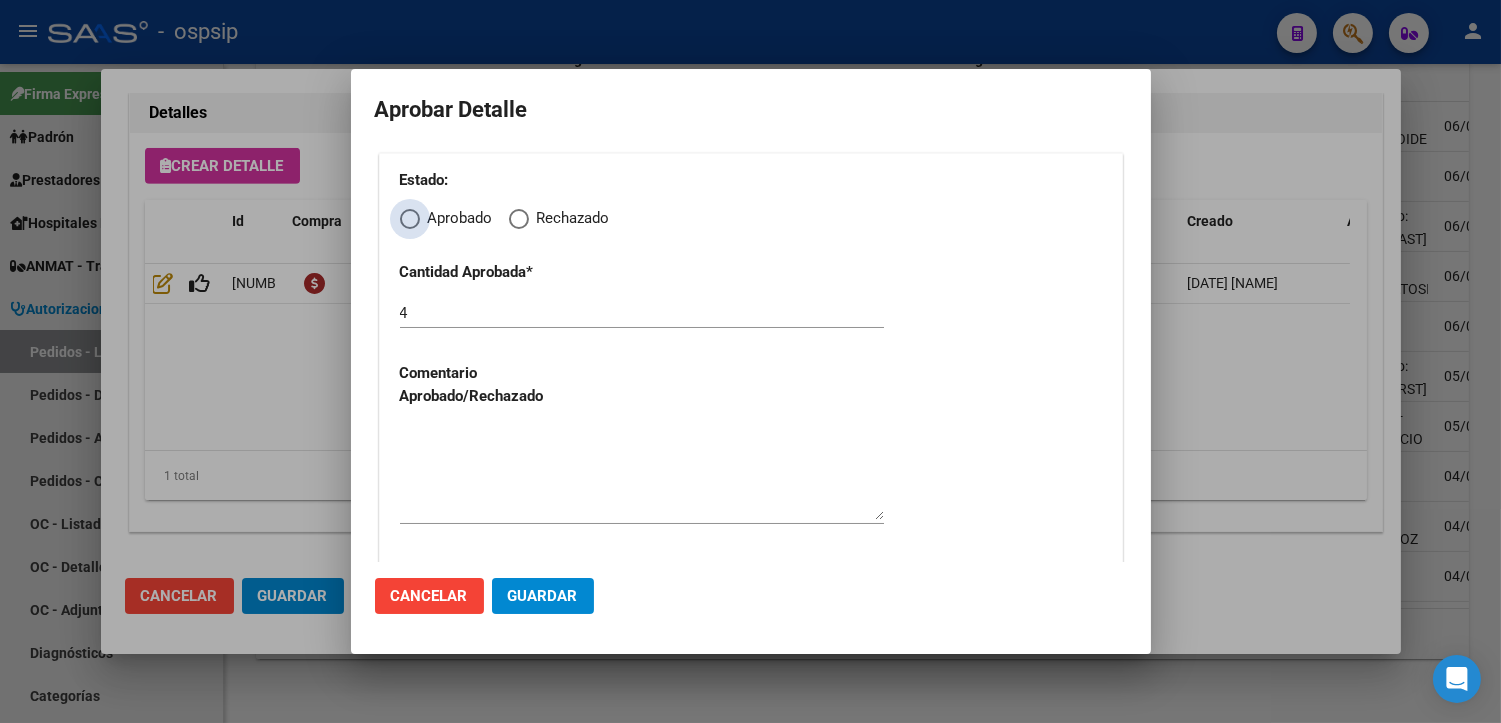 click at bounding box center [410, 219] 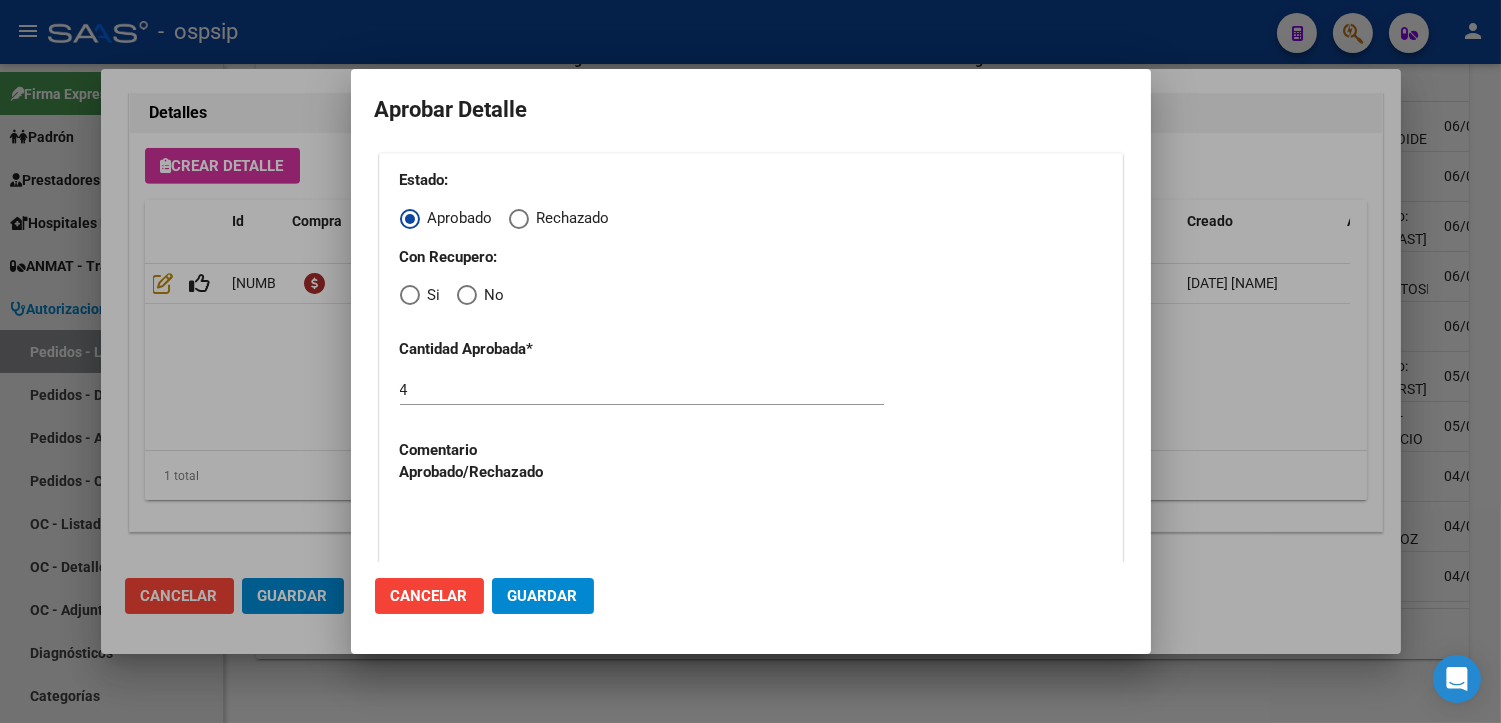 click at bounding box center (467, 295) 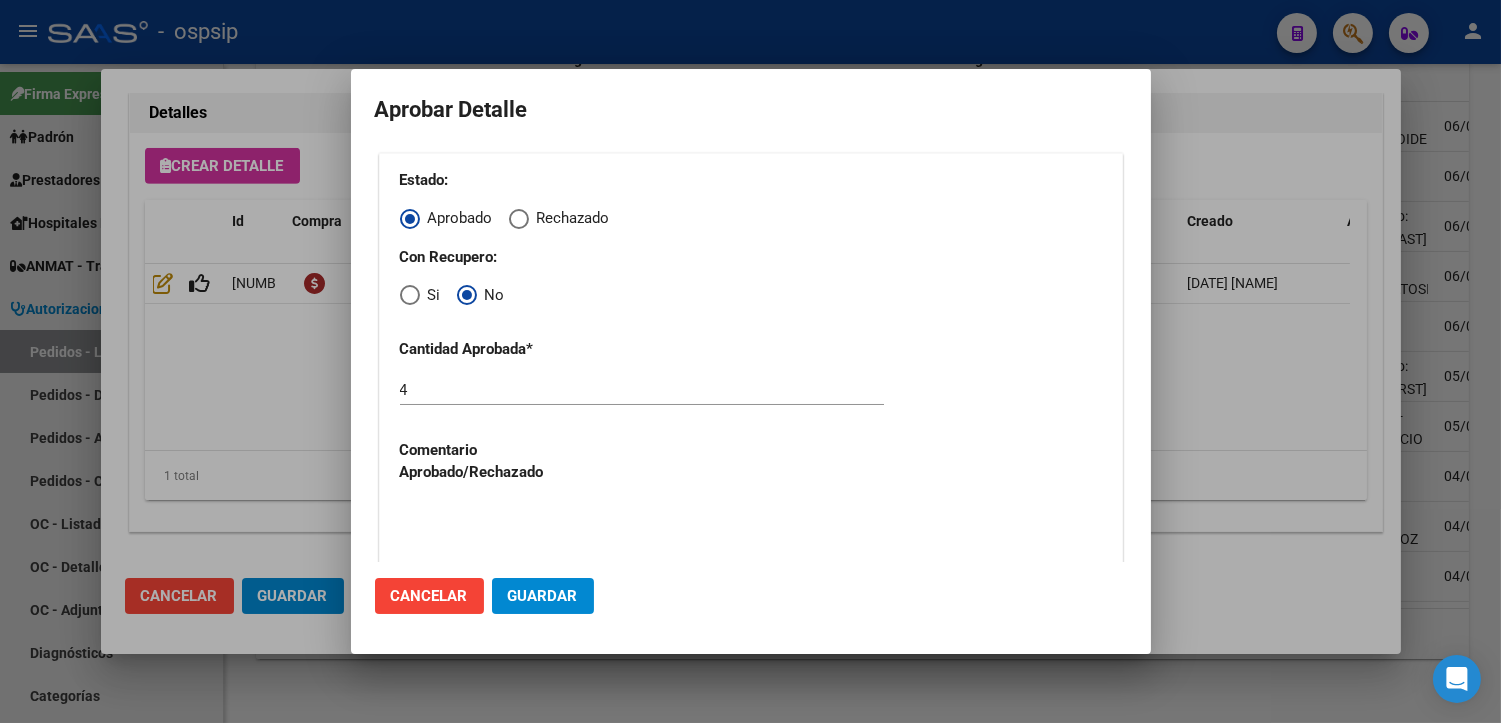 click on "4" at bounding box center (642, 390) 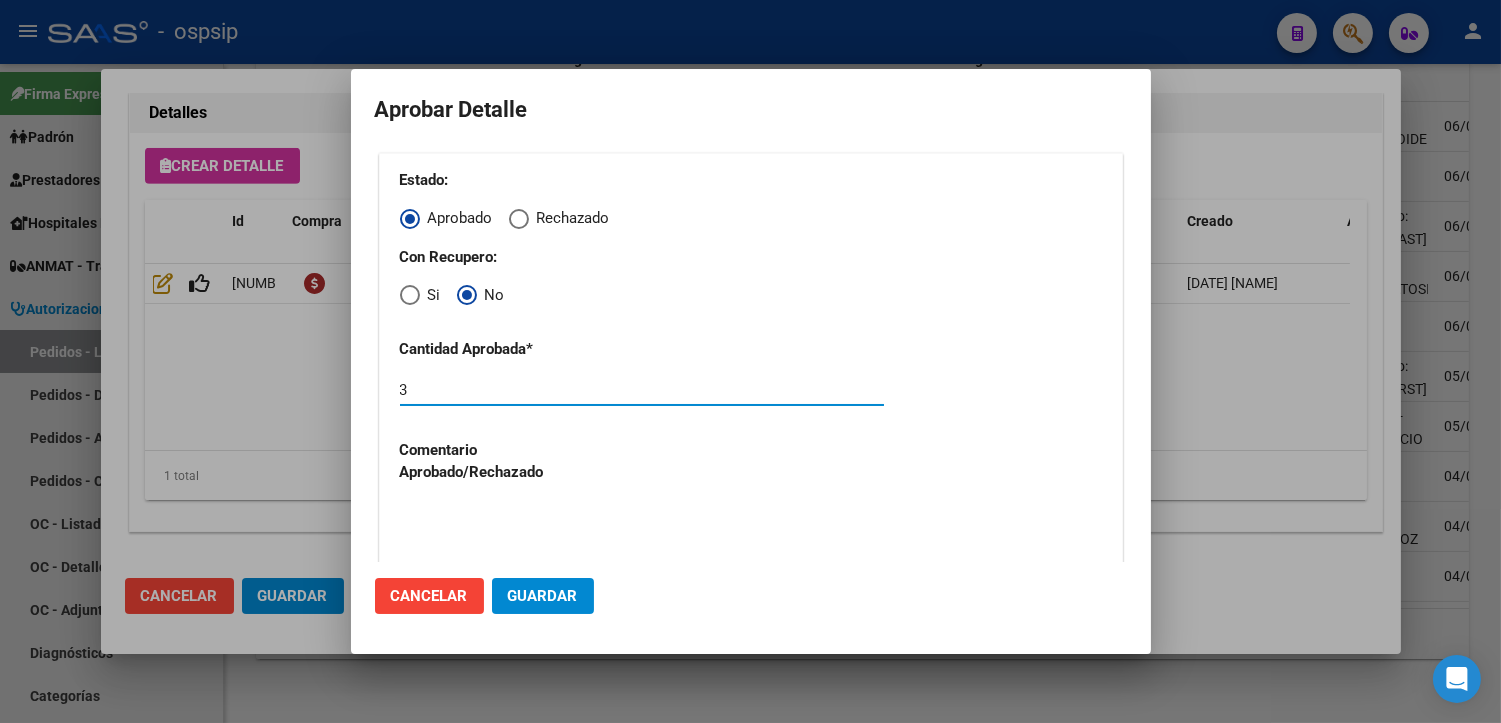 type on "3" 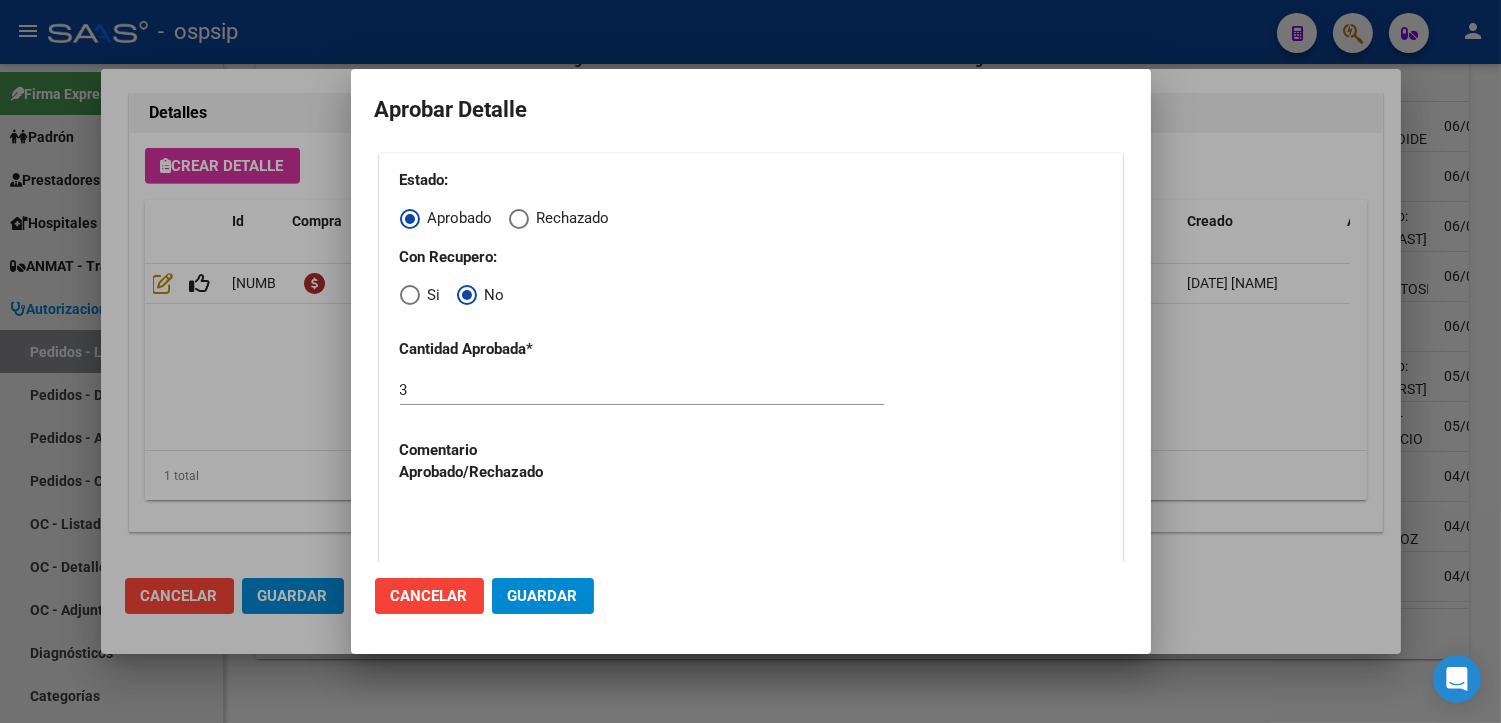 type 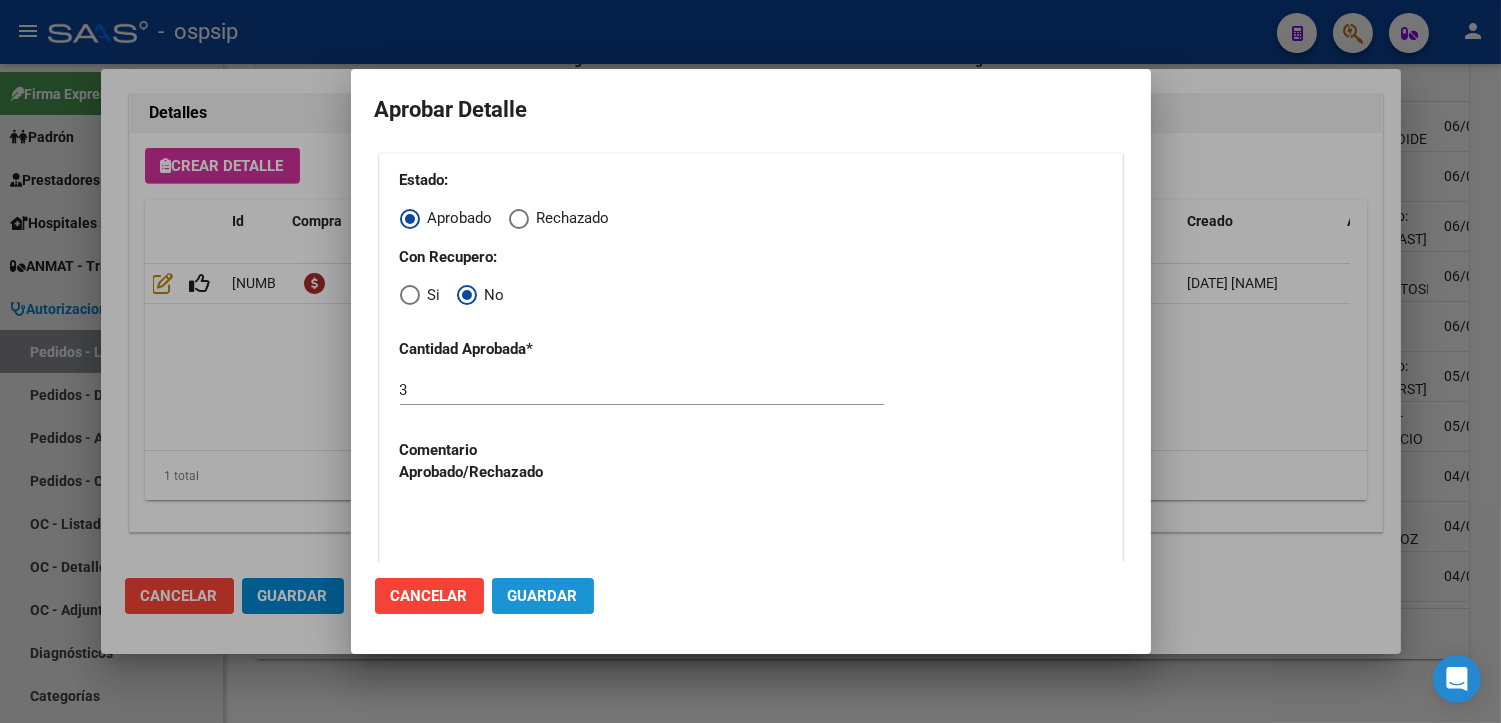click on "Guardar" 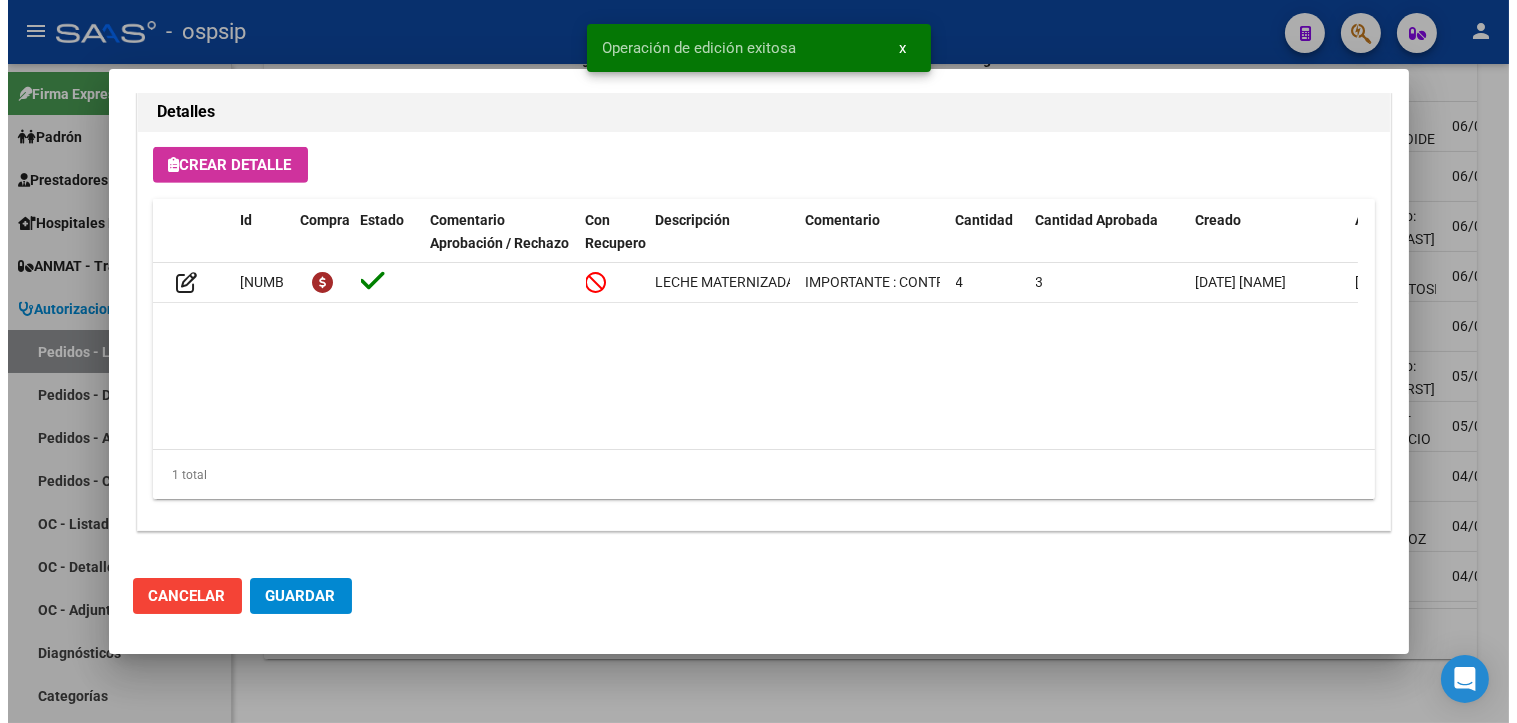 scroll, scrollTop: 1846, scrollLeft: 0, axis: vertical 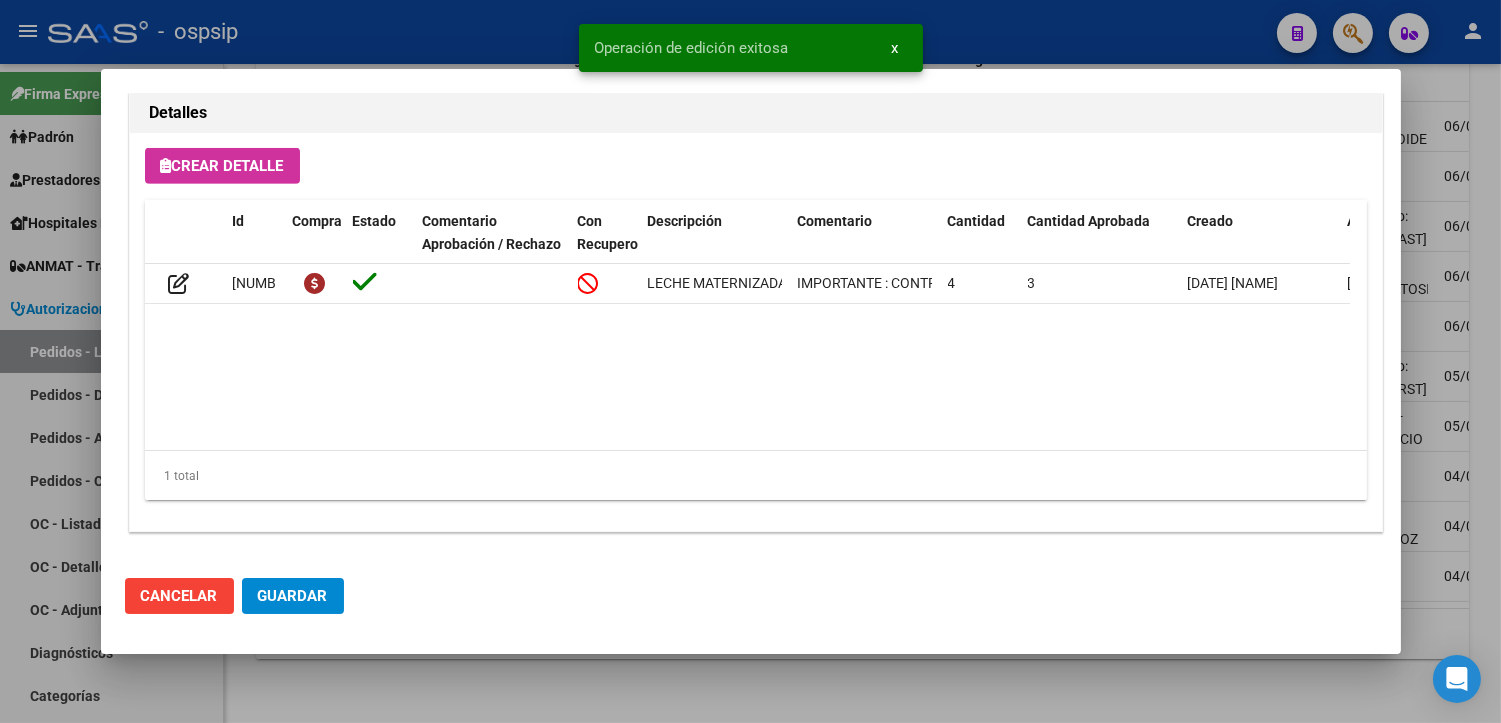 click on "Guardar" 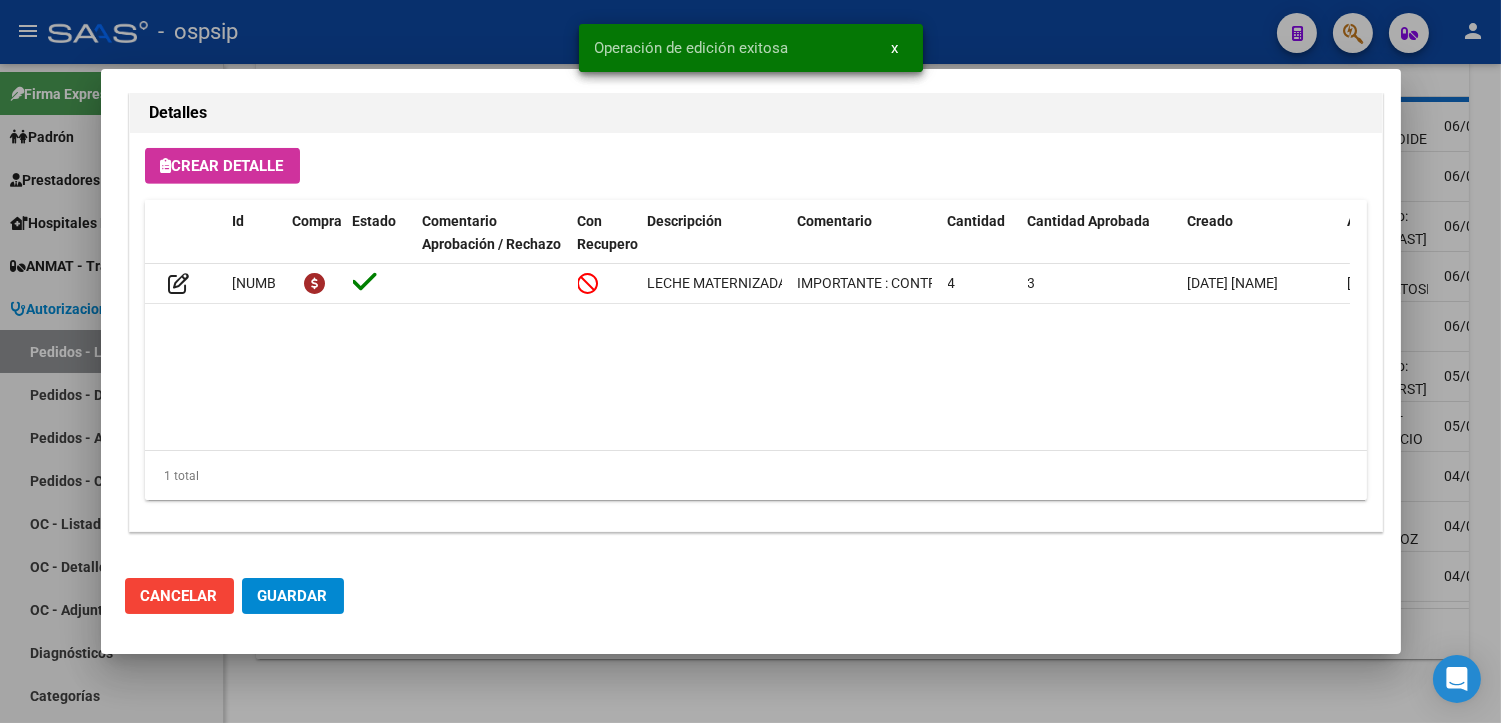 click at bounding box center (750, 361) 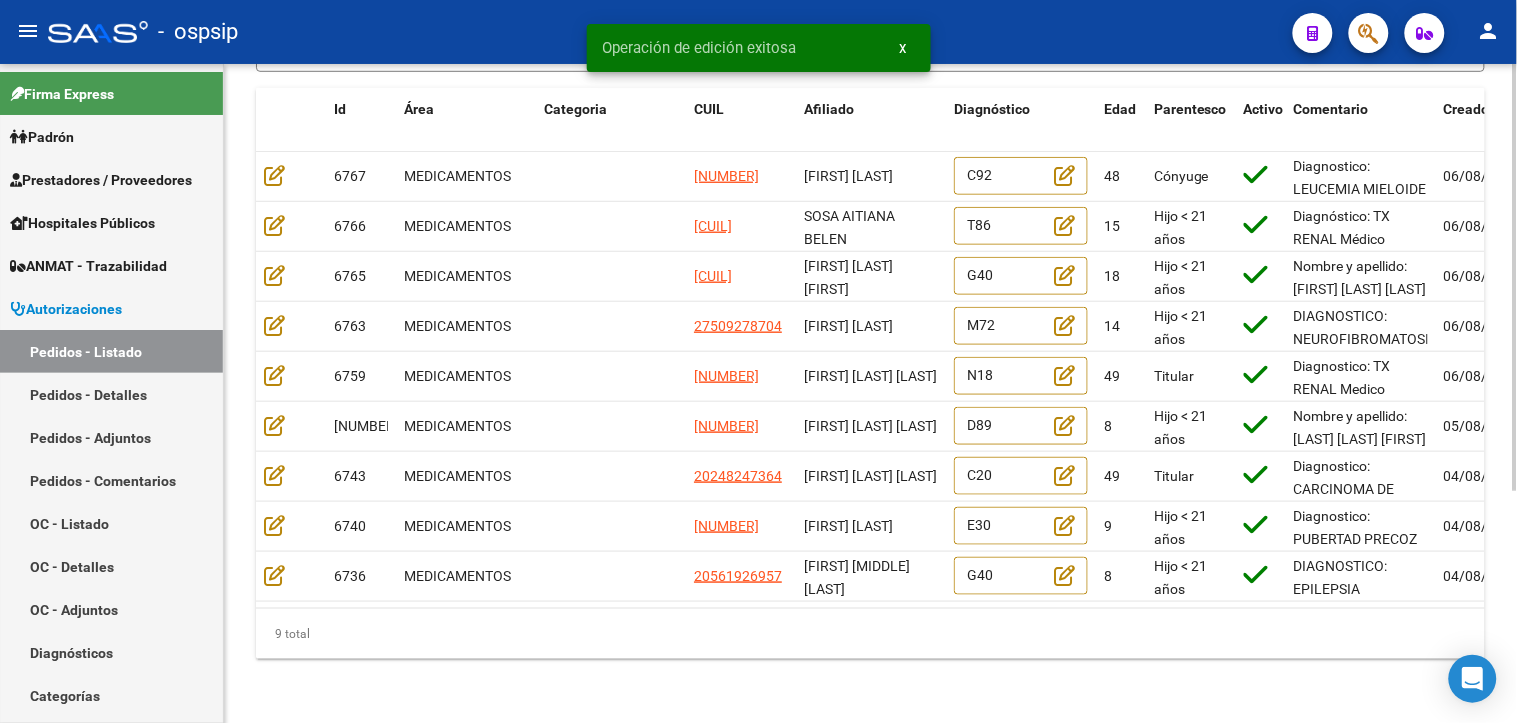 scroll, scrollTop: 356, scrollLeft: 0, axis: vertical 